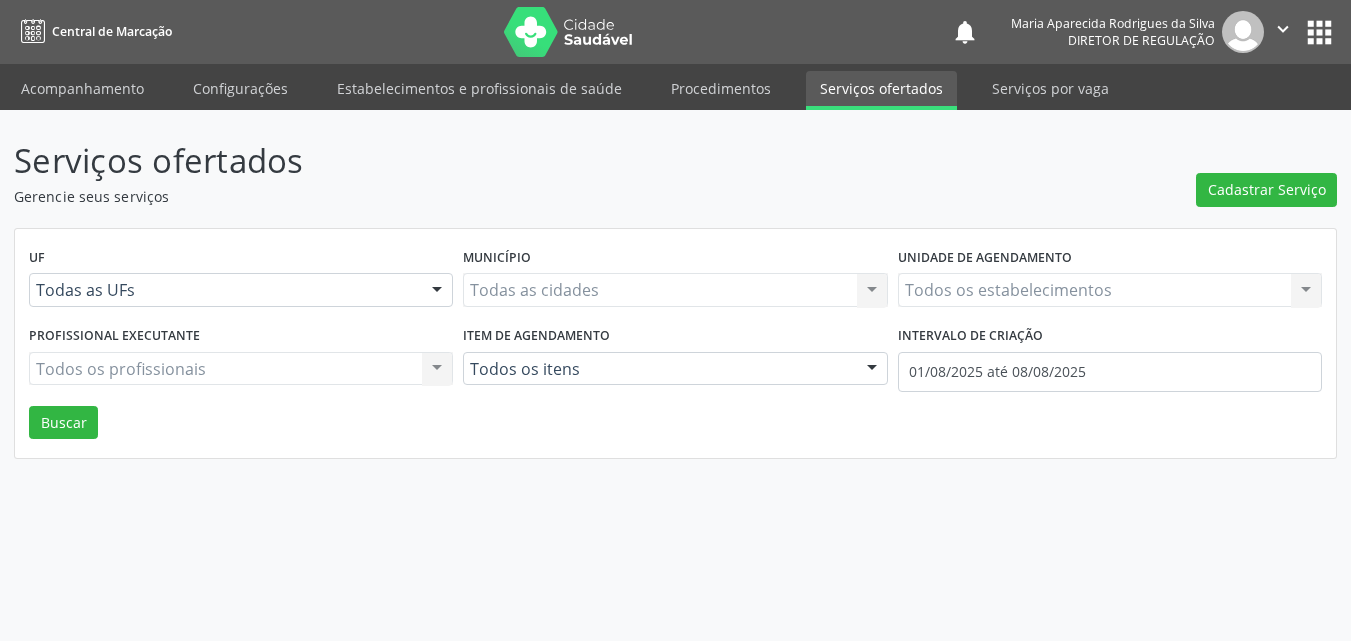 scroll, scrollTop: 0, scrollLeft: 0, axis: both 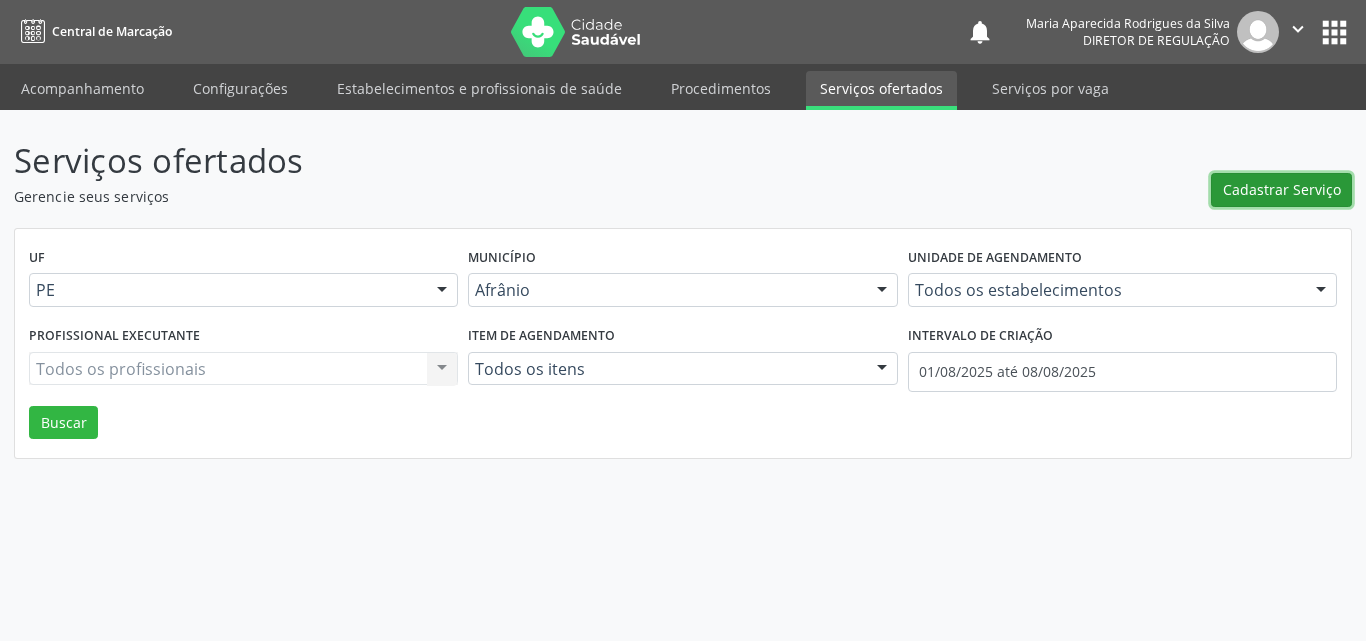 click on "Cadastrar Serviço" at bounding box center (1282, 189) 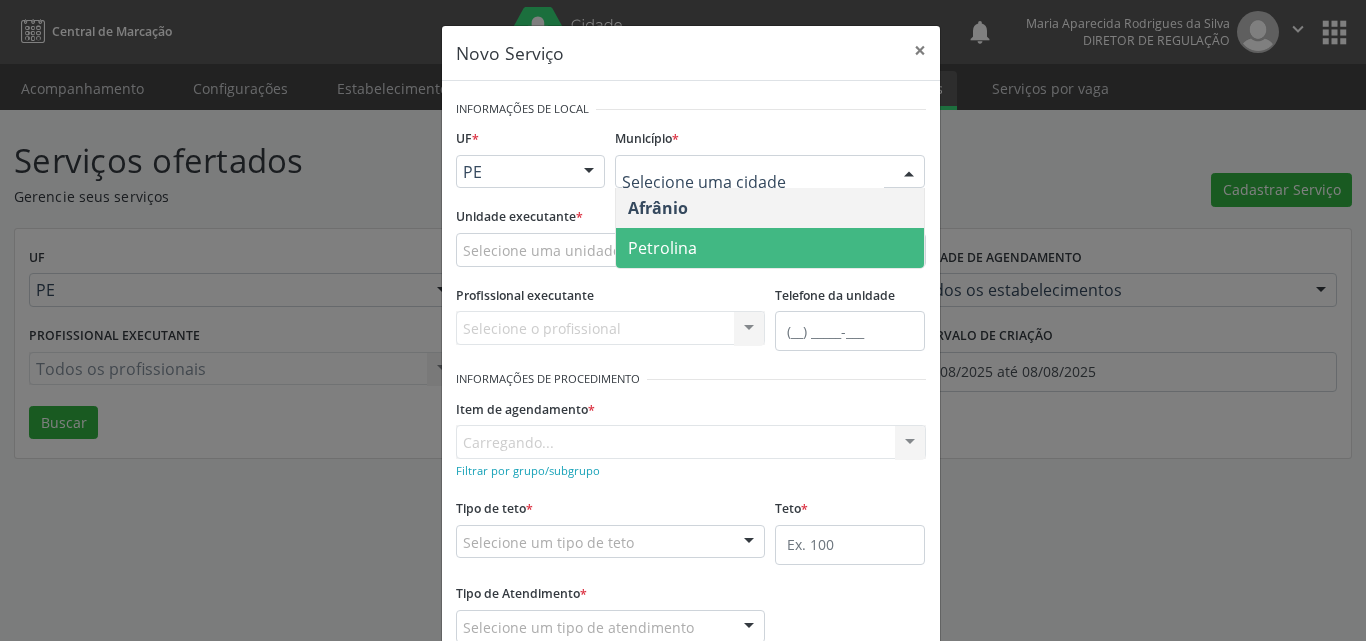 click on "Petrolina" at bounding box center (770, 248) 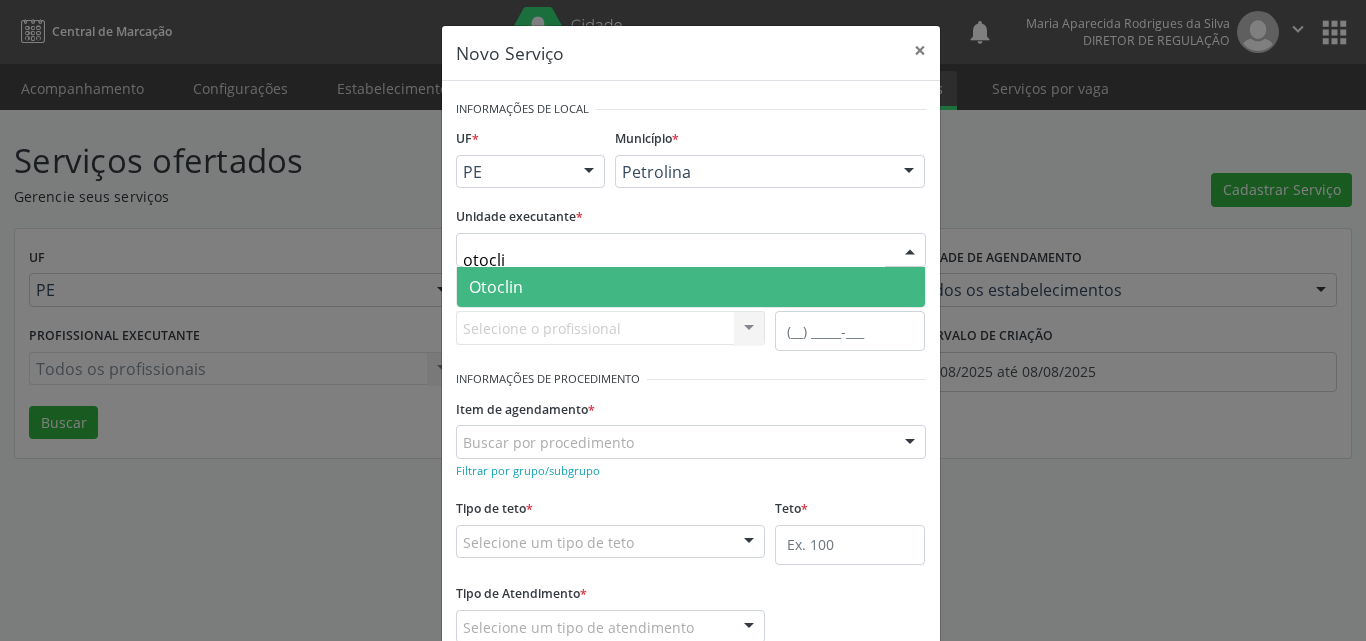 type on "otoclin" 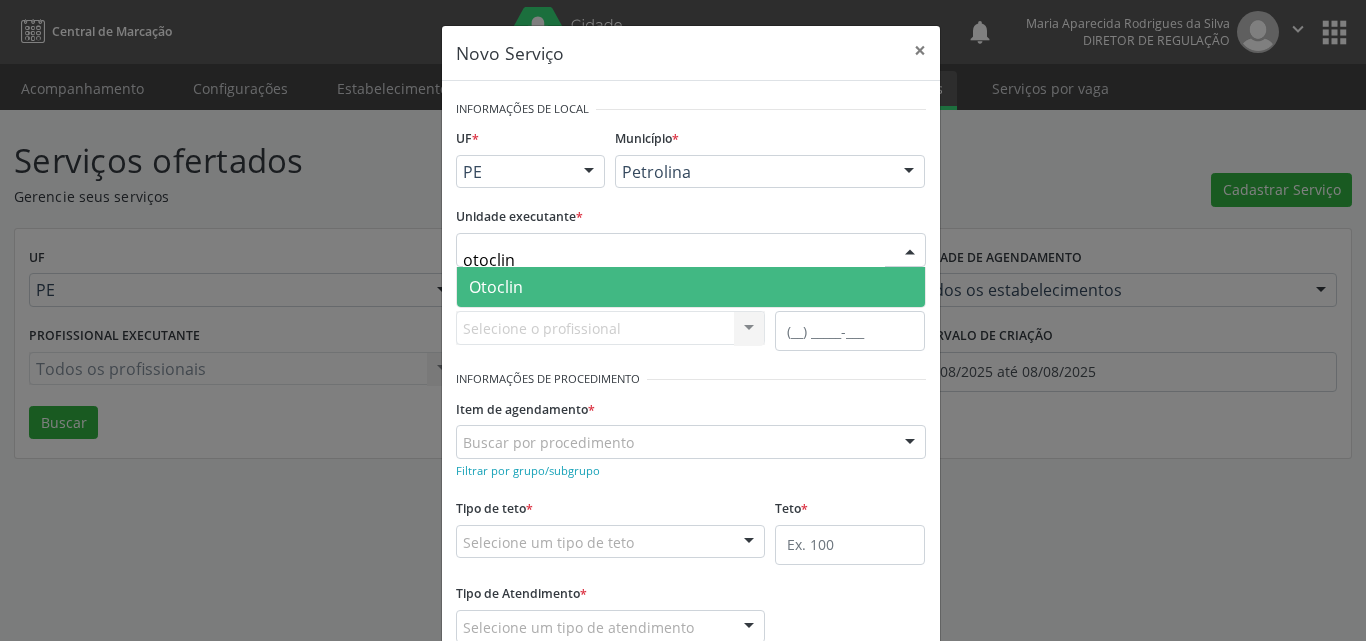 click on "Otoclin" at bounding box center [691, 287] 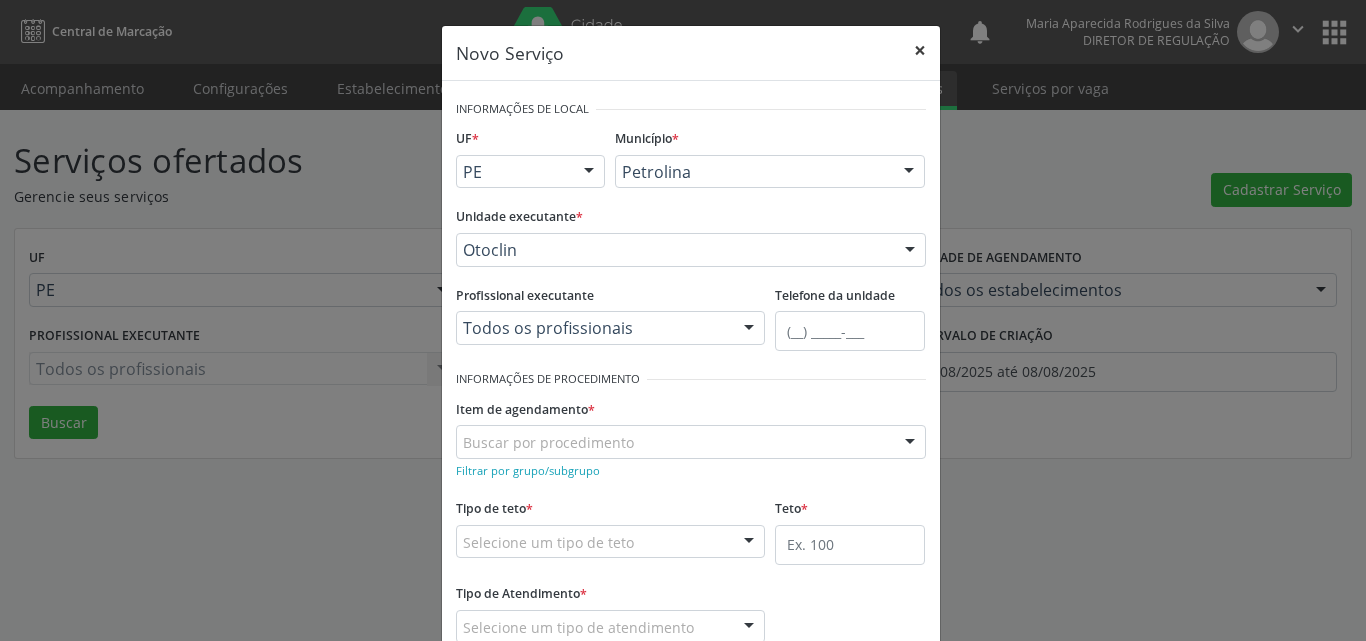 click on "×" at bounding box center (920, 50) 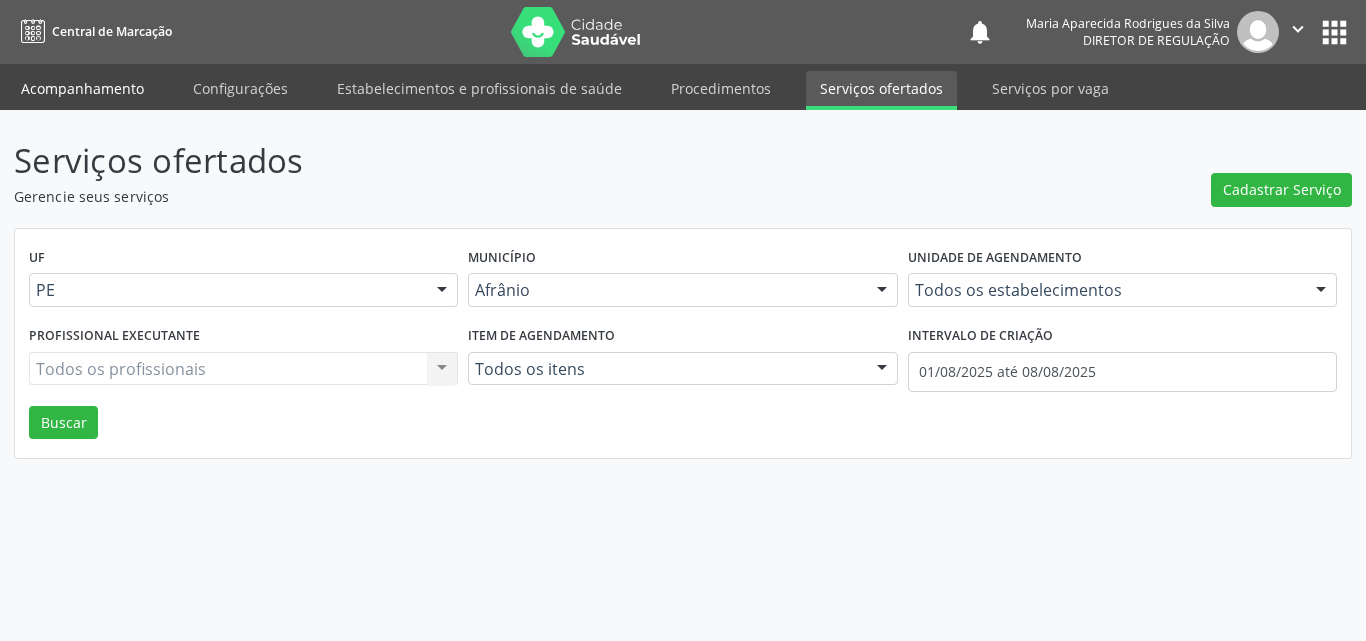 click on "Acompanhamento" at bounding box center (82, 88) 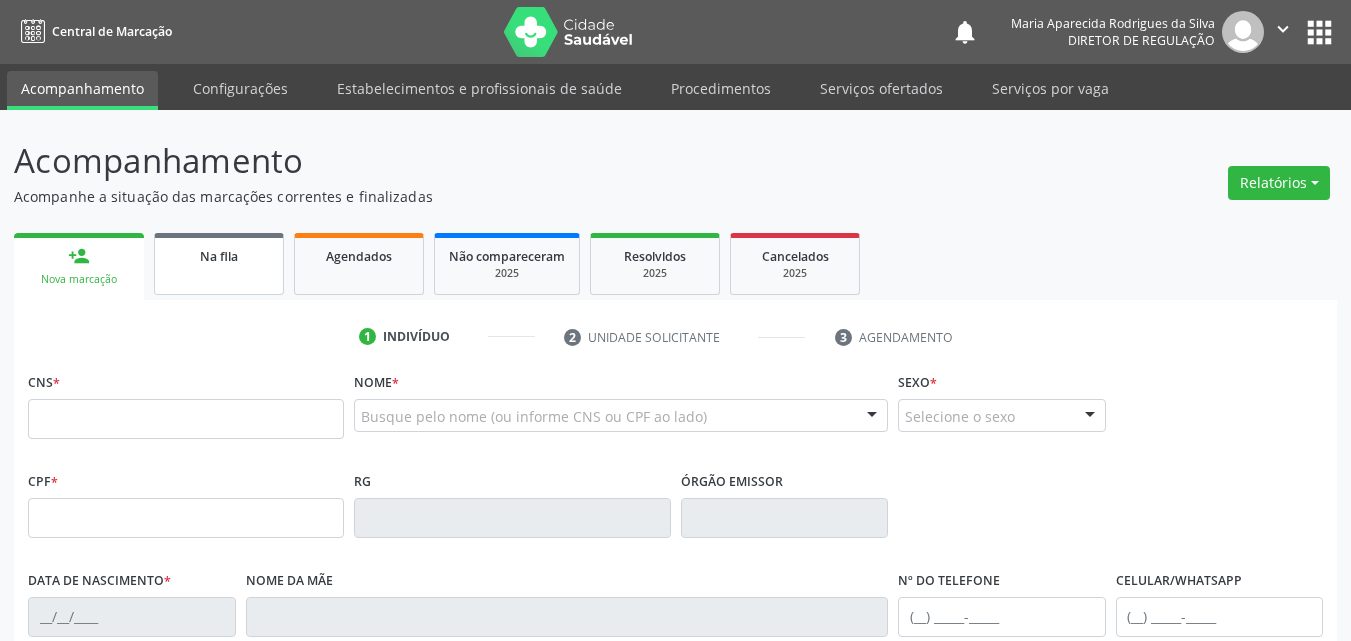 click on "Na fila" at bounding box center [219, 256] 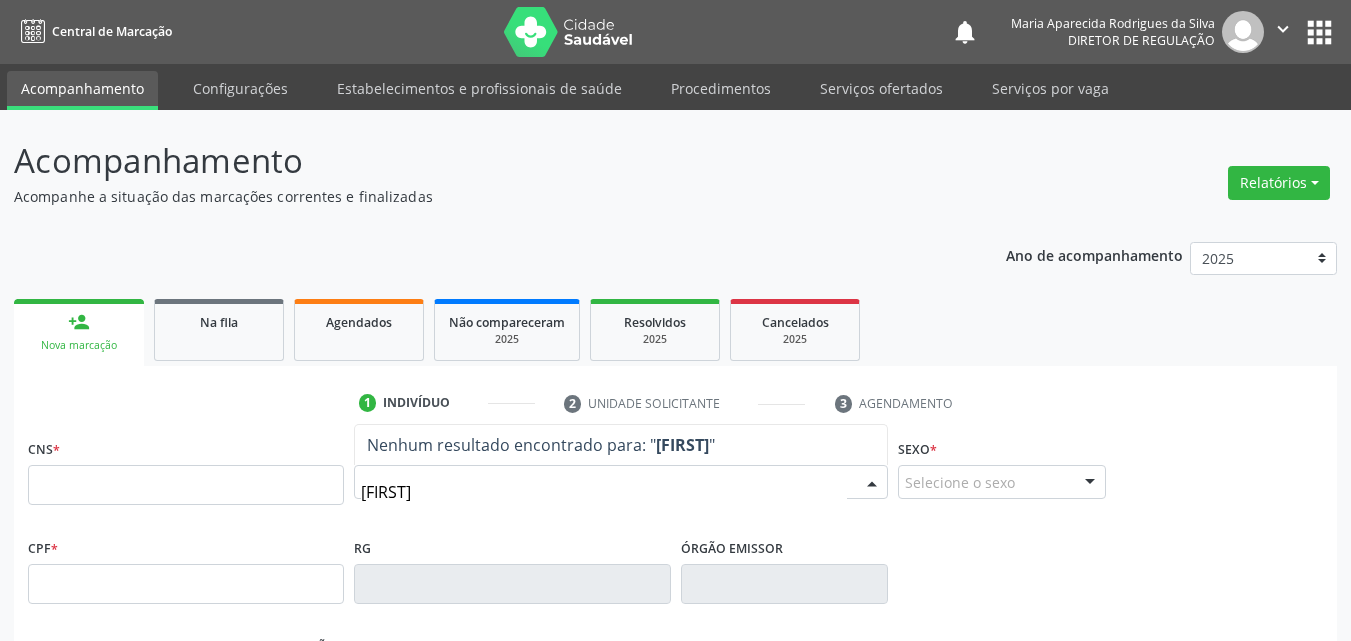 type on "[FIRST]" 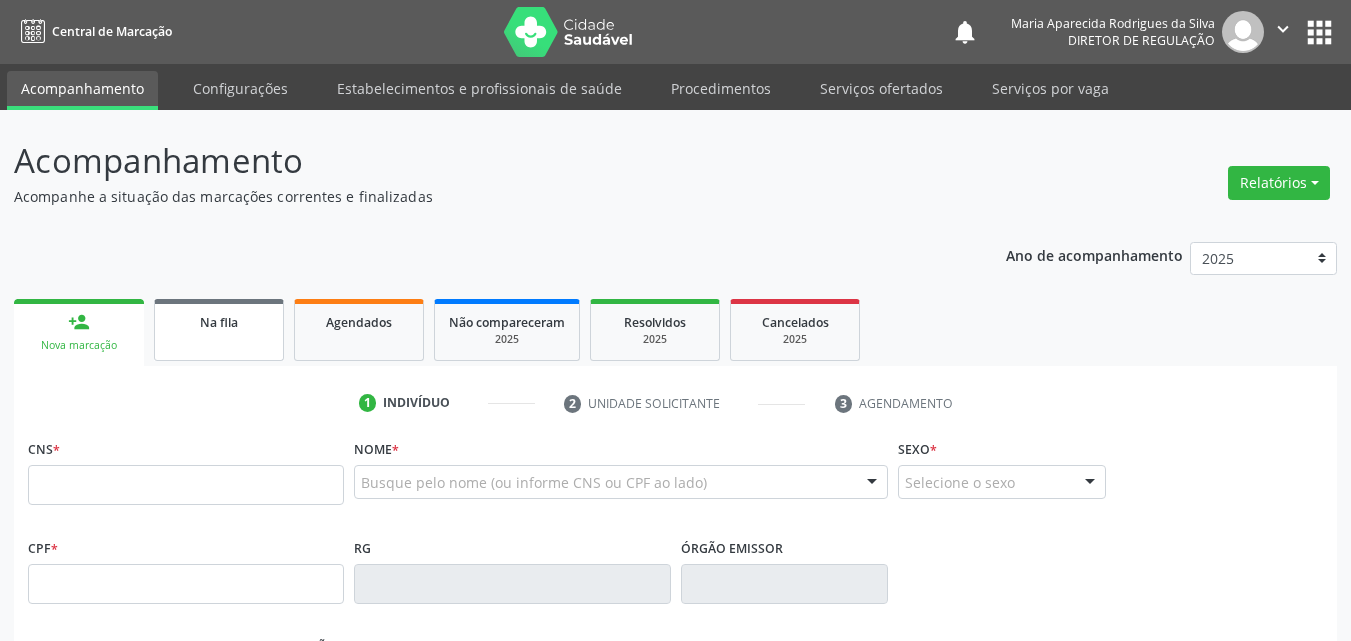 click on "Na fila" at bounding box center (219, 322) 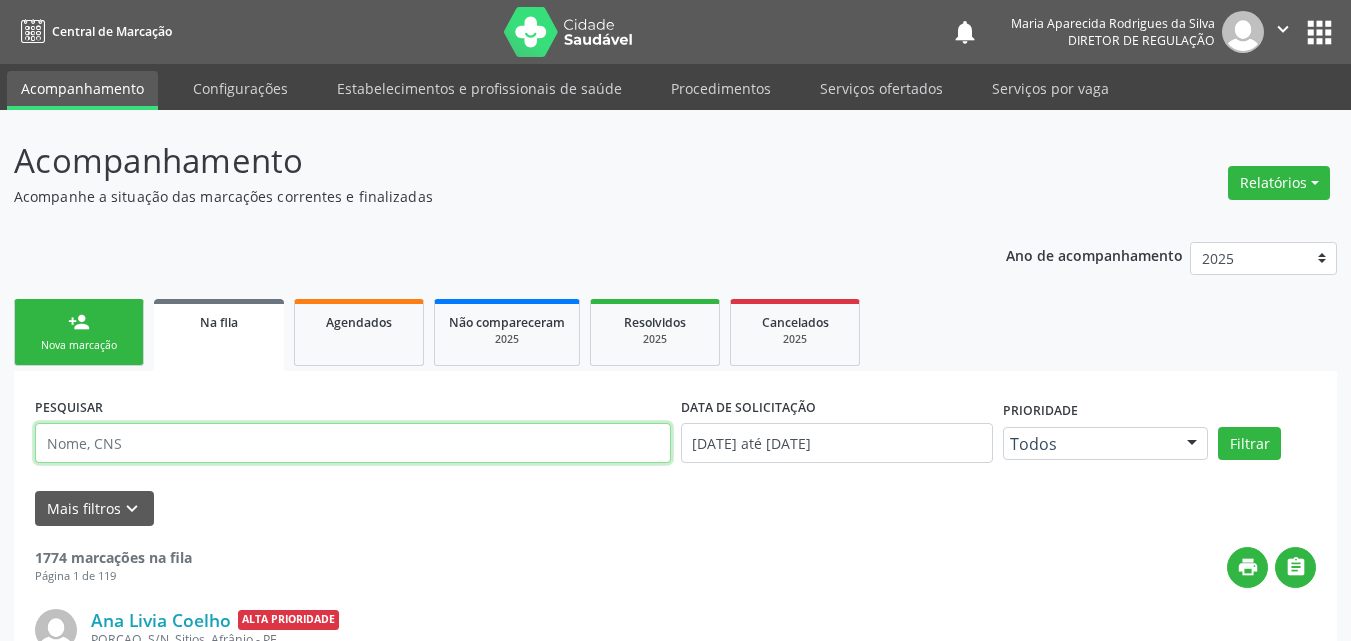 click at bounding box center [353, 443] 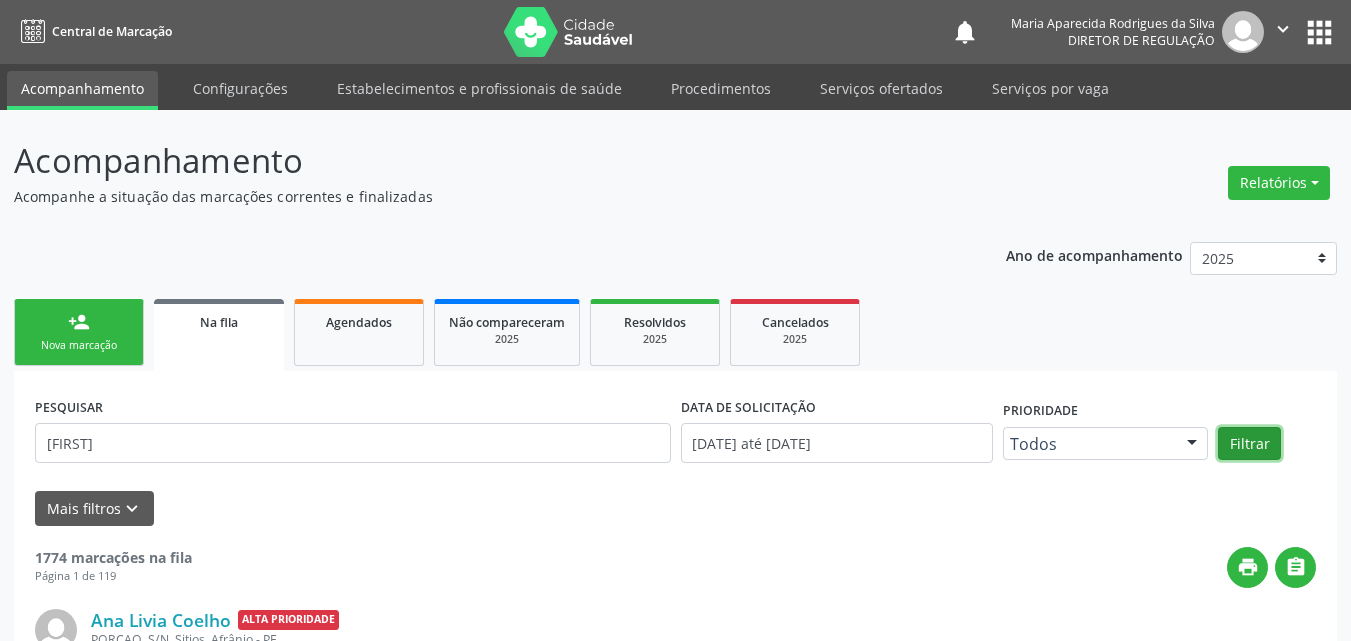 click on "Filtrar" at bounding box center (1249, 444) 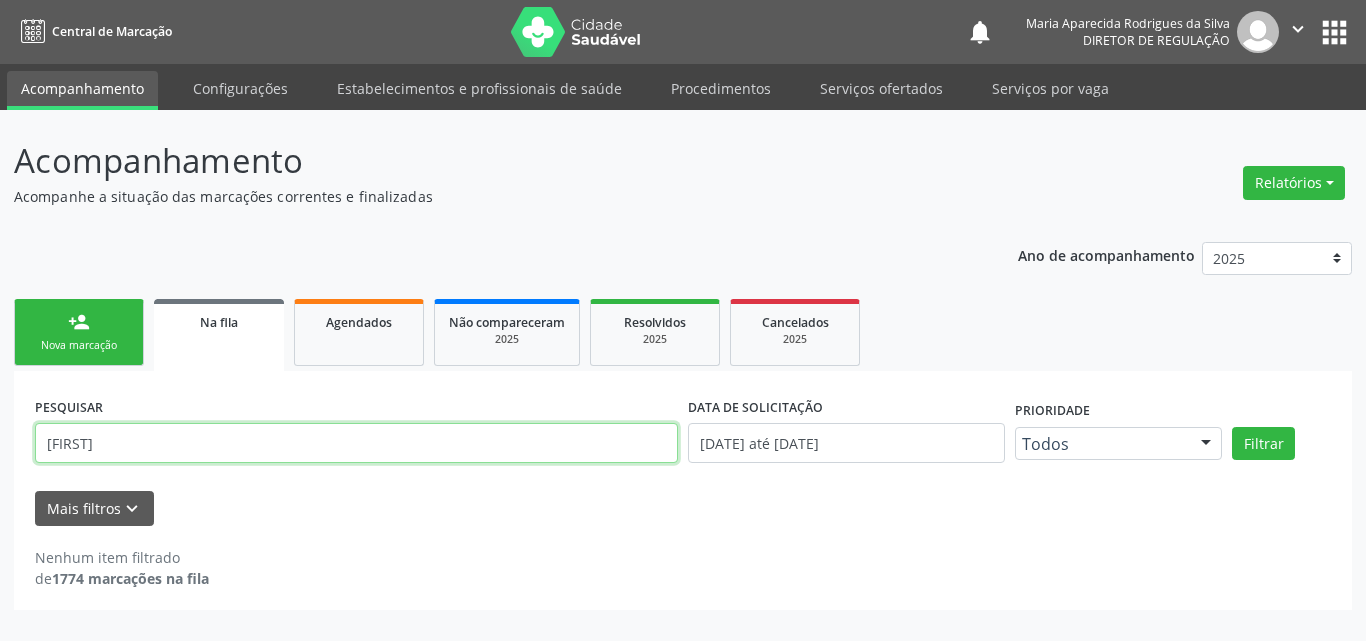 click on "[FIRST]" at bounding box center (356, 443) 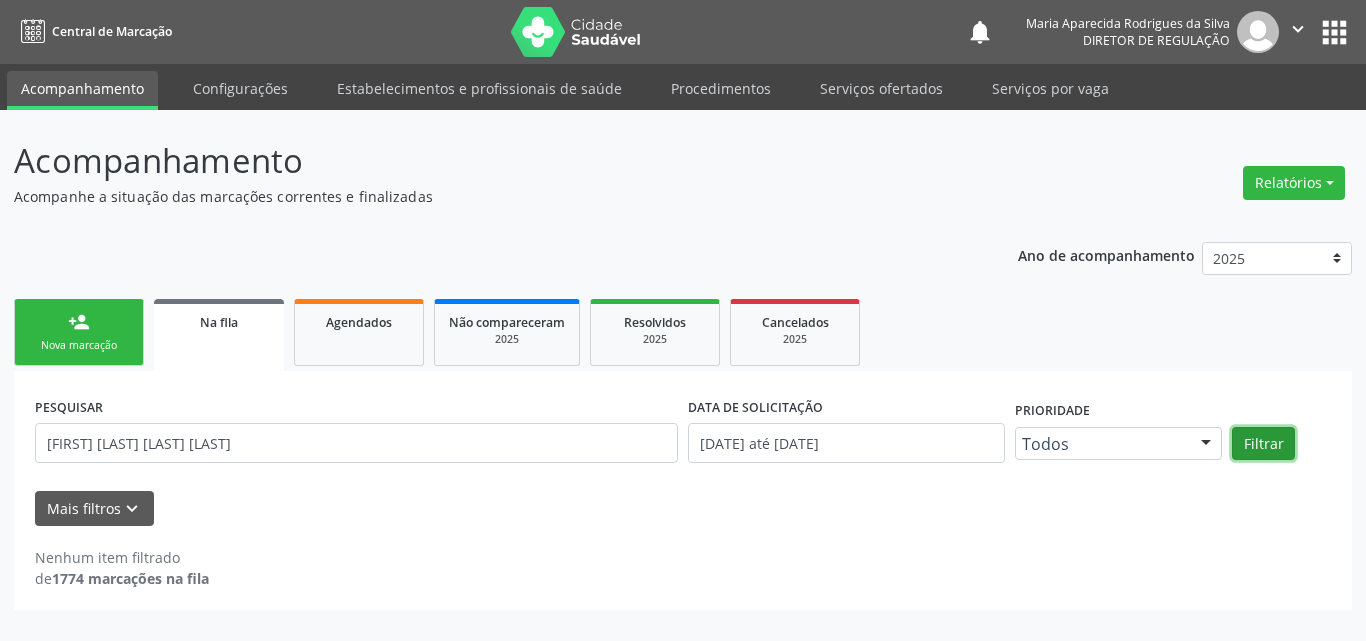 click on "Filtrar" at bounding box center (1263, 444) 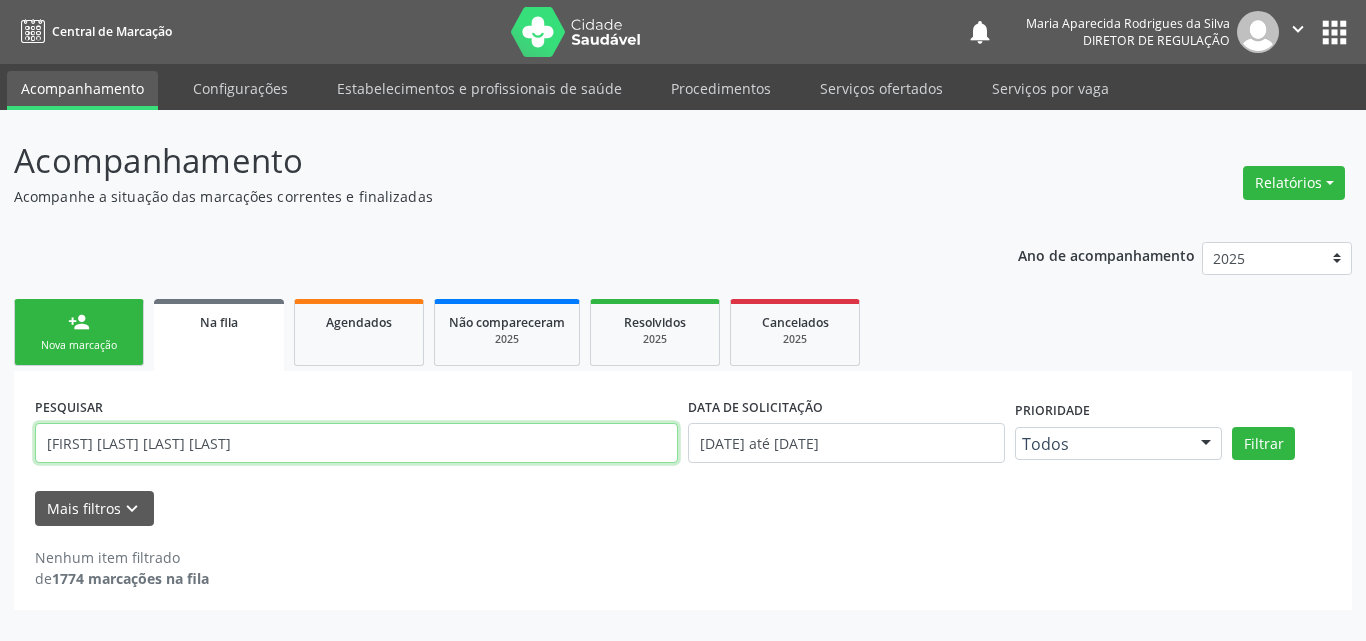 click on "[FIRST] [LAST] [LAST] [LAST]" at bounding box center (356, 443) 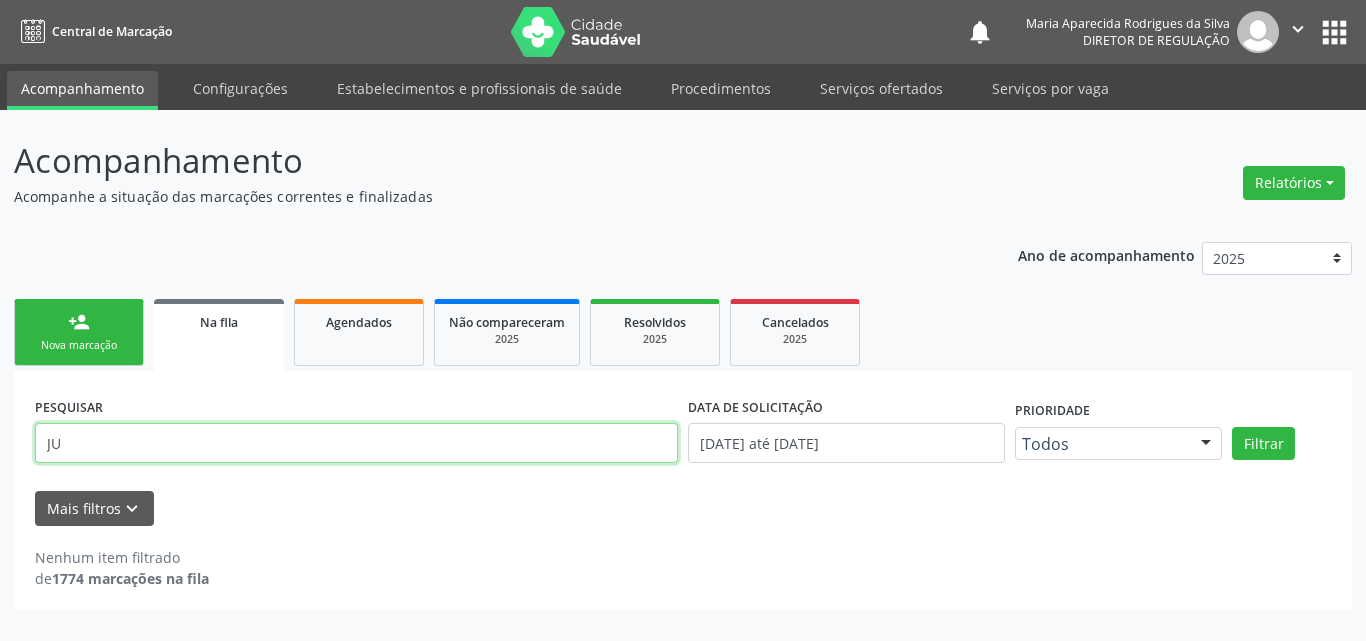 type on "J" 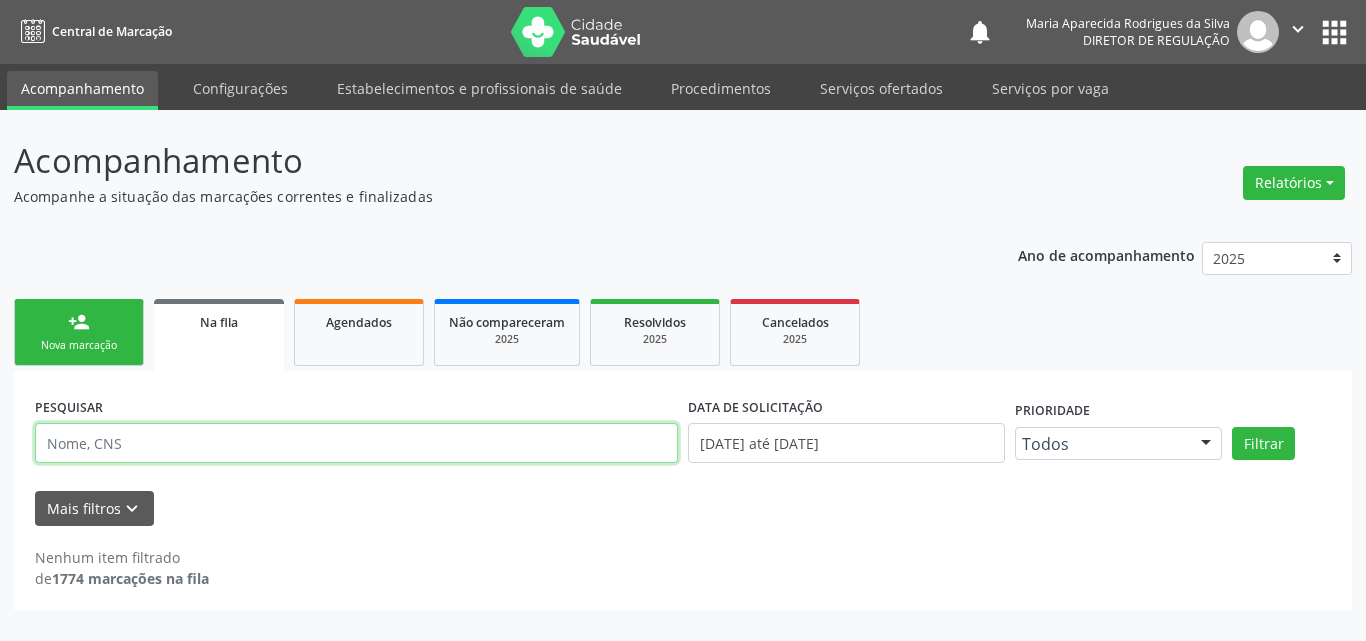 type 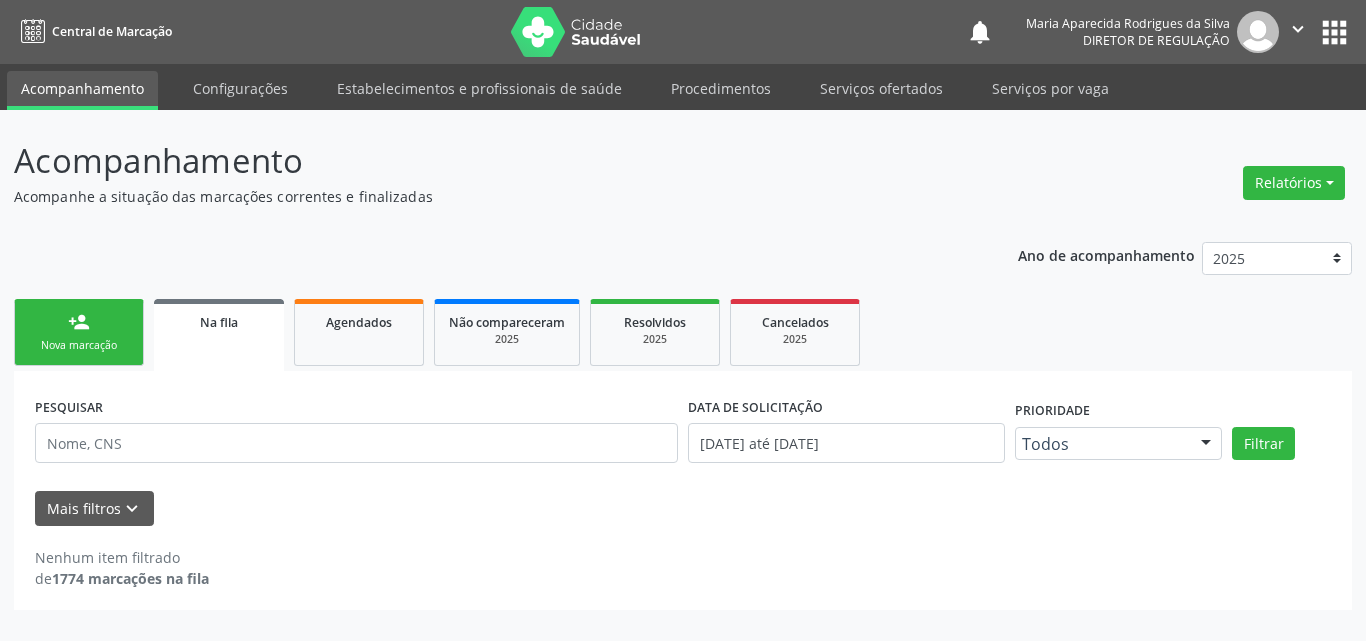 click on "person_add
Nova marcação" at bounding box center [79, 332] 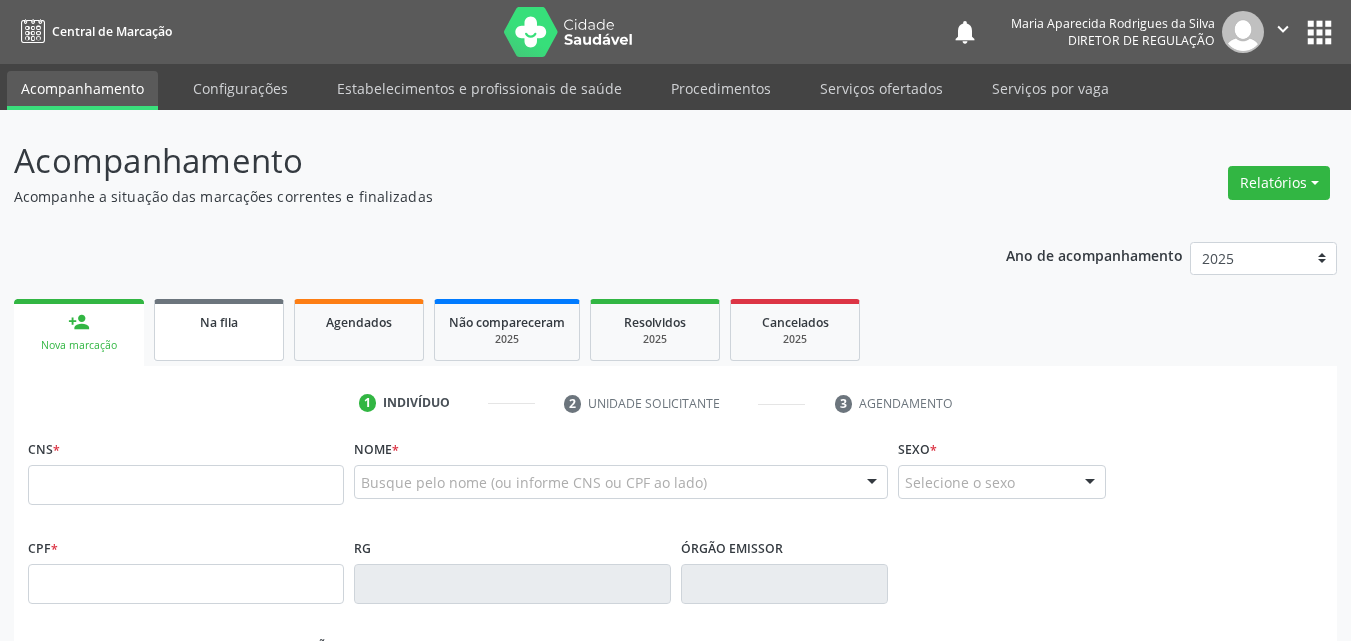 click on "Na fila" at bounding box center (219, 330) 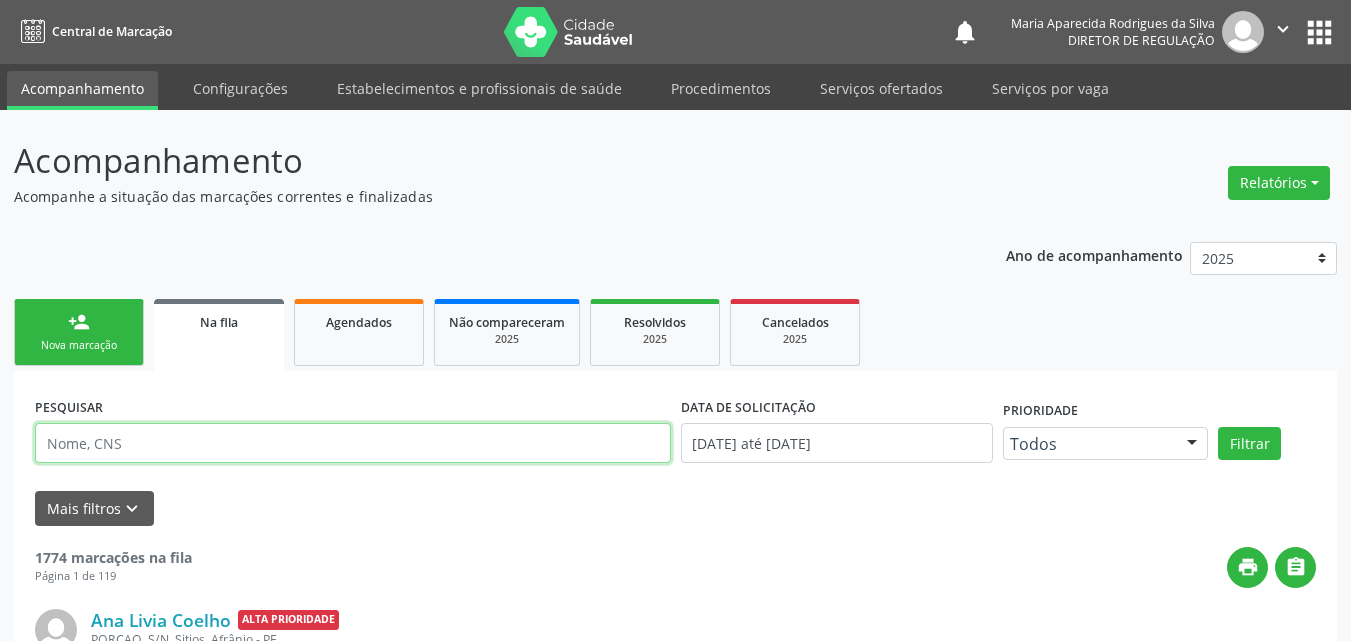 click at bounding box center (353, 443) 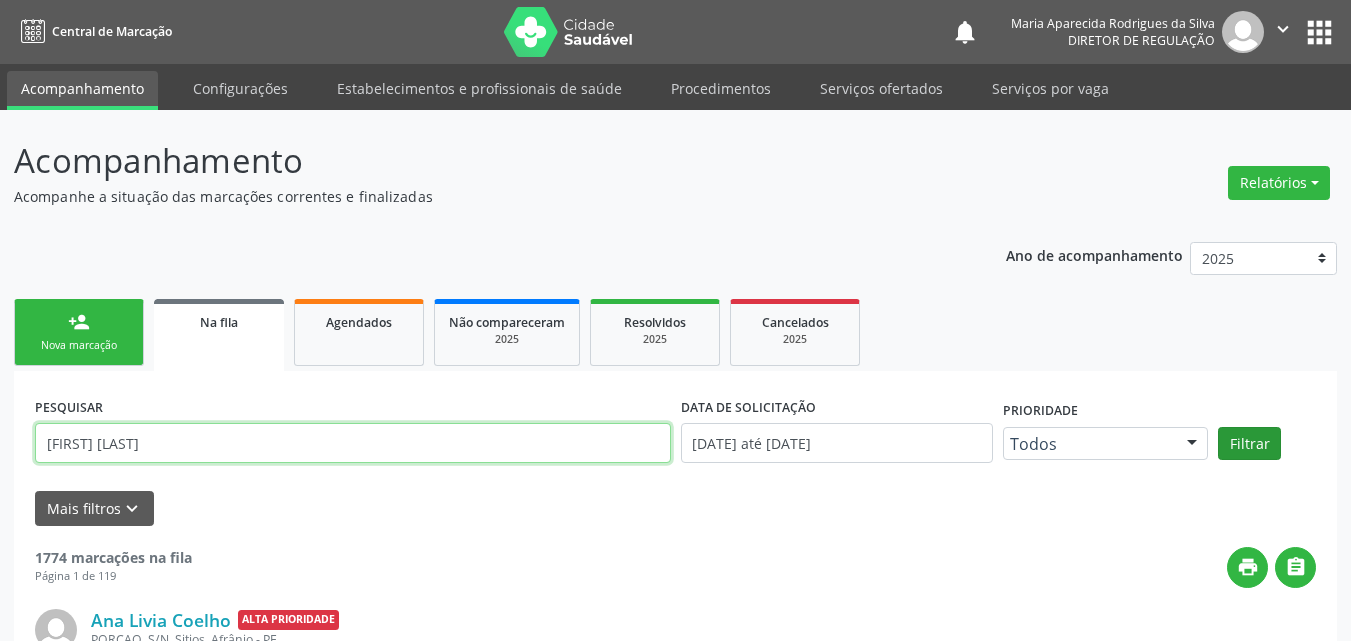 type on "[FIRST] [LAST]" 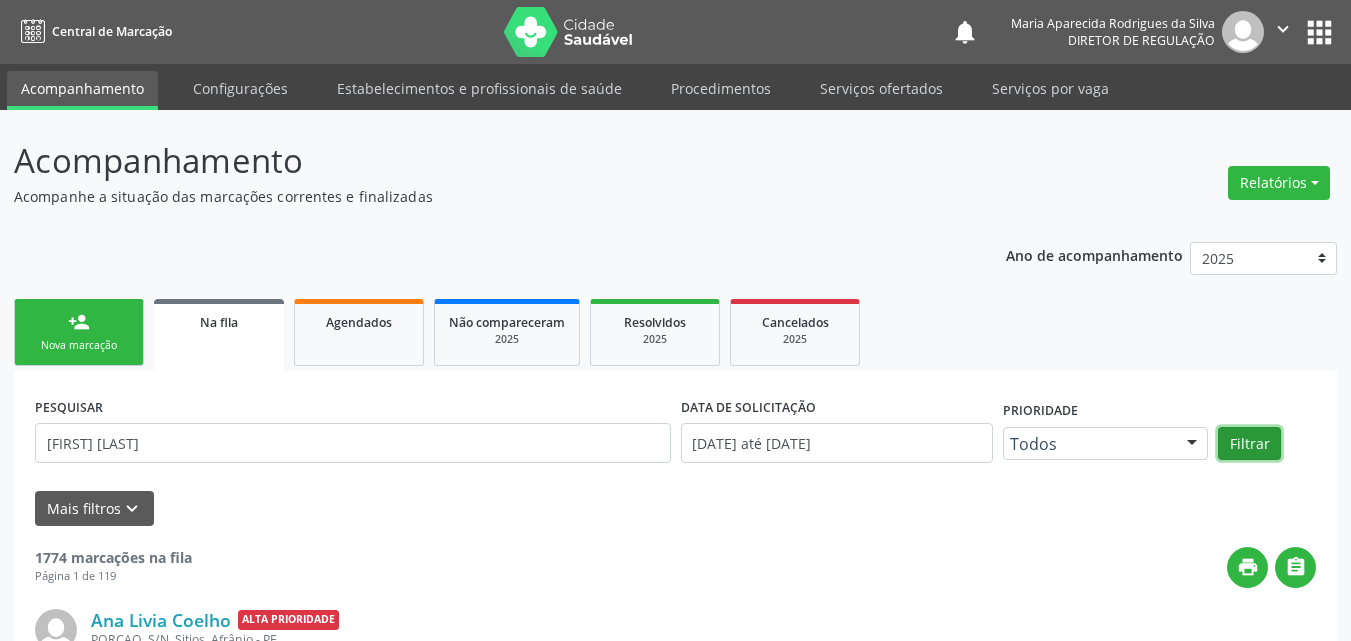 click on "Filtrar" at bounding box center [1249, 444] 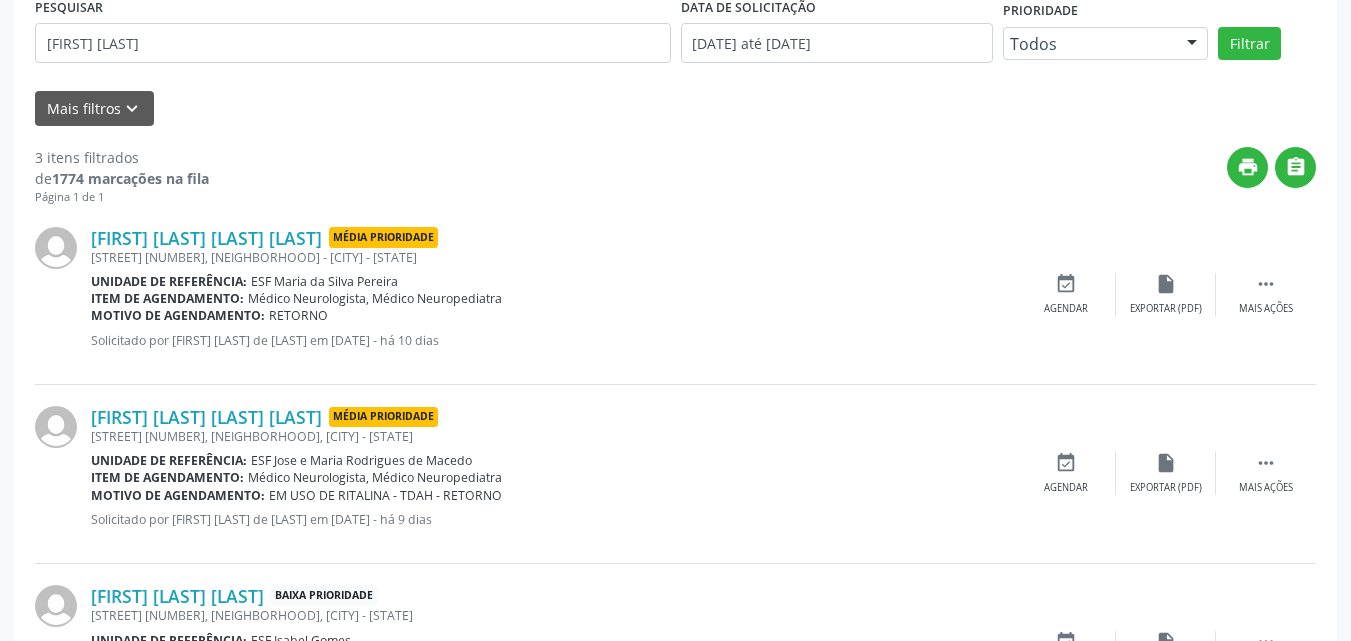 scroll, scrollTop: 536, scrollLeft: 0, axis: vertical 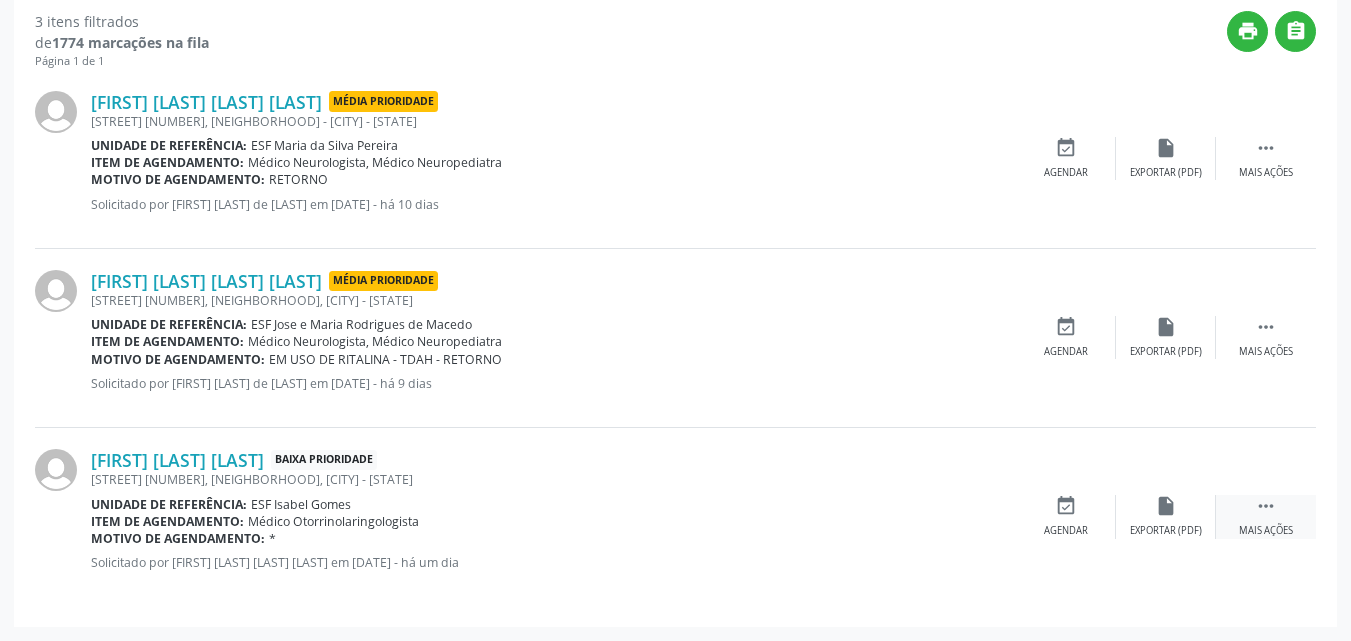 click on "" at bounding box center (1266, 506) 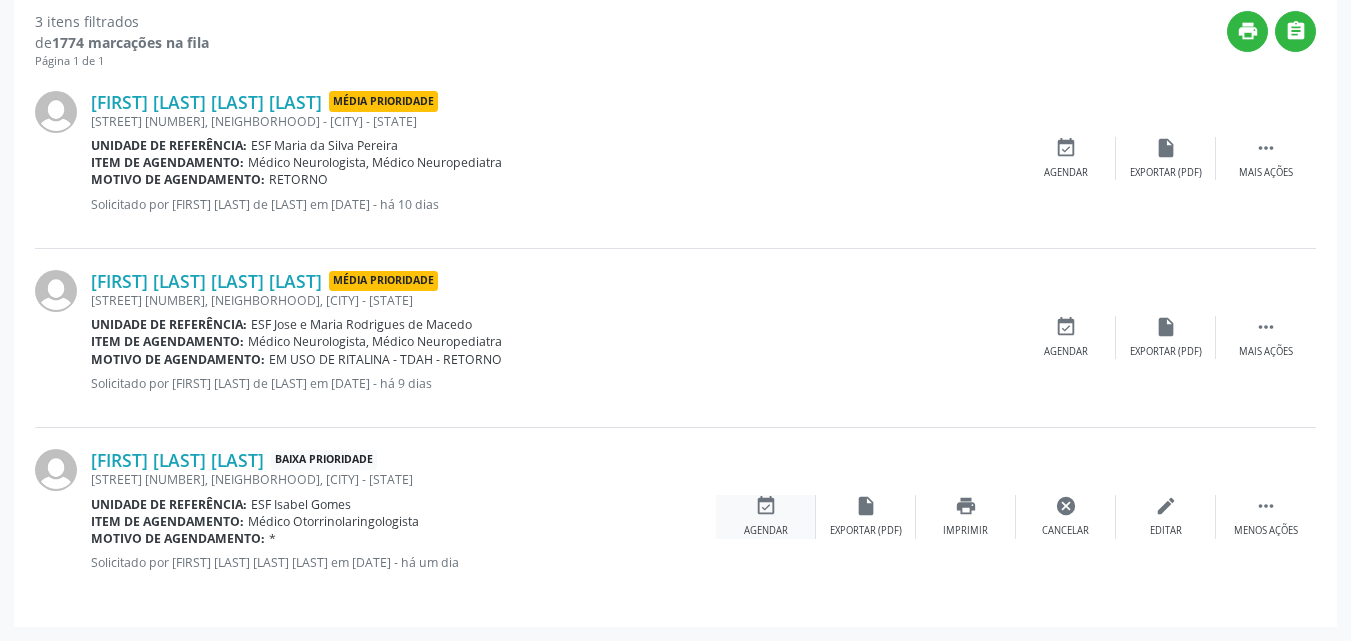 click on "event_available" at bounding box center [766, 506] 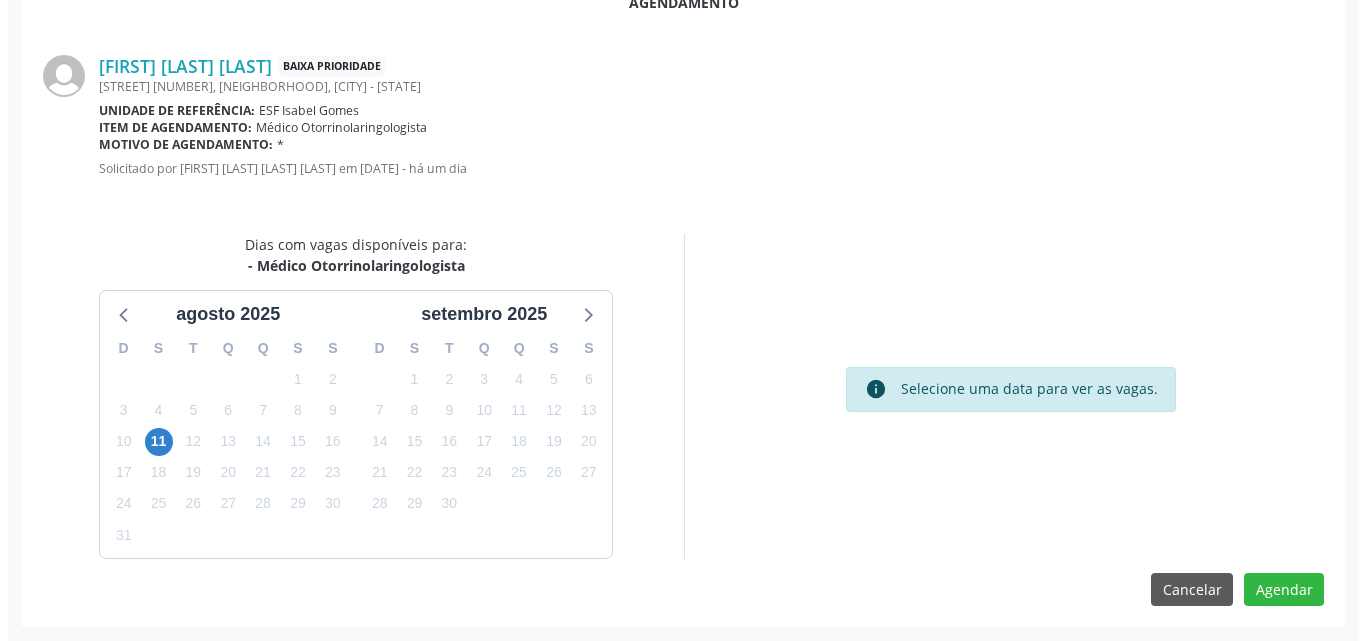 scroll, scrollTop: 0, scrollLeft: 0, axis: both 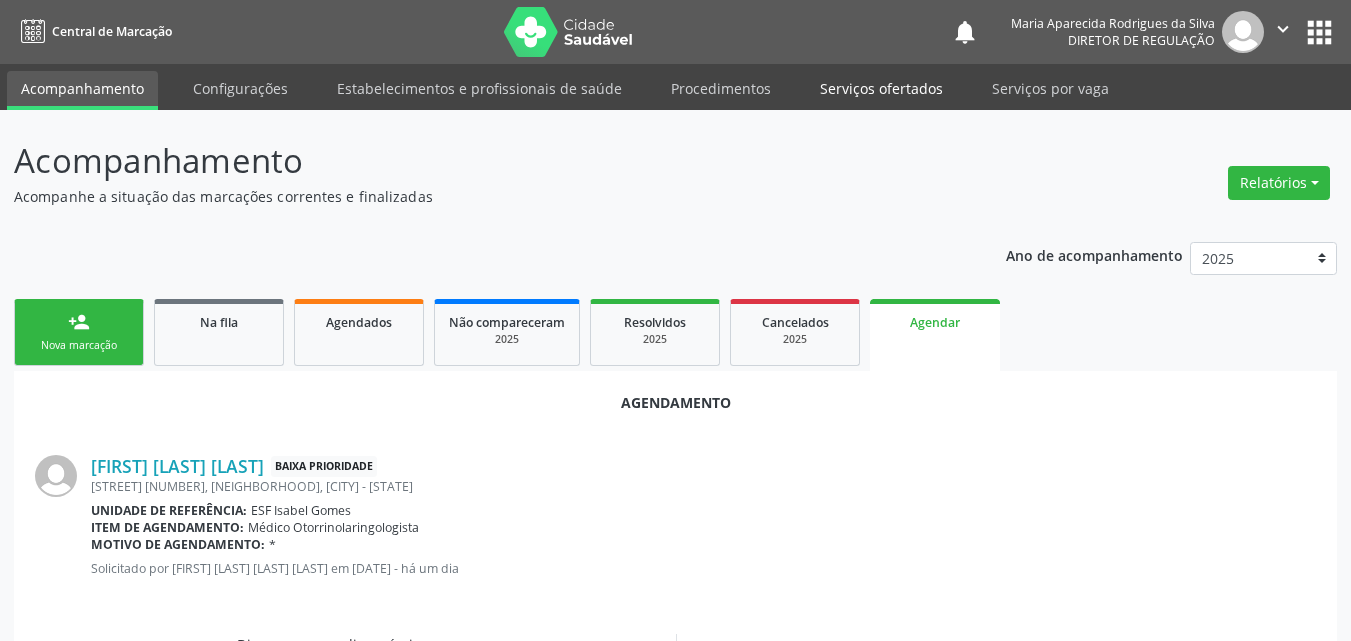 click on "Serviços ofertados" at bounding box center (881, 88) 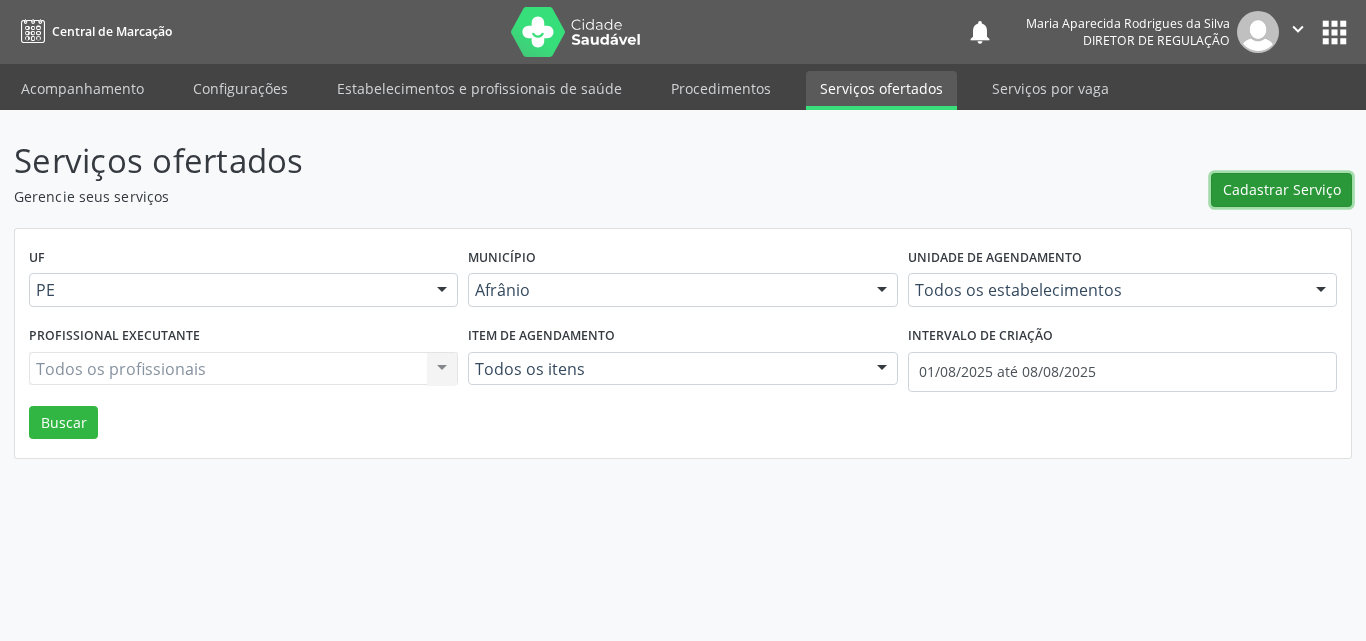 click on "Cadastrar Serviço" at bounding box center [1282, 189] 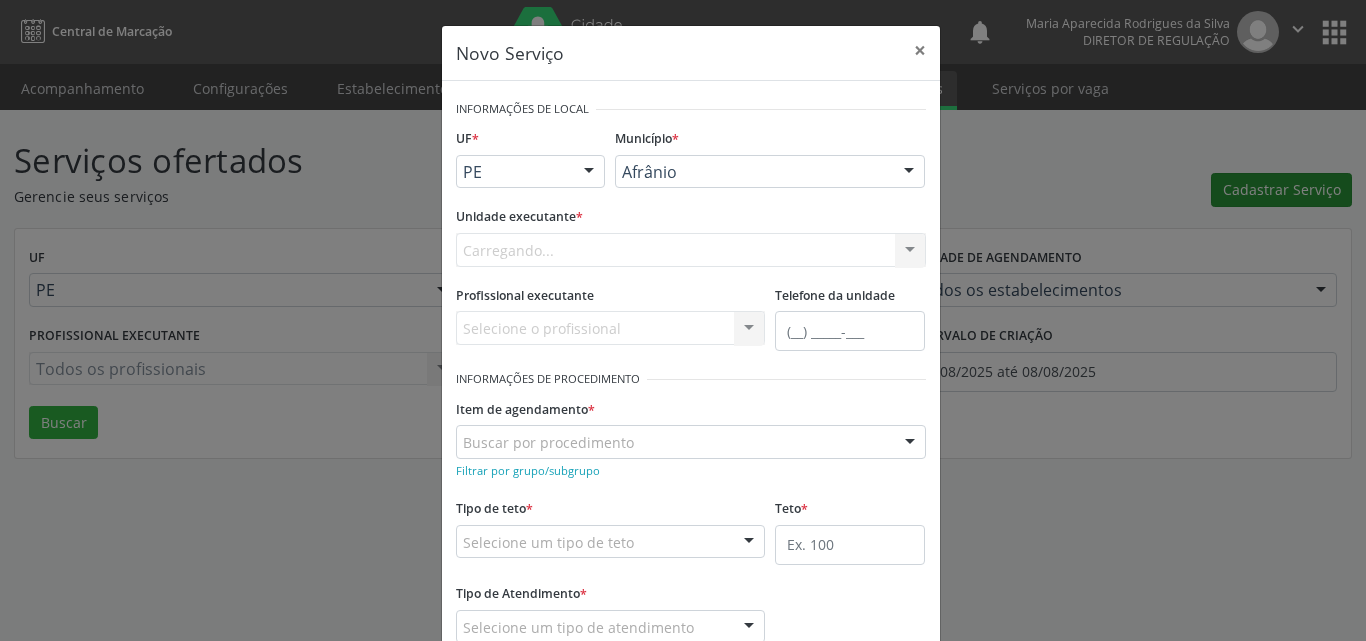 scroll, scrollTop: 0, scrollLeft: 0, axis: both 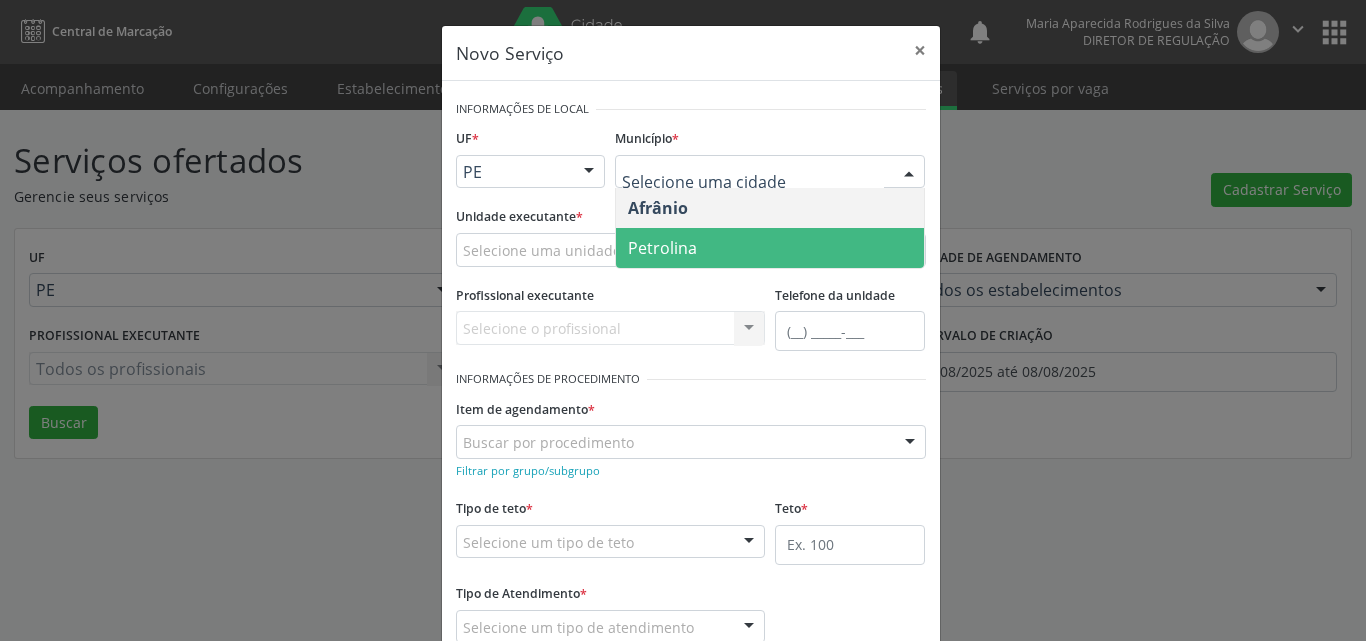 click on "Petrolina" at bounding box center (770, 248) 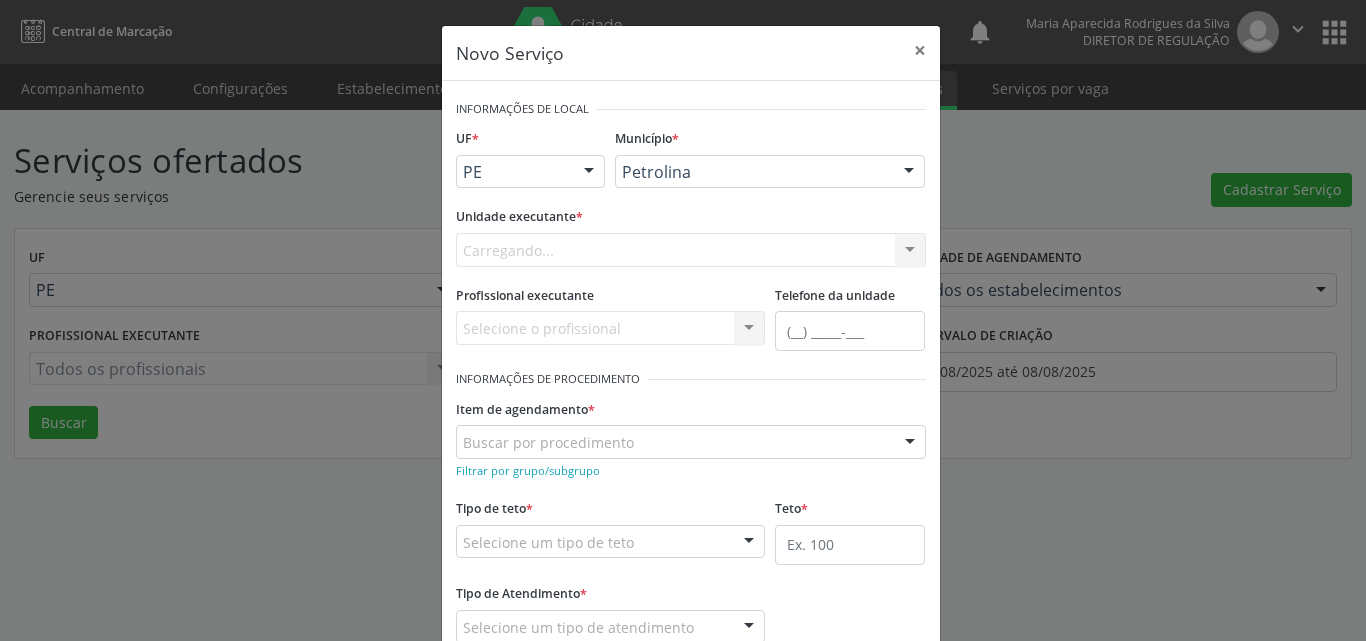 click on "Carregando...
Academia da Saude de Afranio   Academia da Saude do Bairro Roberto Luis   Academia da Saude do Distrito de Cachoeira do Roberto   Academia da Saude do Distrito de Extrema   Academia da Saude do Jose Ramos   Alves Landim   Ambulatorio Municipal de Saude   Caf Central de Abastecimento Farmaceutico   Centro de Atencao Psicossocial de Afranio Pe   Centro de Especialidades   Cime   Cuidar   Equipe de Atencao Basica Prisional Tipo I com Saude Mental   Esf Ana Coelho Nonato   Esf Custodia Maria da Conceicao   Esf Isabel Gomes   Esf Jose Ramos   Esf Jose e Maria Rodrigues de Macedo   Esf Maria Dilurdes da Silva   Esf Maria da Silva Pereira   Esf Rosalia Cavalcanti Gomes   Esf de Barra das Melancias   Esf de Extrema   Farmacia Basica do Municipio de Afranio   Hospital Municipal Maria Coelho Cavalcanti Rodrigues   Hospital de Campanha Covid 19 Ambulatorio Municipal   Laboratorio de Protese Dentario   Lid Laboratorio de Investigacoes e Diagnosticos               Selac" at bounding box center [691, 250] 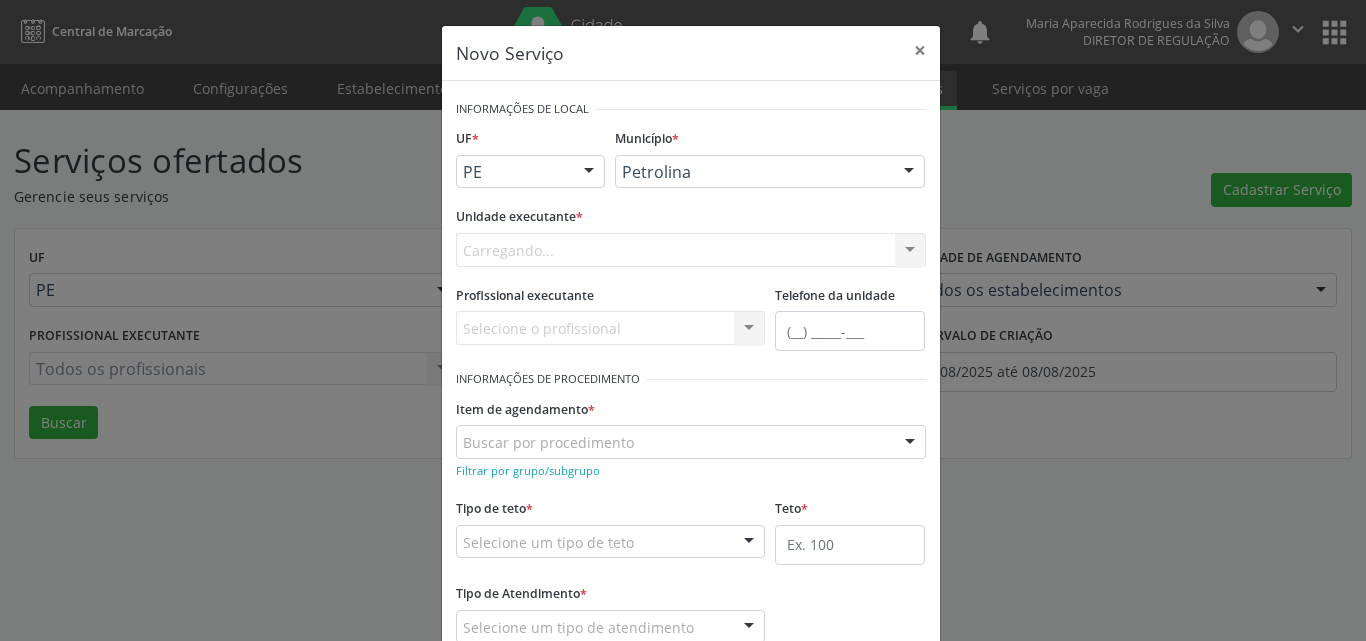 click on "Carregando...
Academia da Saude de Afranio   Academia da Saude do Bairro Roberto Luis   Academia da Saude do Distrito de Cachoeira do Roberto   Academia da Saude do Distrito de Extrema   Academia da Saude do Jose Ramos   Alves Landim   Ambulatorio Municipal de Saude   Caf Central de Abastecimento Farmaceutico   Centro de Atencao Psicossocial de Afranio Pe   Centro de Especialidades   Cime   Cuidar   Equipe de Atencao Basica Prisional Tipo I com Saude Mental   Esf Ana Coelho Nonato   Esf Custodia Maria da Conceicao   Esf Isabel Gomes   Esf Jose Ramos   Esf Jose e Maria Rodrigues de Macedo   Esf Maria Dilurdes da Silva   Esf Maria da Silva Pereira   Esf Rosalia Cavalcanti Gomes   Esf de Barra das Melancias   Esf de Extrema   Farmacia Basica do Municipio de Afranio   Hospital Municipal Maria Coelho Cavalcanti Rodrigues   Hospital de Campanha Covid 19 Ambulatorio Municipal   Laboratorio de Protese Dentario   Lid Laboratorio de Investigacoes e Diagnosticos               Selac" at bounding box center (691, 250) 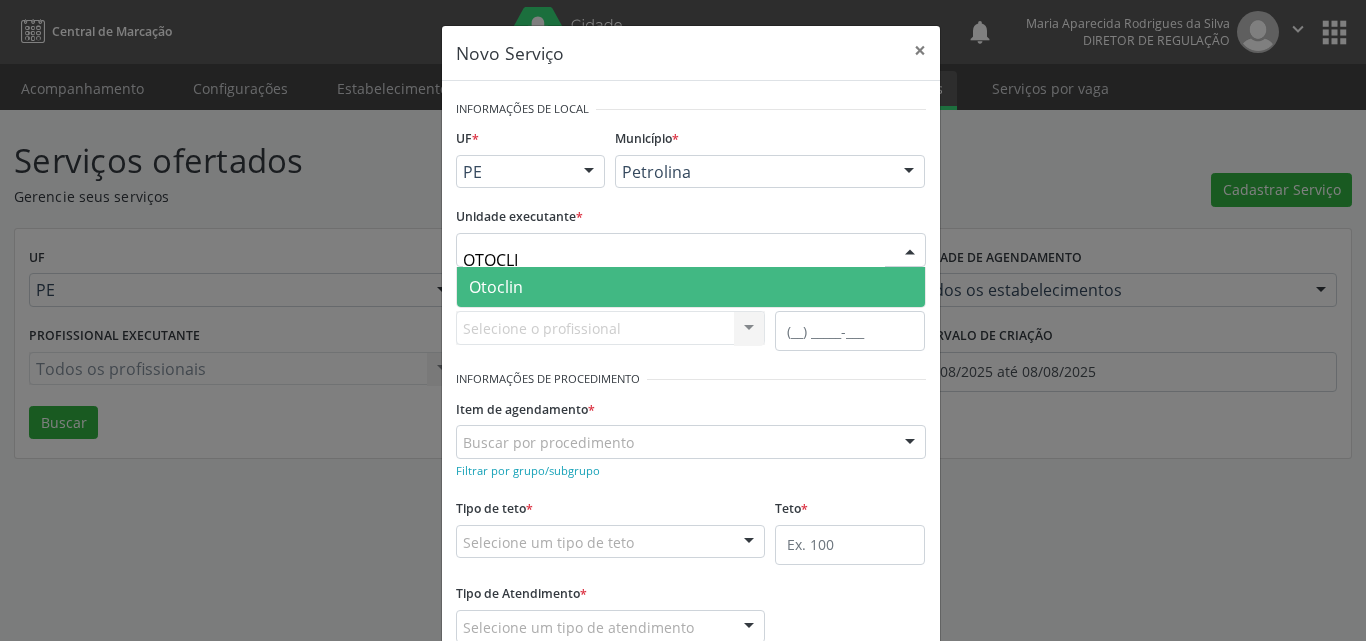 type on "OTOCLIN" 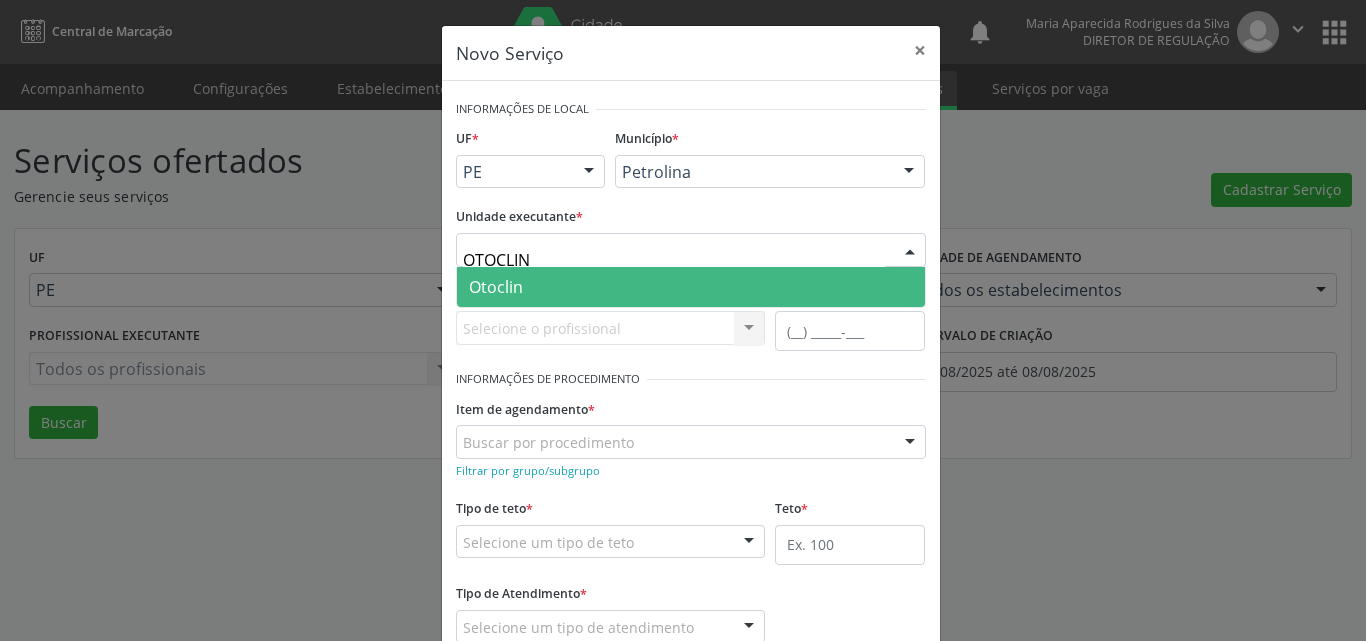 click on "Otoclin" at bounding box center (691, 287) 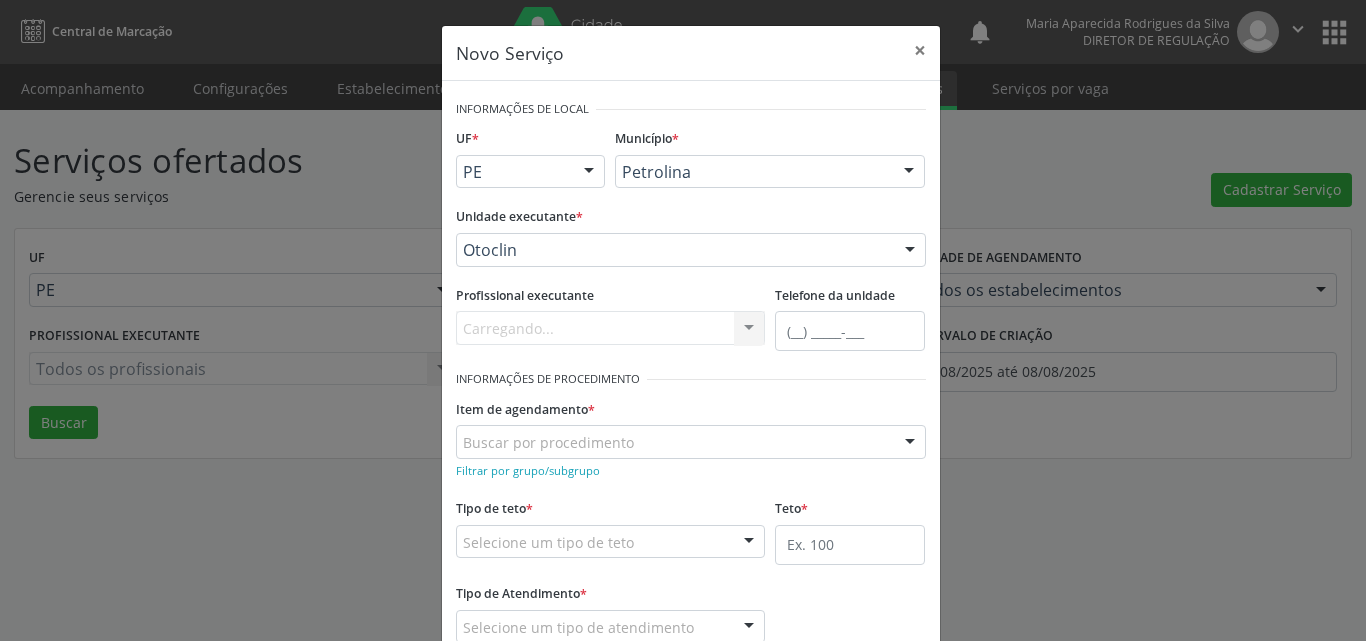 click on "Buscar por procedimento" at bounding box center (691, 442) 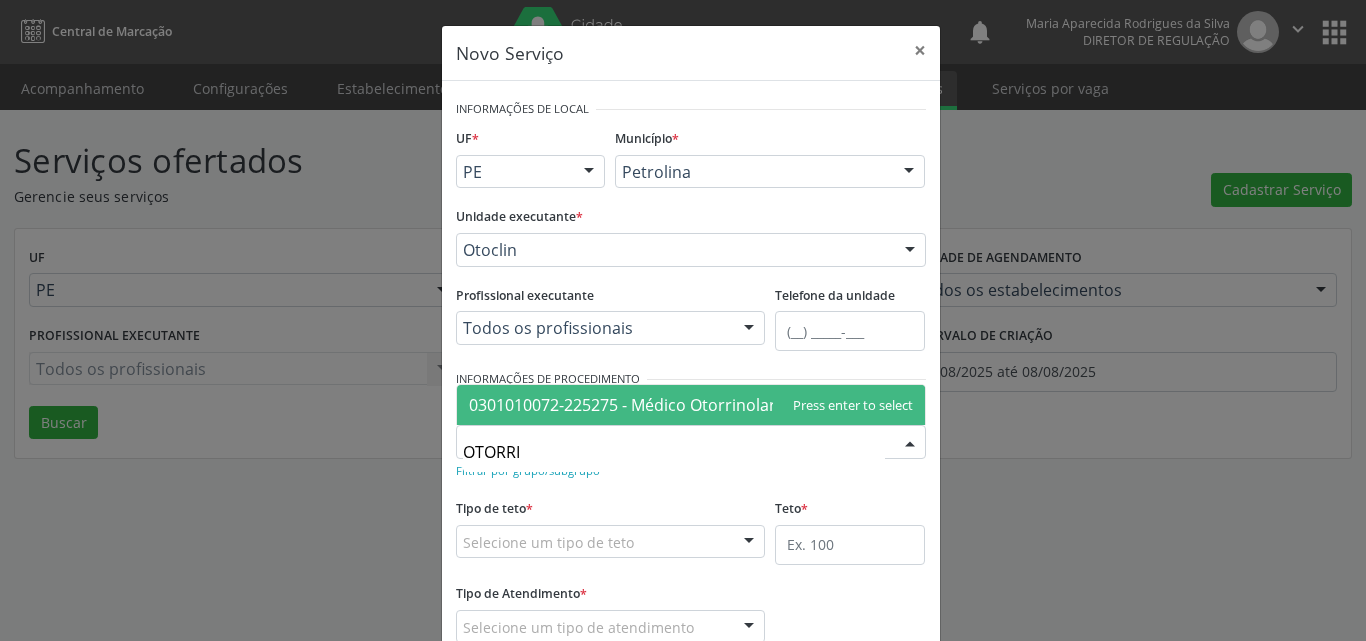 type on "OTORRIN" 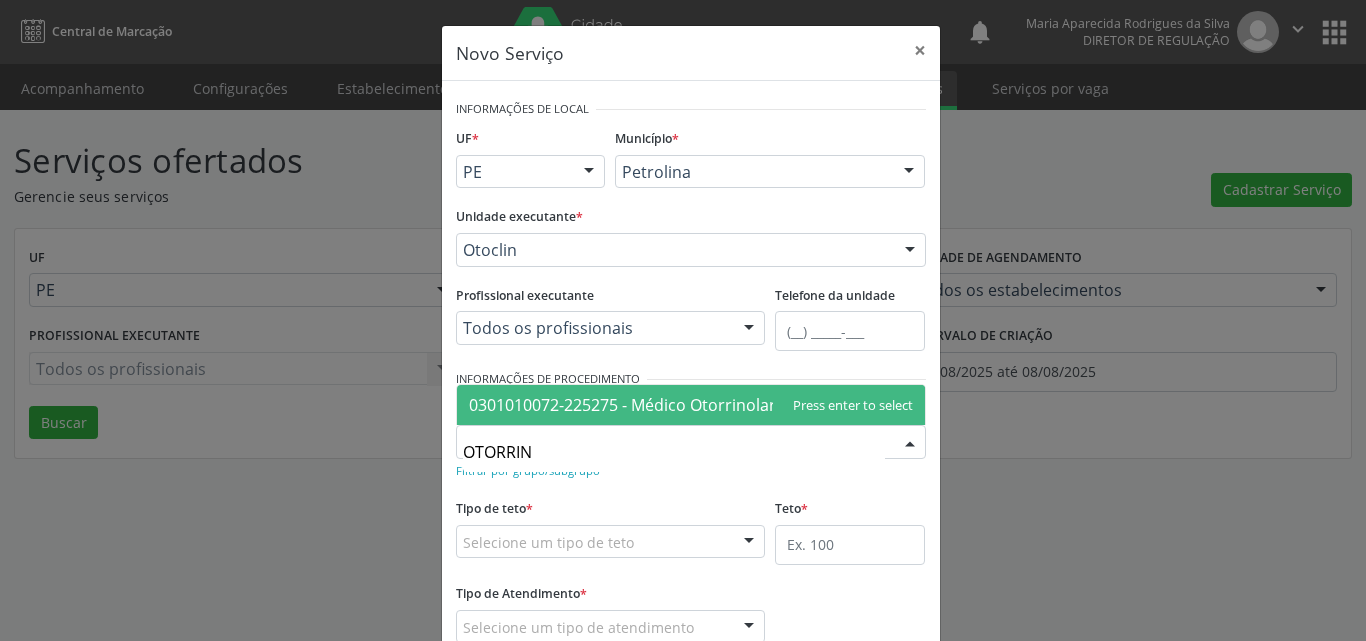 click on "0301010072-225275 - Médico Otorrinolaringologista" at bounding box center (664, 405) 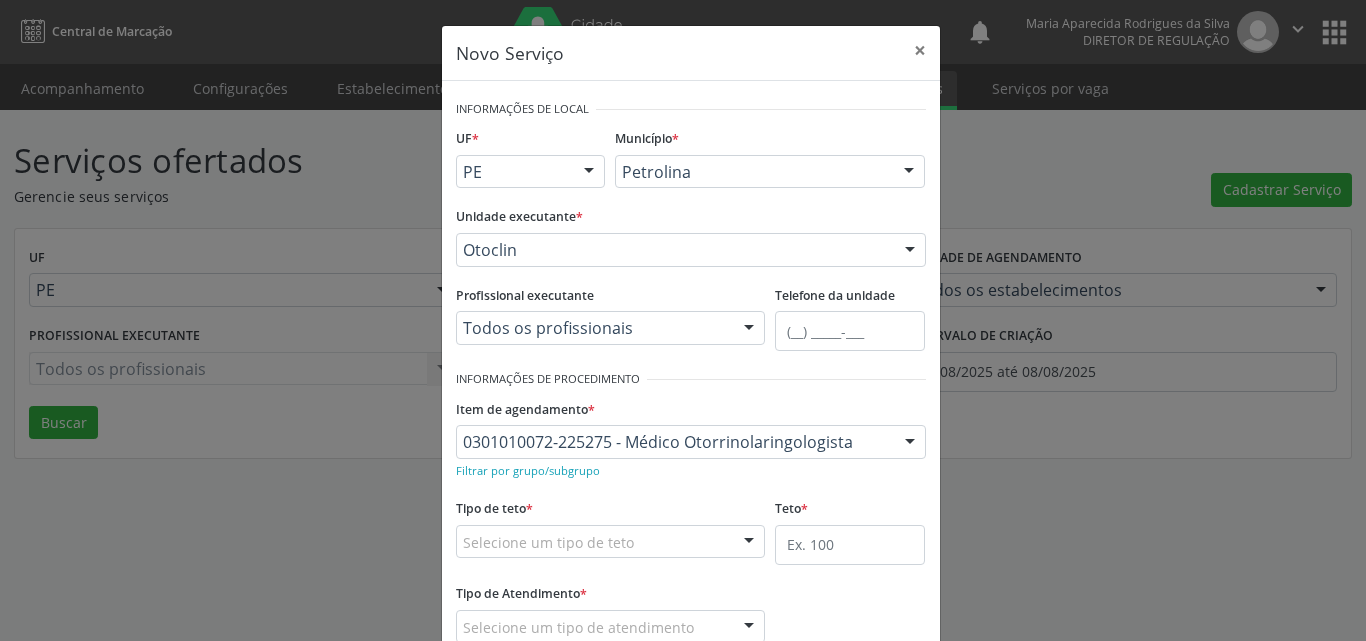 click on "Selecione um tipo de teto" at bounding box center [611, 542] 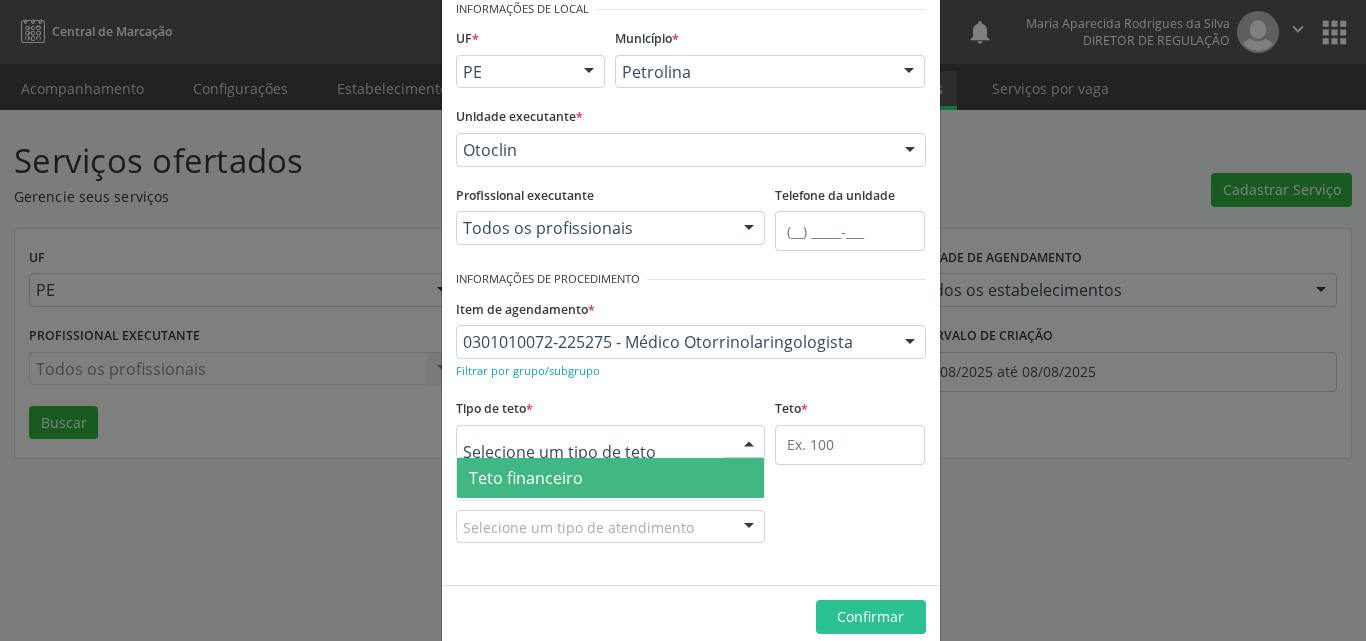 scroll, scrollTop: 132, scrollLeft: 0, axis: vertical 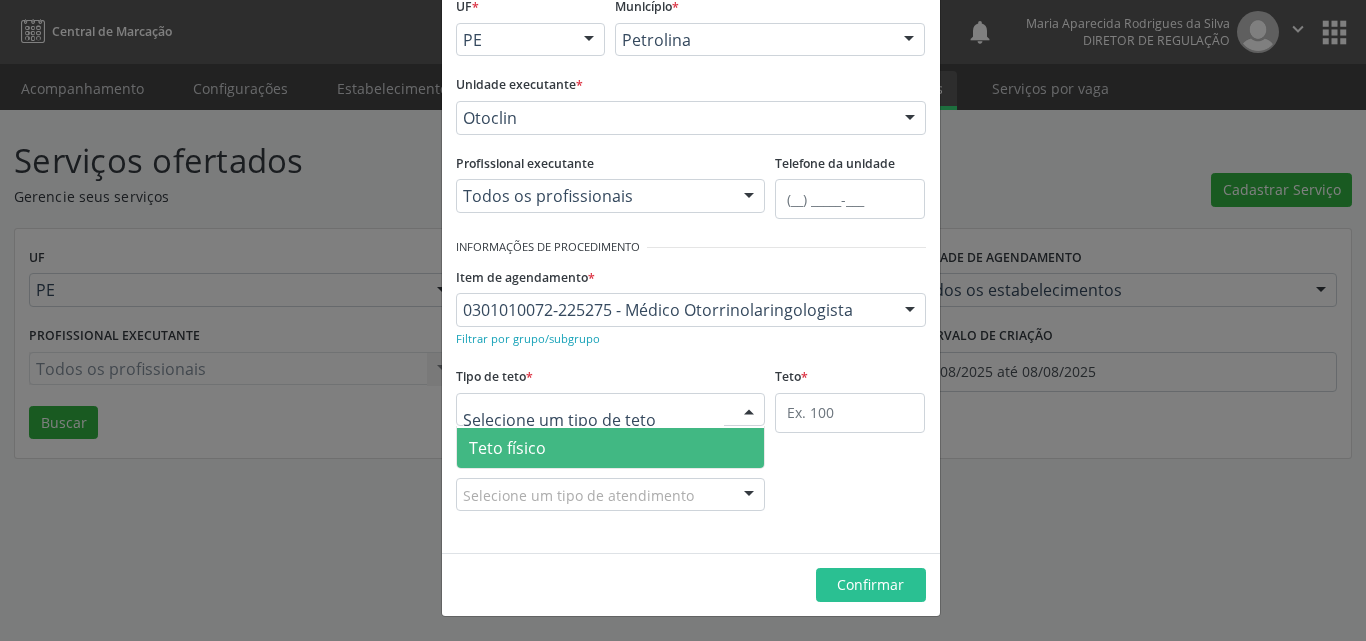 click on "Teto físico" at bounding box center [611, 448] 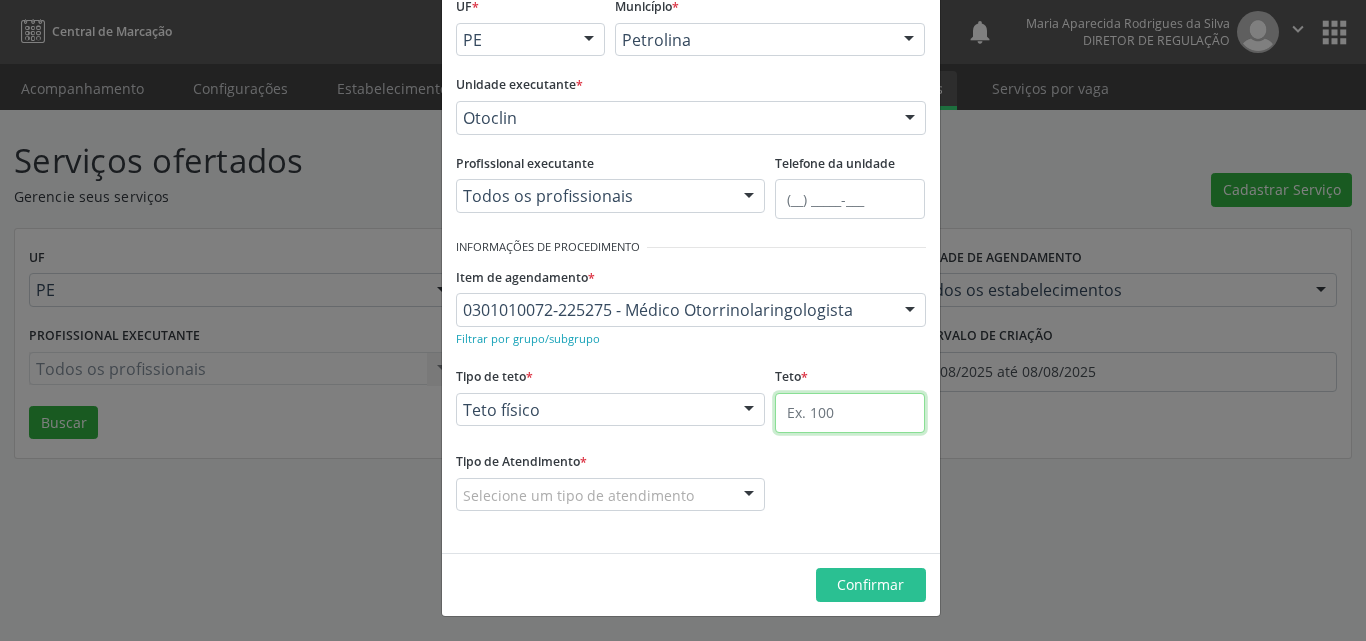 click at bounding box center (850, 413) 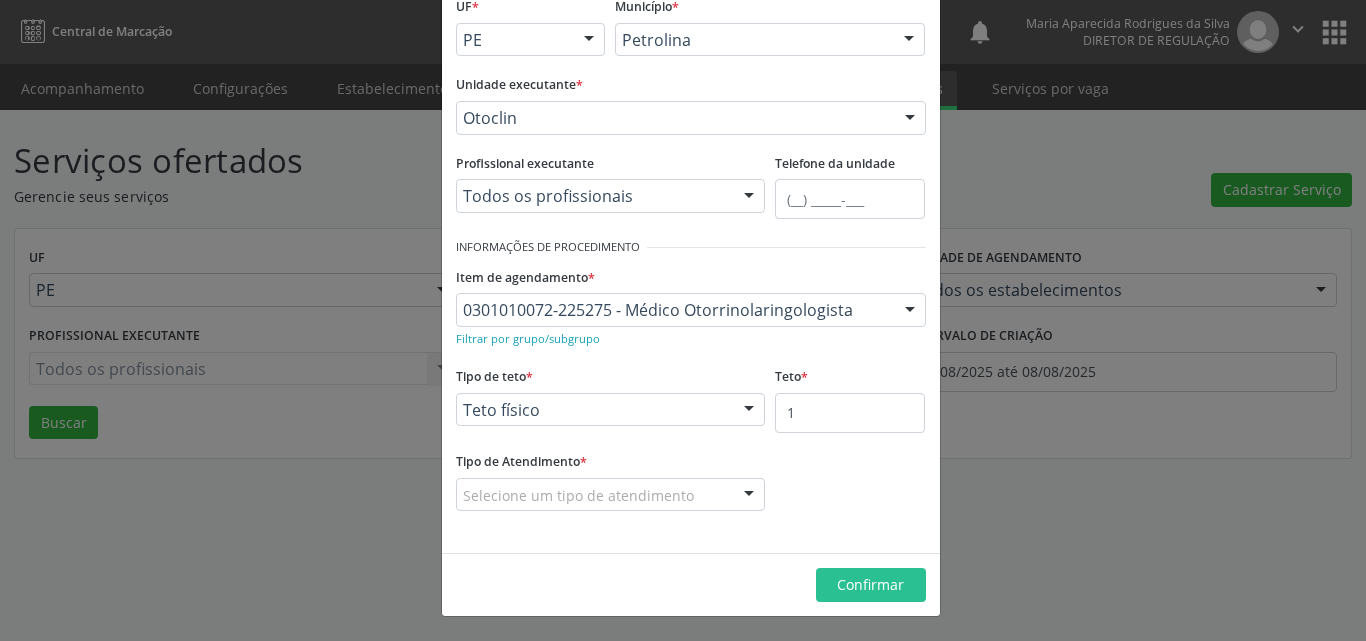 click on "Selecione um tipo de atendimento" at bounding box center [611, 495] 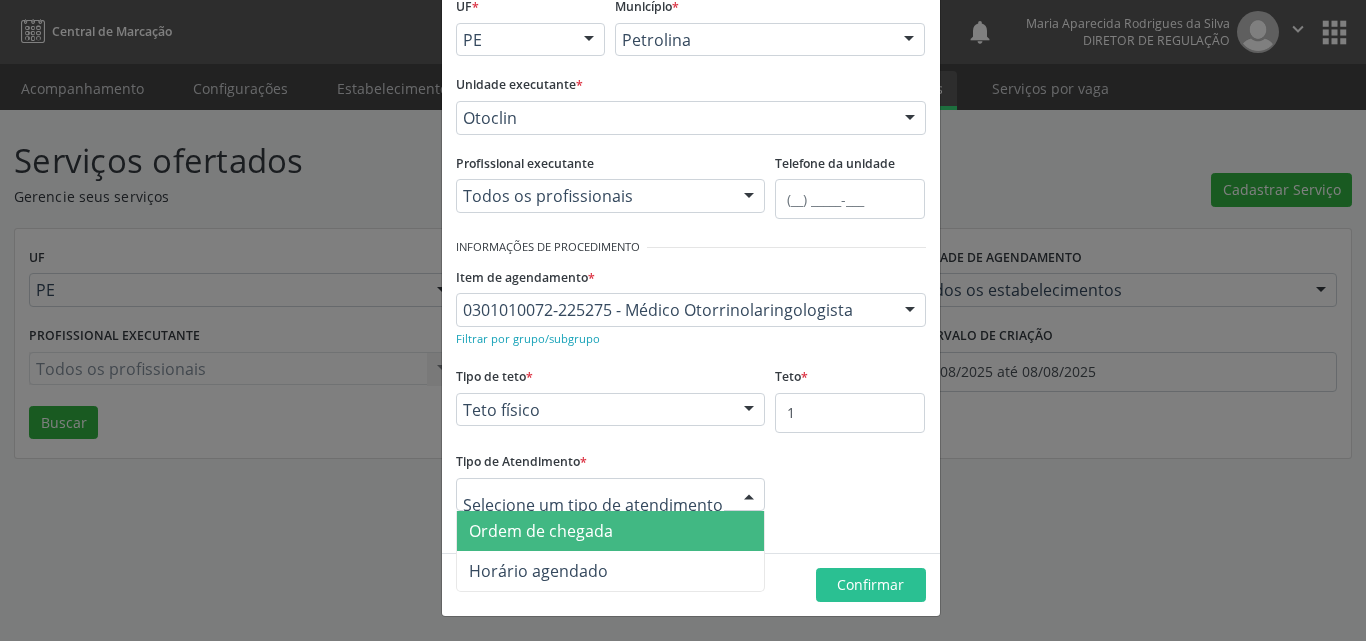 click on "Ordem de chegada" at bounding box center (611, 531) 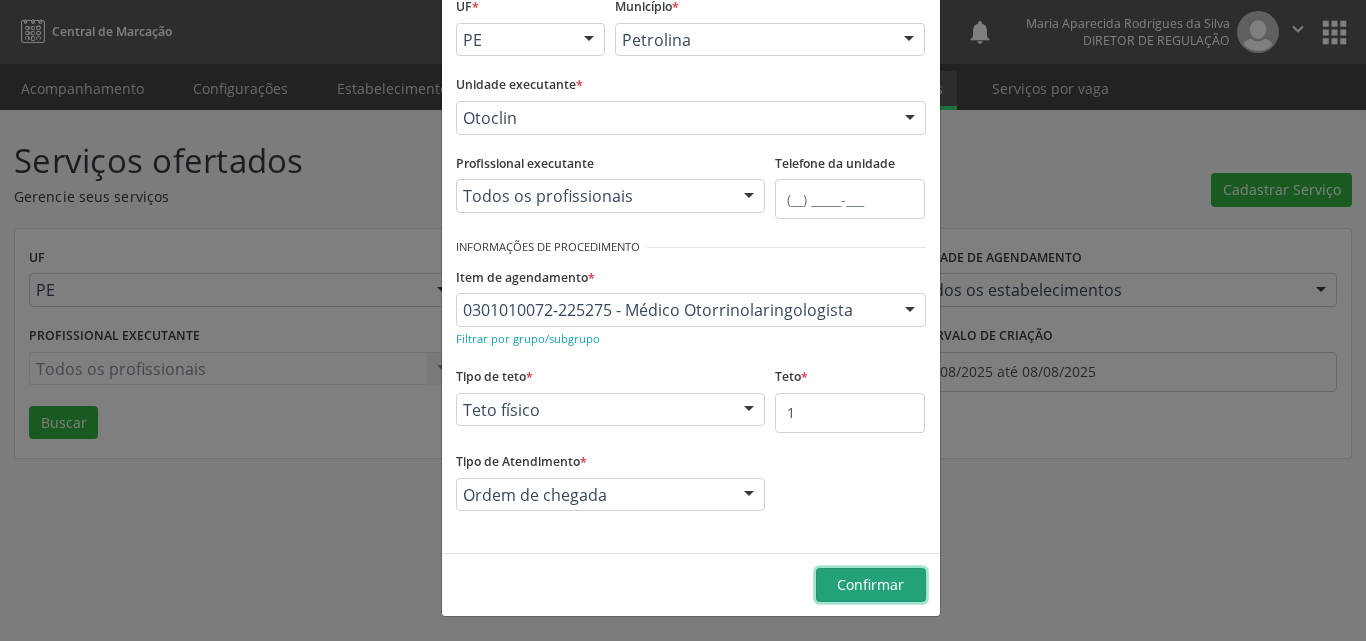 click on "Confirmar" at bounding box center (870, 584) 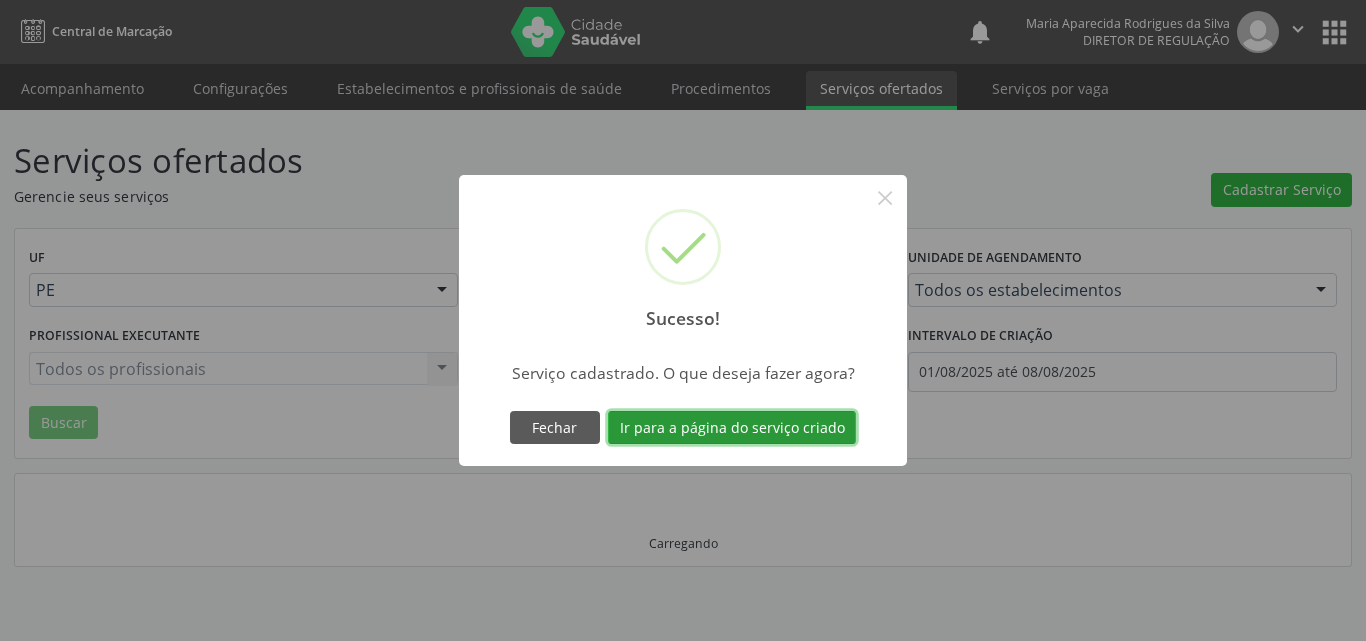 click on "Ir para a página do serviço criado" at bounding box center (732, 428) 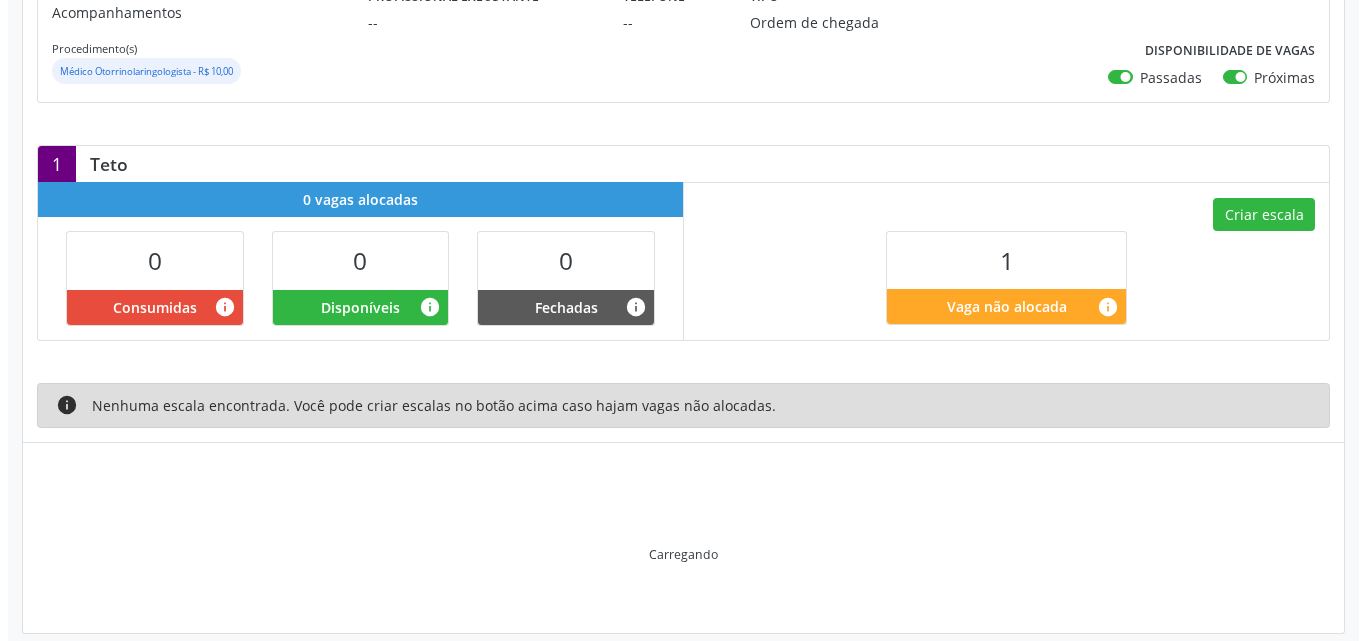 scroll, scrollTop: 273, scrollLeft: 0, axis: vertical 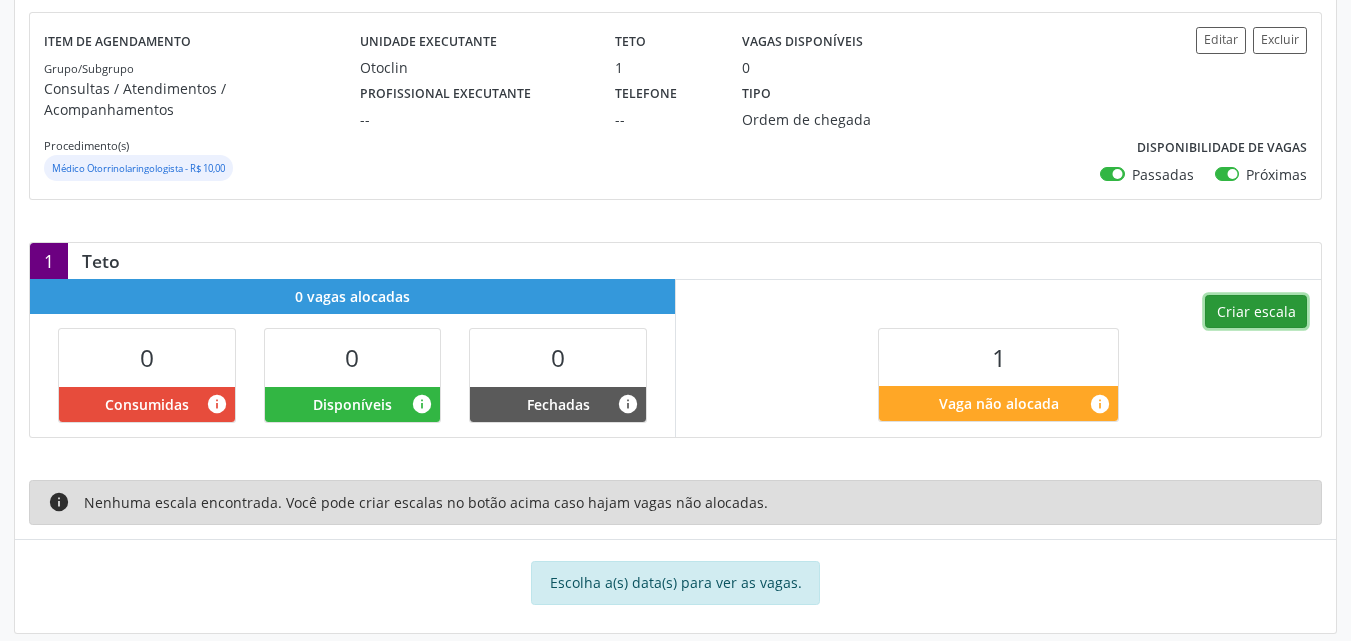 click on "Criar escala" at bounding box center (1256, 312) 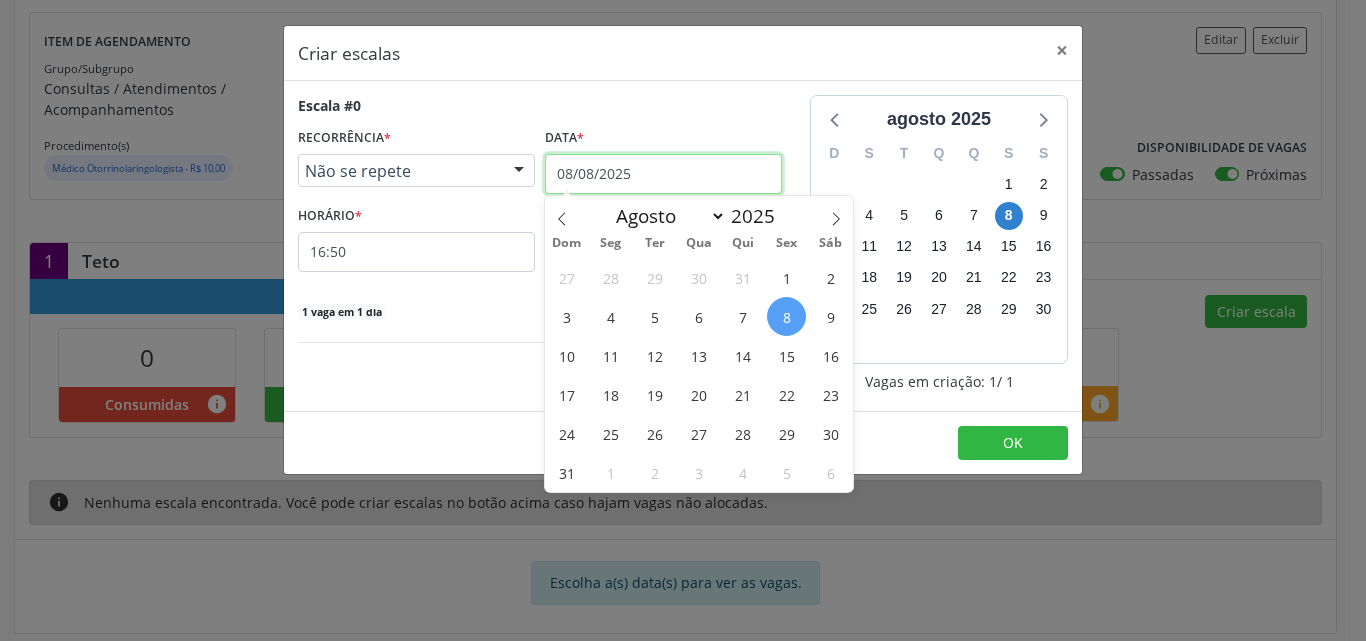 click on "08/08/2025" at bounding box center (663, 174) 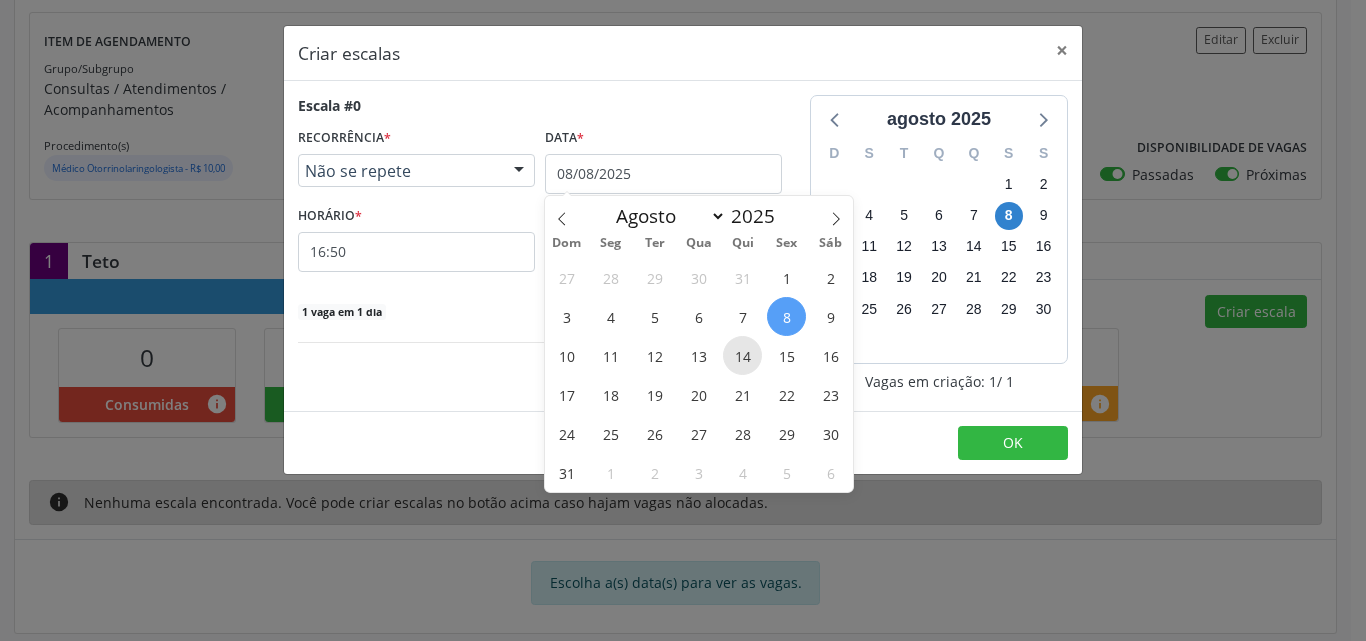 click on "14" at bounding box center [742, 355] 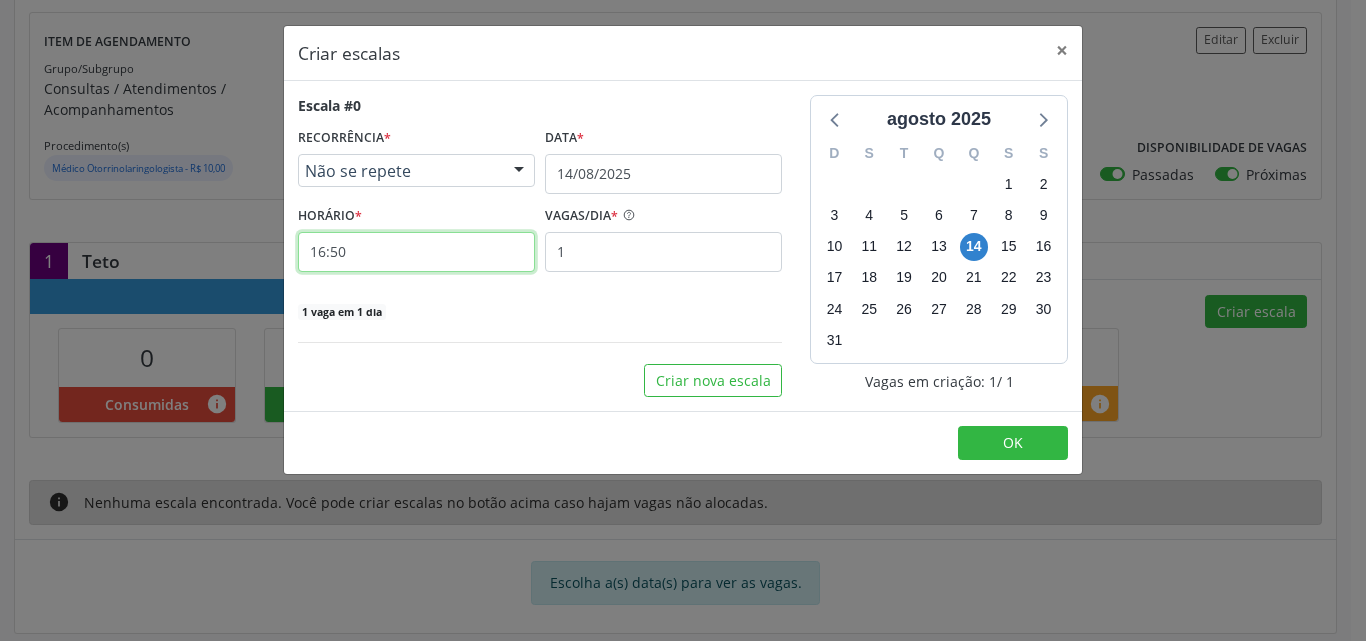 click on "16:50" at bounding box center (416, 252) 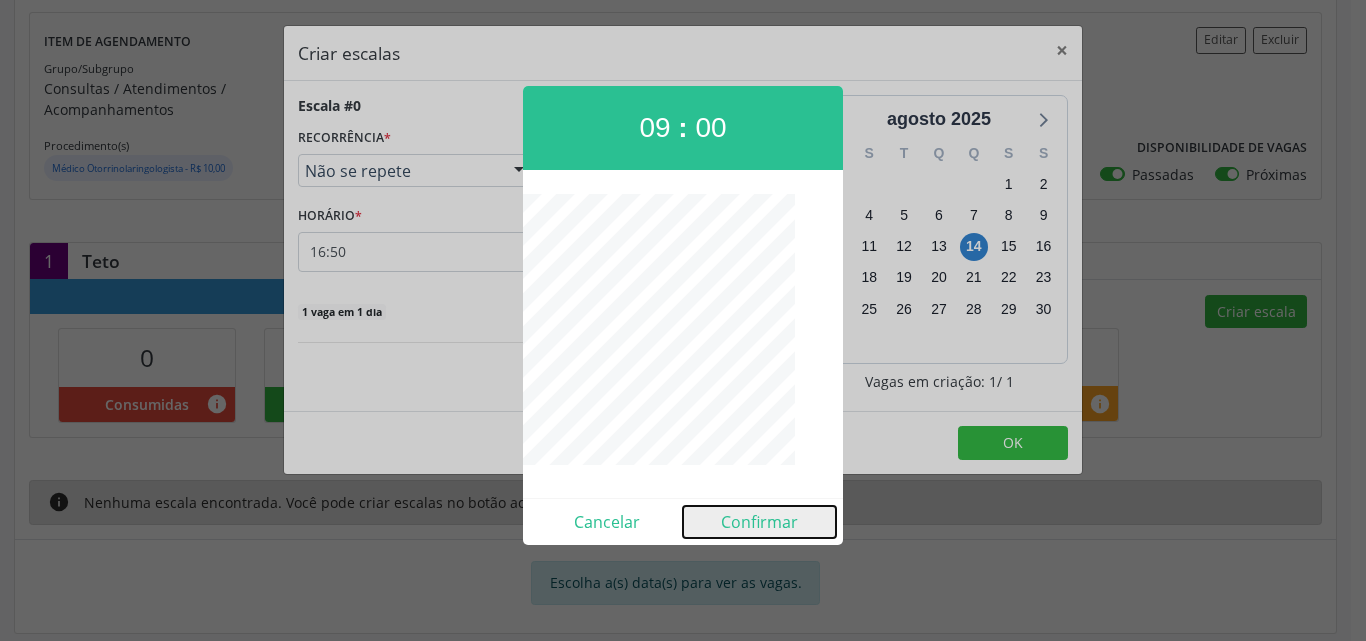 click on "Confirmar" at bounding box center (759, 522) 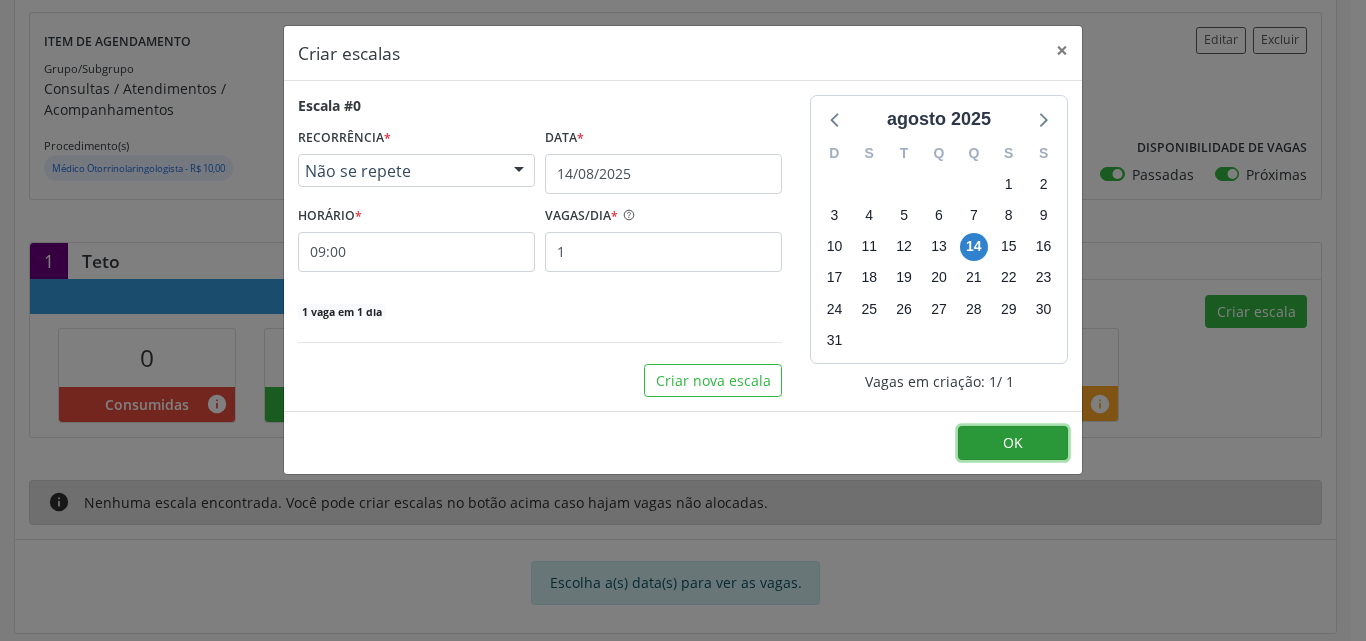 click on "OK" at bounding box center (1013, 443) 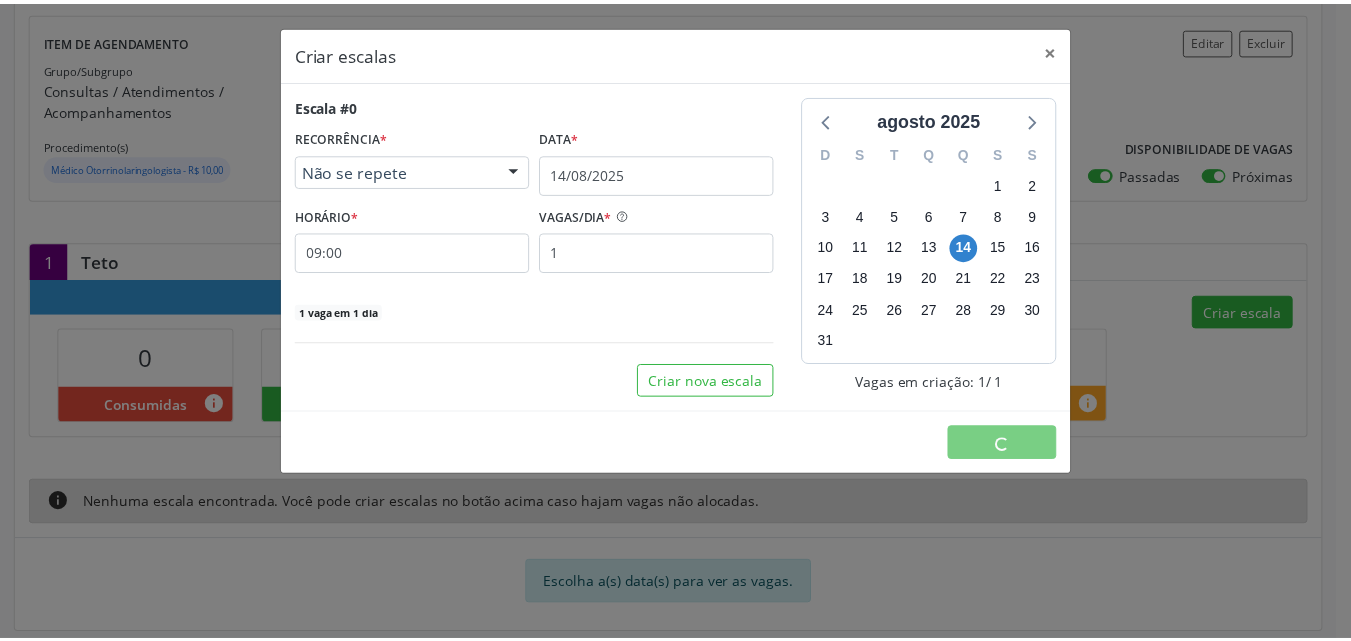 scroll, scrollTop: 0, scrollLeft: 0, axis: both 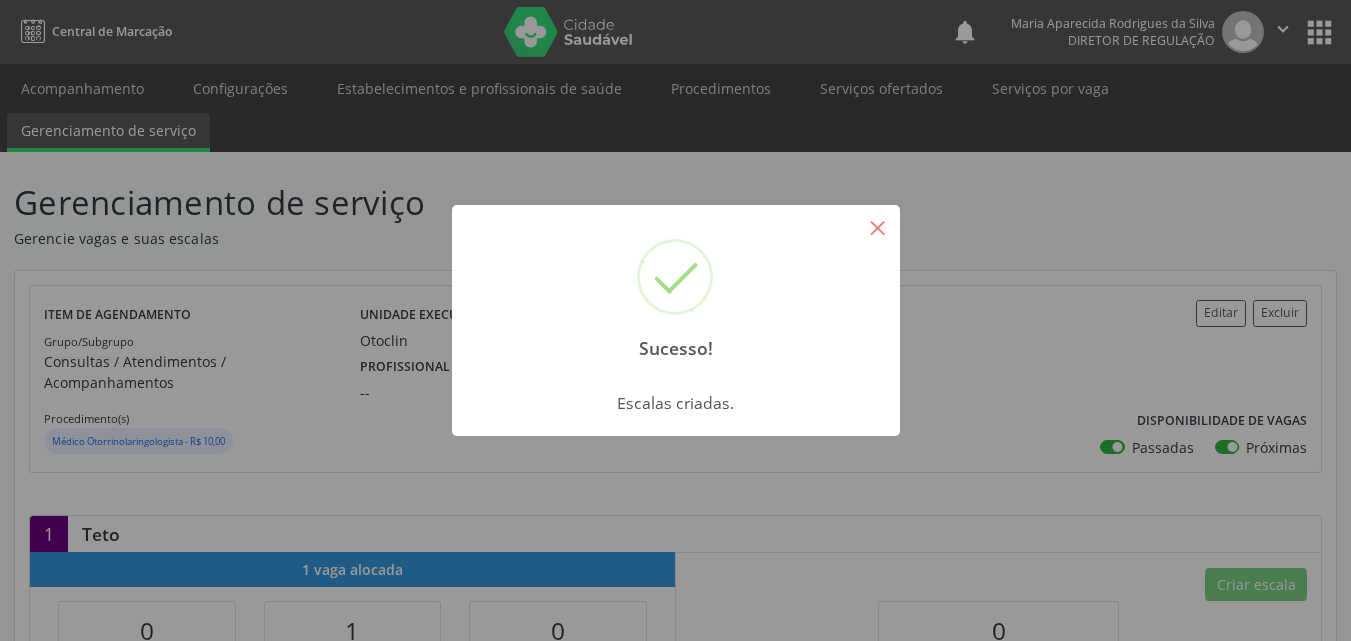 click on "×" at bounding box center [878, 227] 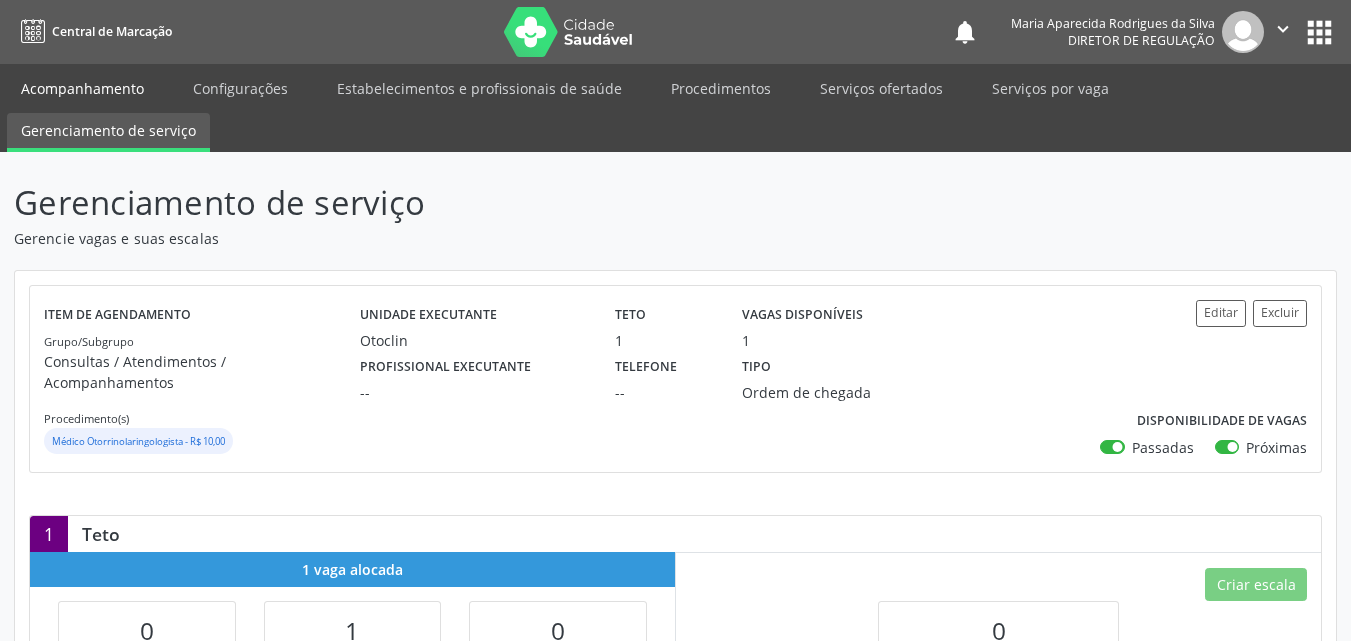 click on "Acompanhamento" at bounding box center [82, 88] 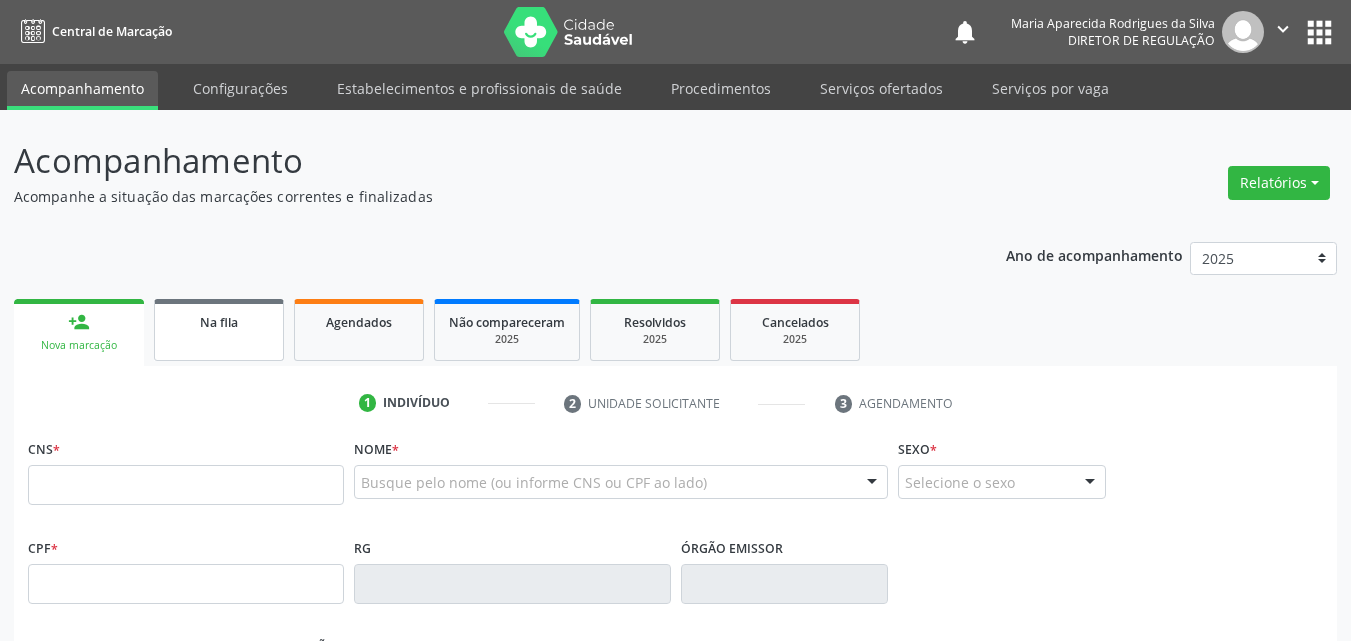 click on "Na fila" at bounding box center (219, 321) 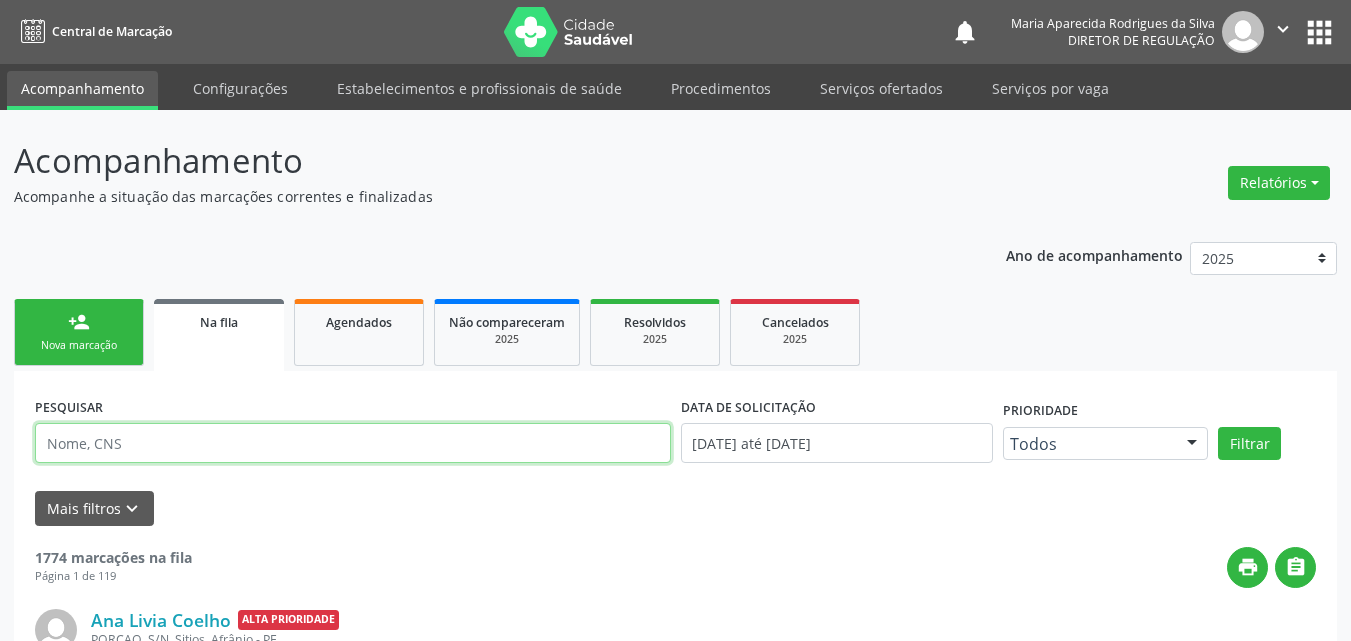 click at bounding box center (353, 443) 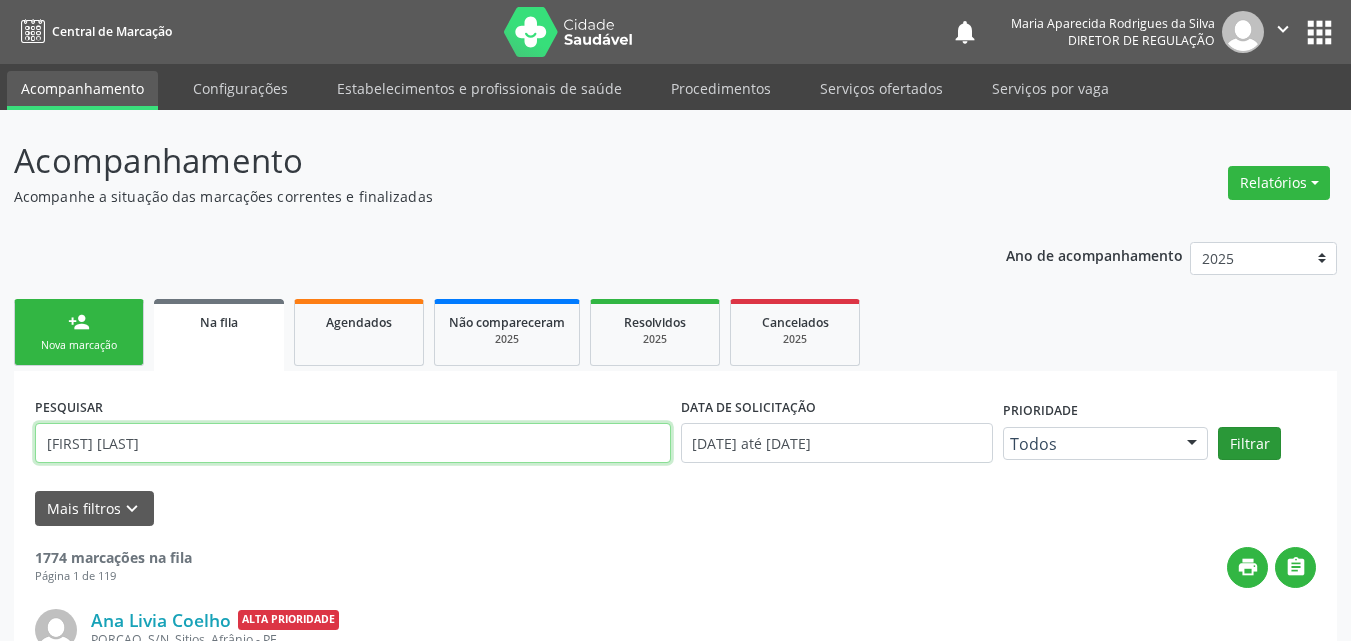type on "[FIRST] [LAST]" 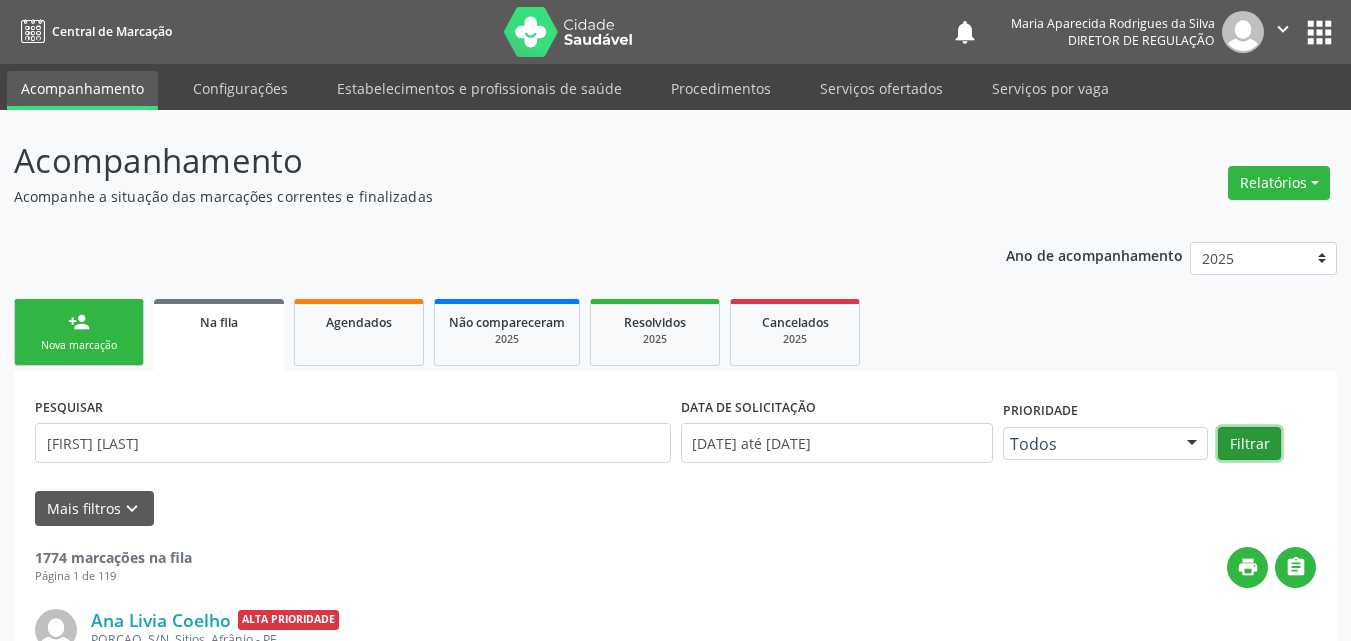 click on "Filtrar" at bounding box center (1249, 444) 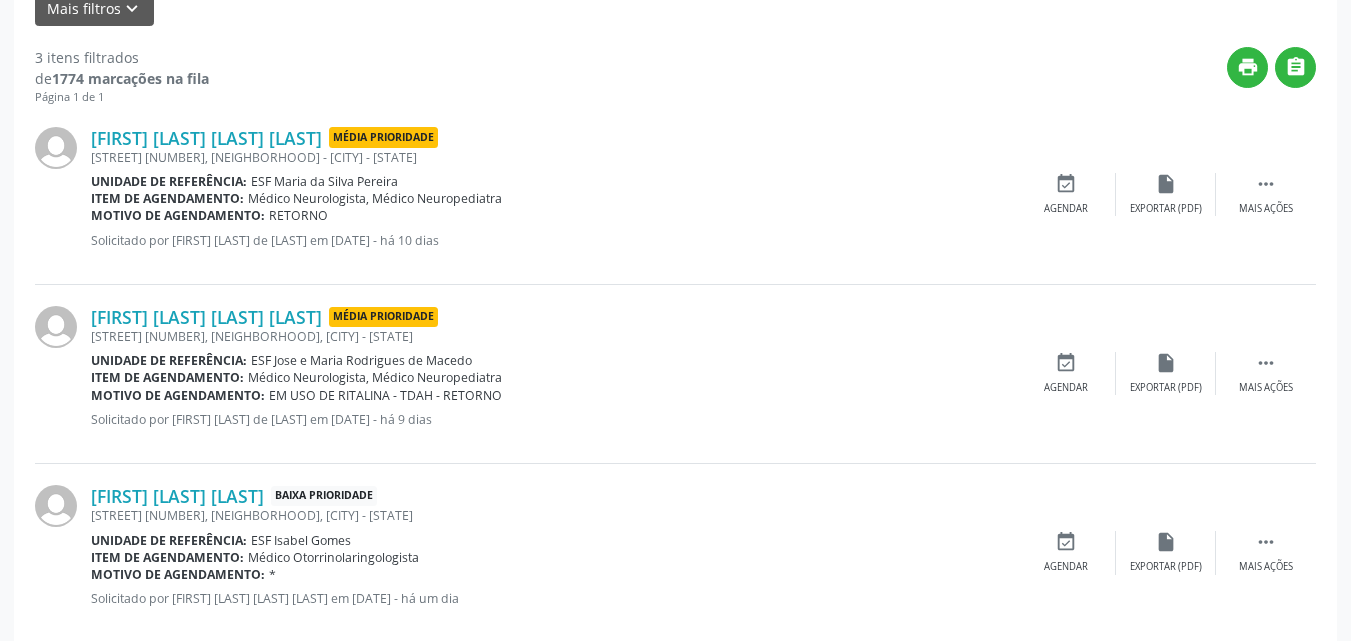 scroll, scrollTop: 536, scrollLeft: 0, axis: vertical 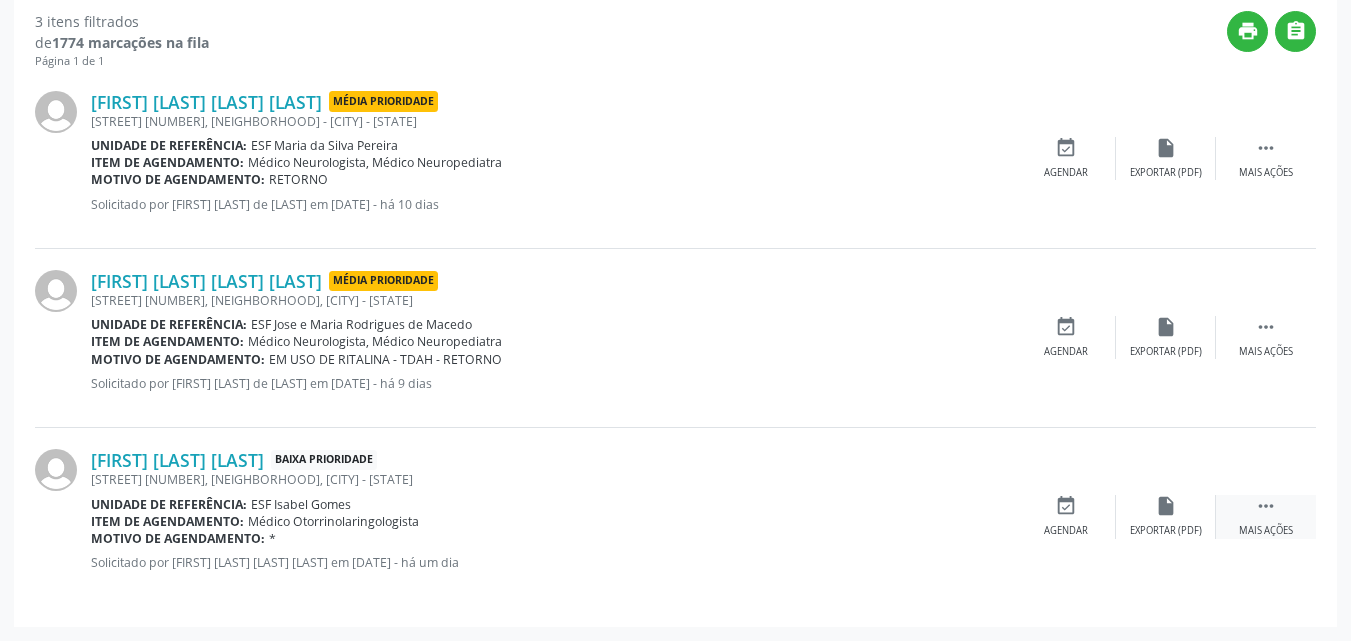 click on "" at bounding box center (1266, 506) 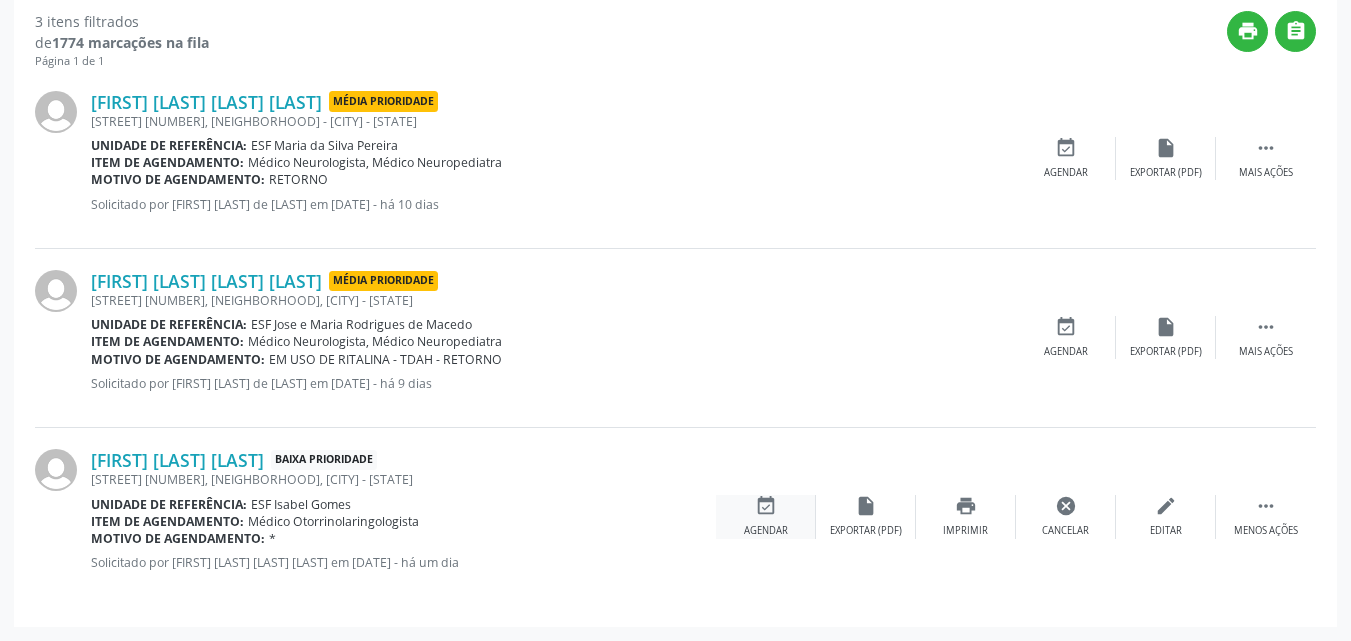 click on "event_available" at bounding box center (766, 506) 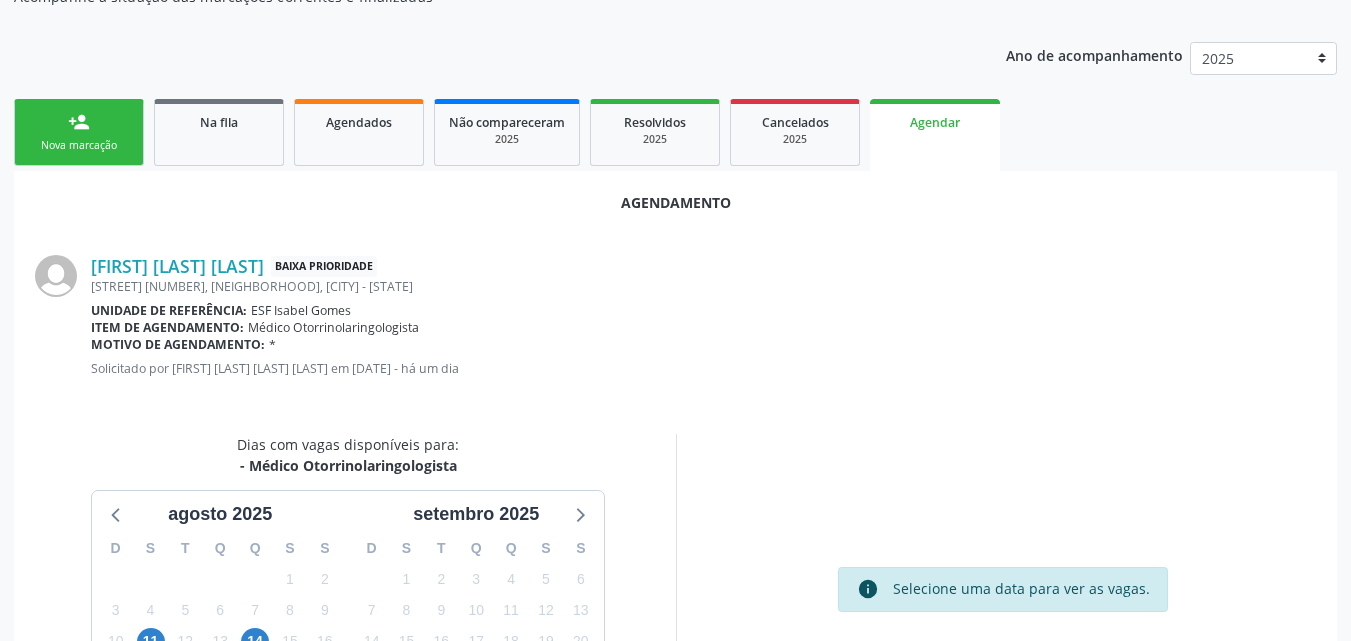 scroll, scrollTop: 400, scrollLeft: 0, axis: vertical 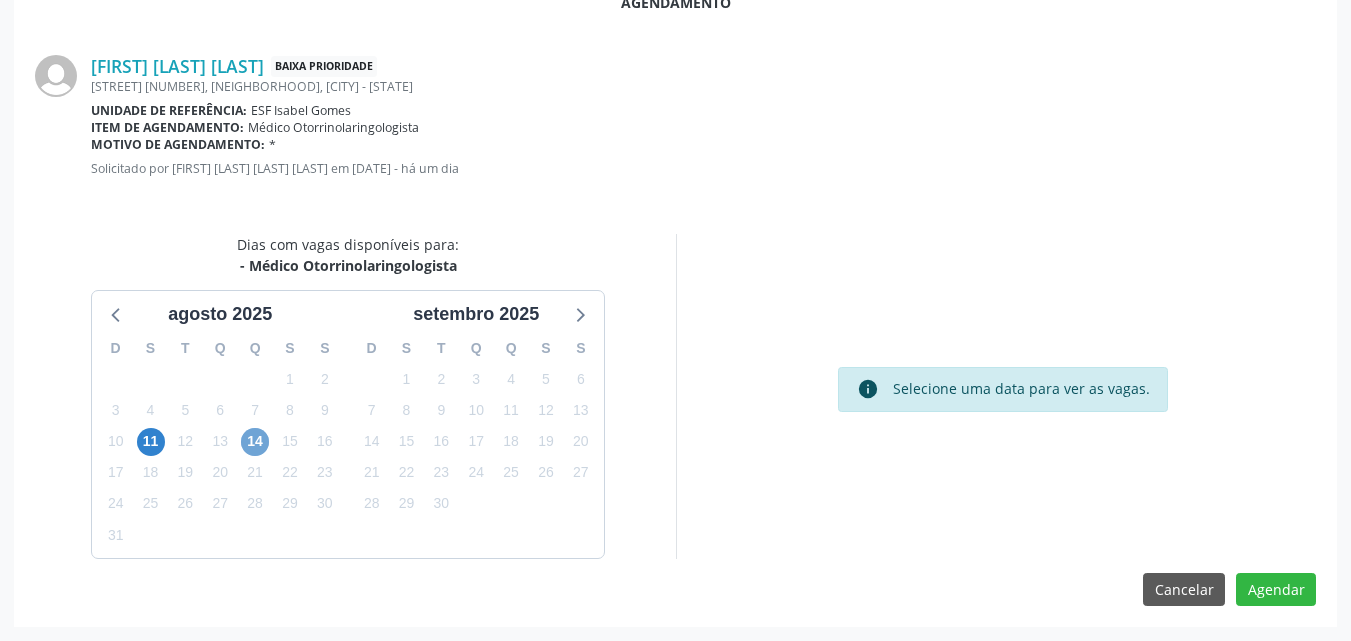 click on "14" at bounding box center [255, 442] 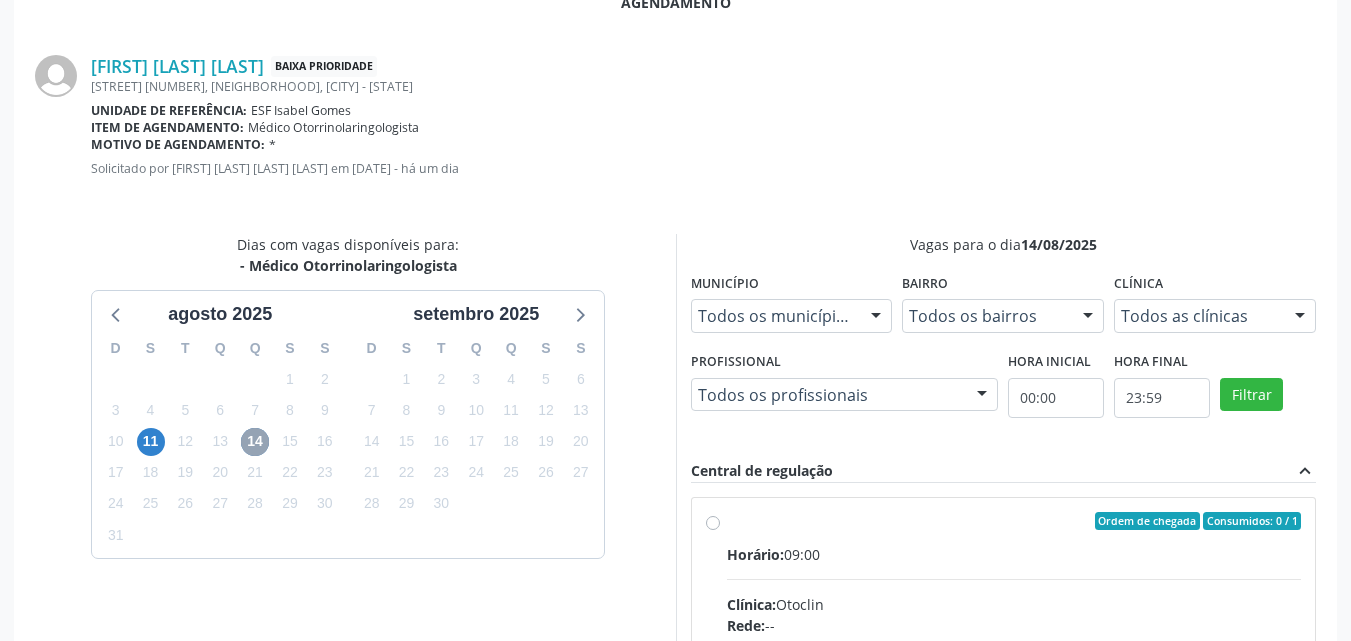 scroll, scrollTop: 600, scrollLeft: 0, axis: vertical 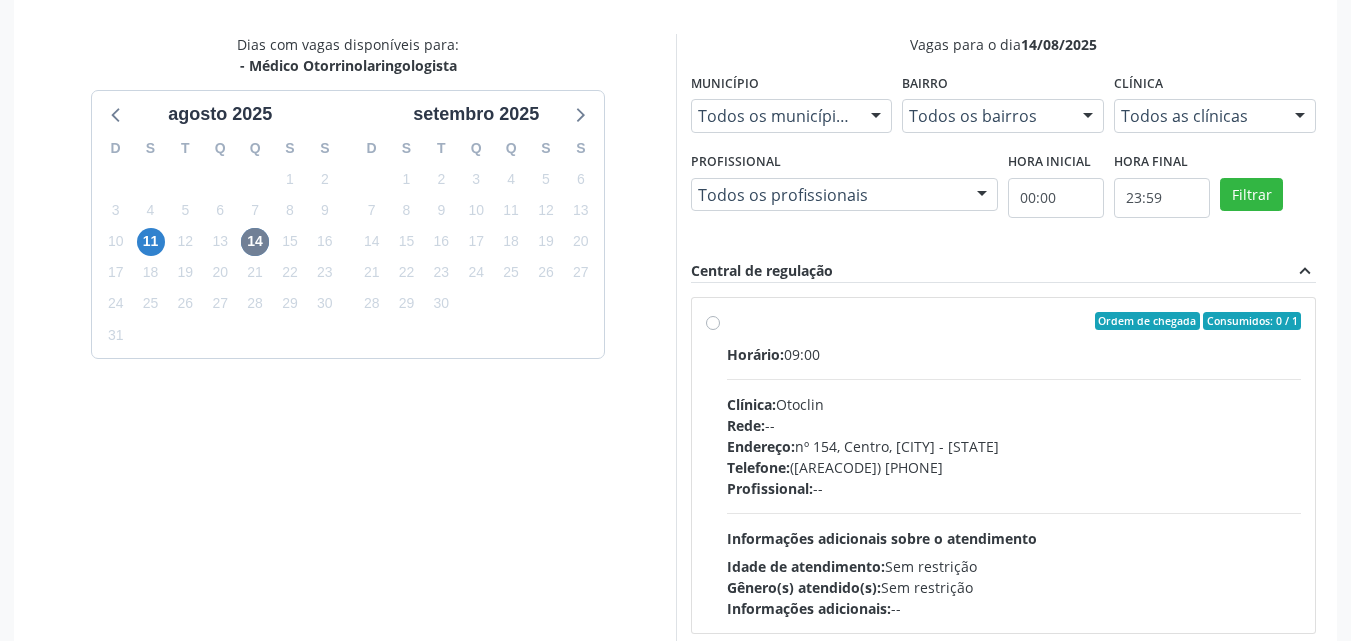 click on "Ordem de chegada
Consumidos: 0 / 1
Horário:   09:00
Clínica:  Otoclin
Rede:
--
Endereço:   nº 154, Centro, [CITY] - [STATE]
Telefone:   ([AREACODE]) [PHONE]
Profissional:
--
Informações adicionais sobre o atendimento
Idade de atendimento:
Sem restrição
Gênero(s) atendido(s):
Sem restrição
Informações adicionais:
--" at bounding box center [1014, 465] 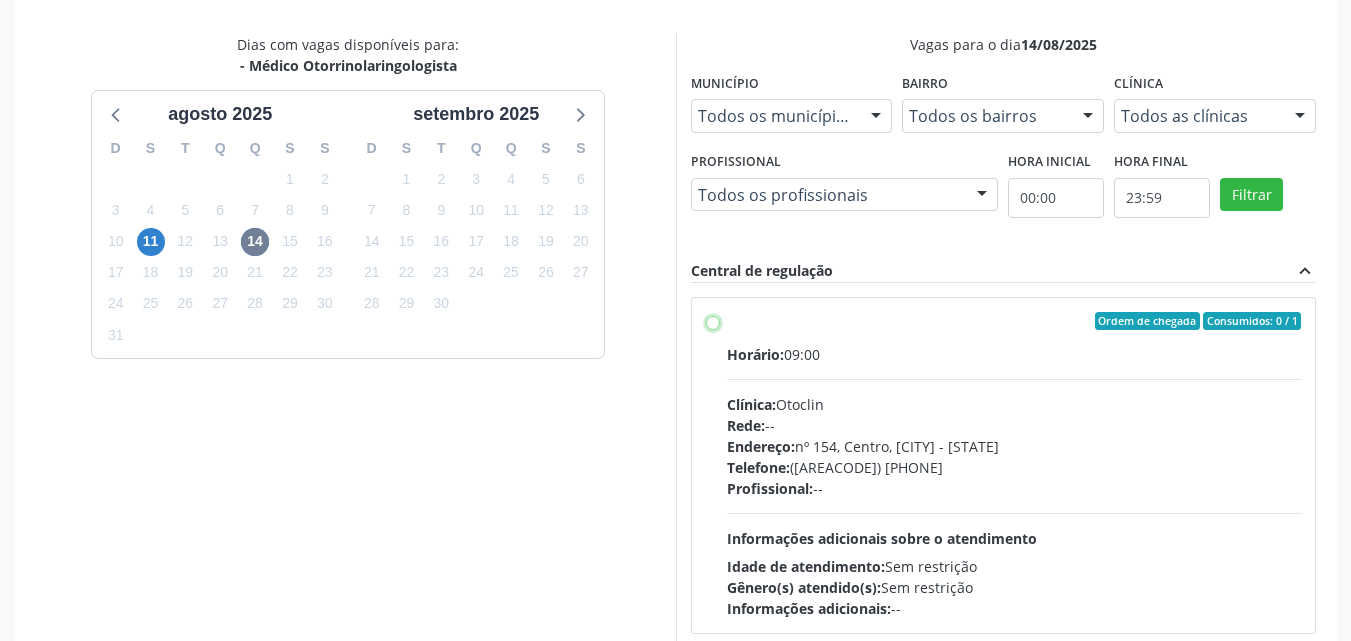 click on "Ordem de chegada
Consumidos: 0 / 1
Horário:   09:00
Clínica:  Otoclin
Rede:
--
Endereço:   nº 154, Centro, [CITY] - [STATE]
Telefone:   ([AREACODE]) [PHONE]
Profissional:
--
Informações adicionais sobre o atendimento
Idade de atendimento:
Sem restrição
Gênero(s) atendido(s):
Sem restrição
Informações adicionais:
--" at bounding box center (713, 321) 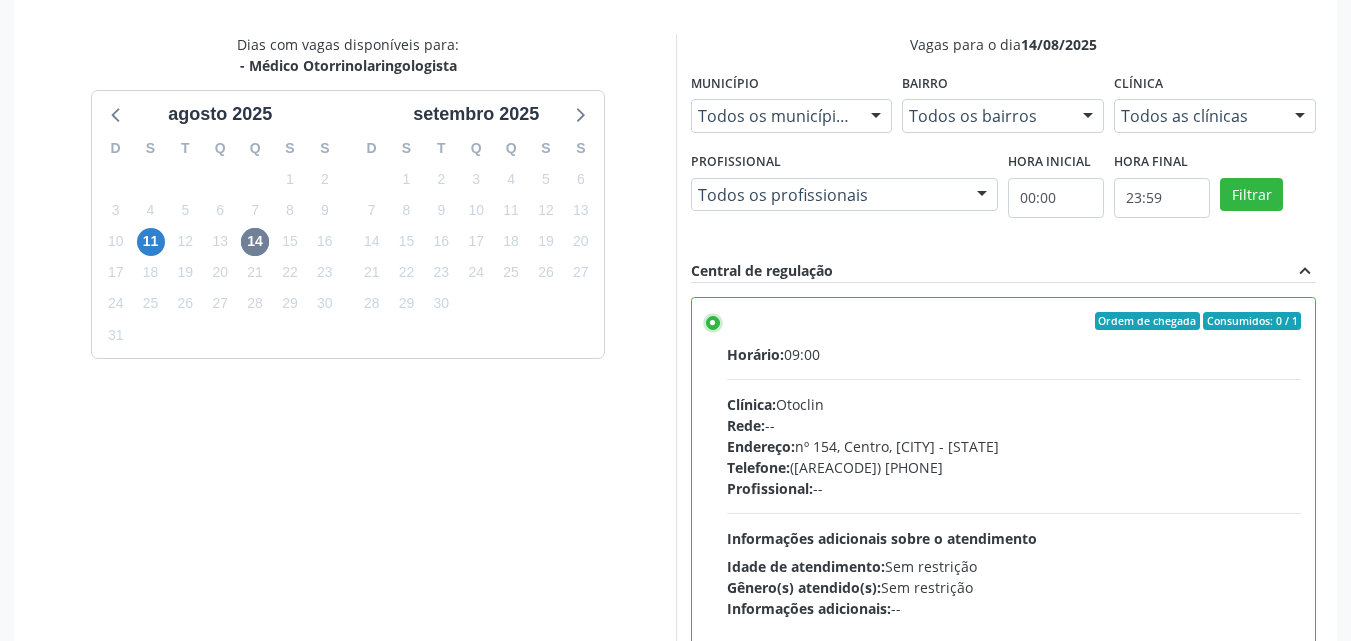 scroll, scrollTop: 99, scrollLeft: 0, axis: vertical 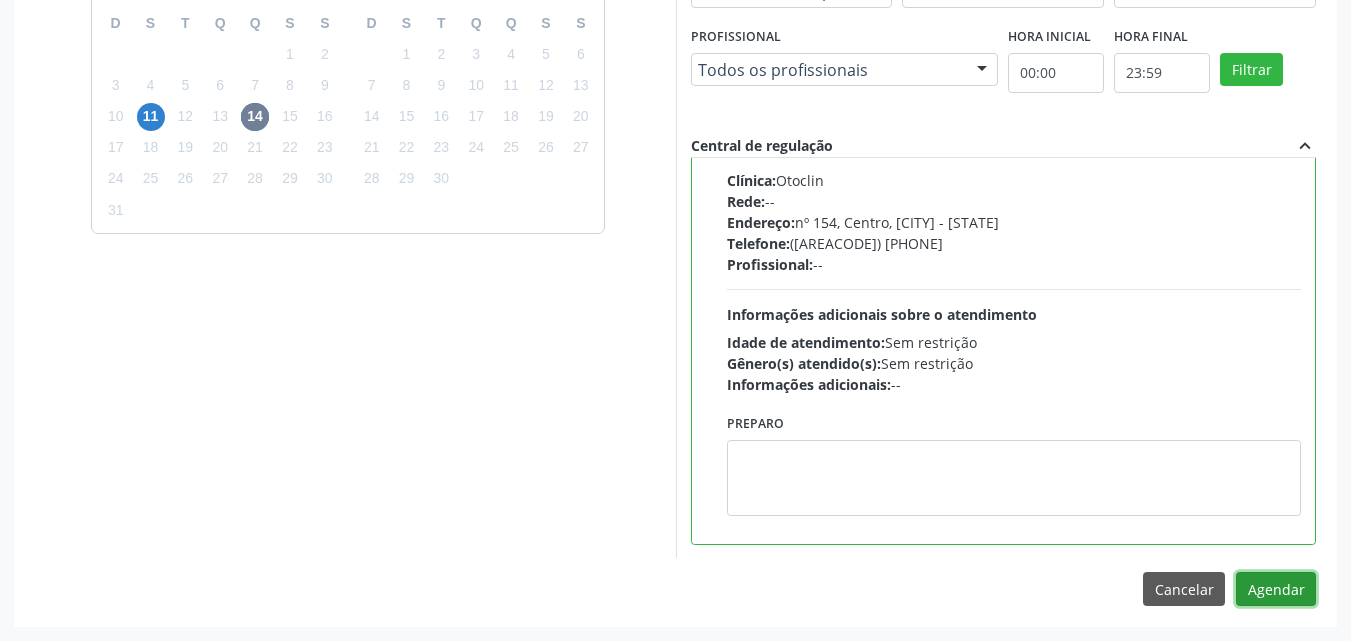 click on "Agendar" at bounding box center [1276, 589] 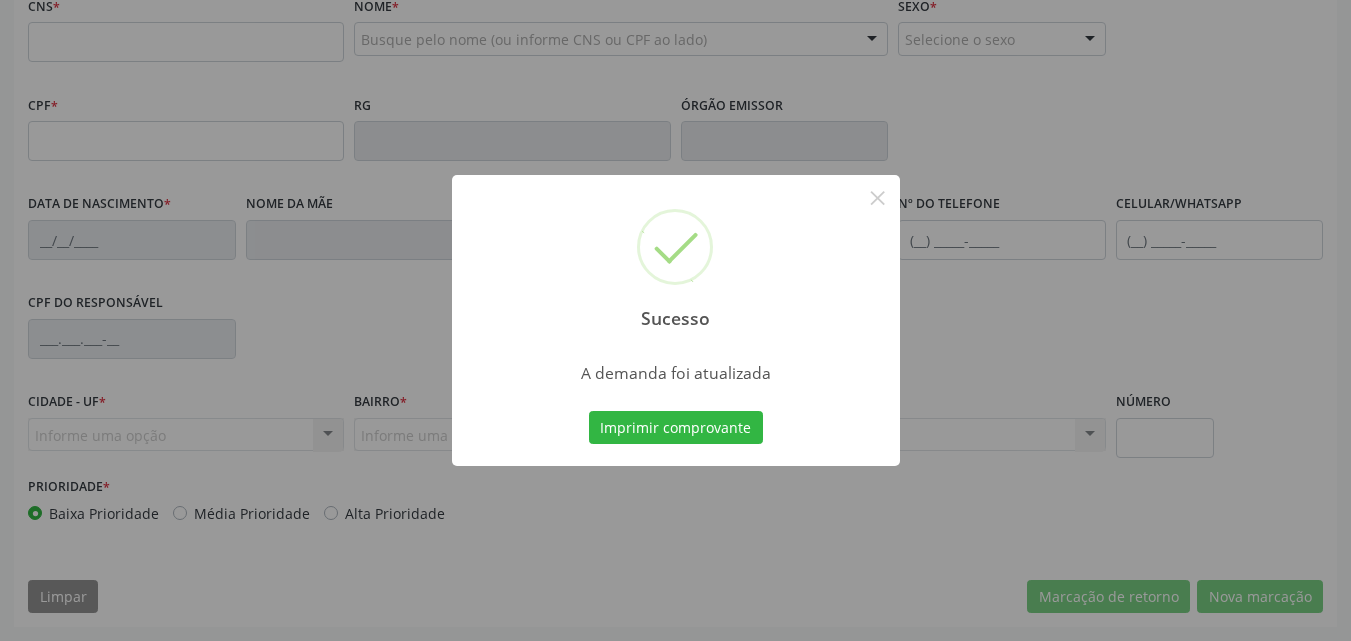 scroll, scrollTop: 443, scrollLeft: 0, axis: vertical 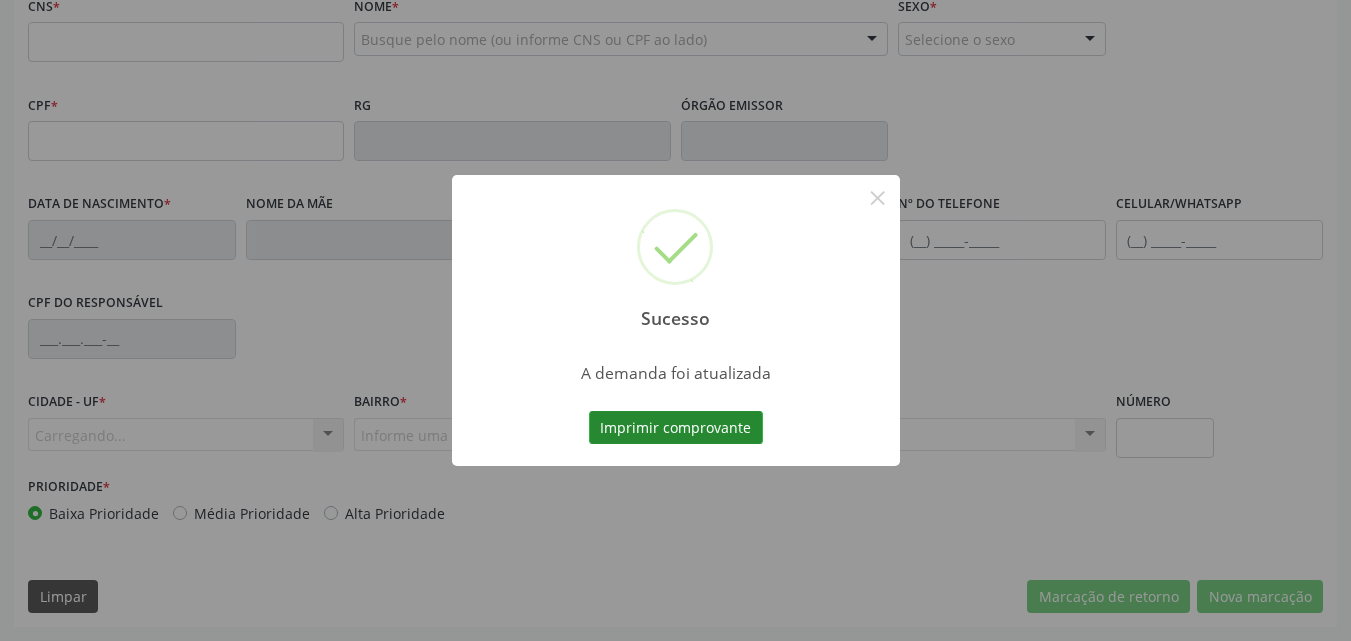 click on "Imprimir comprovante" at bounding box center (676, 428) 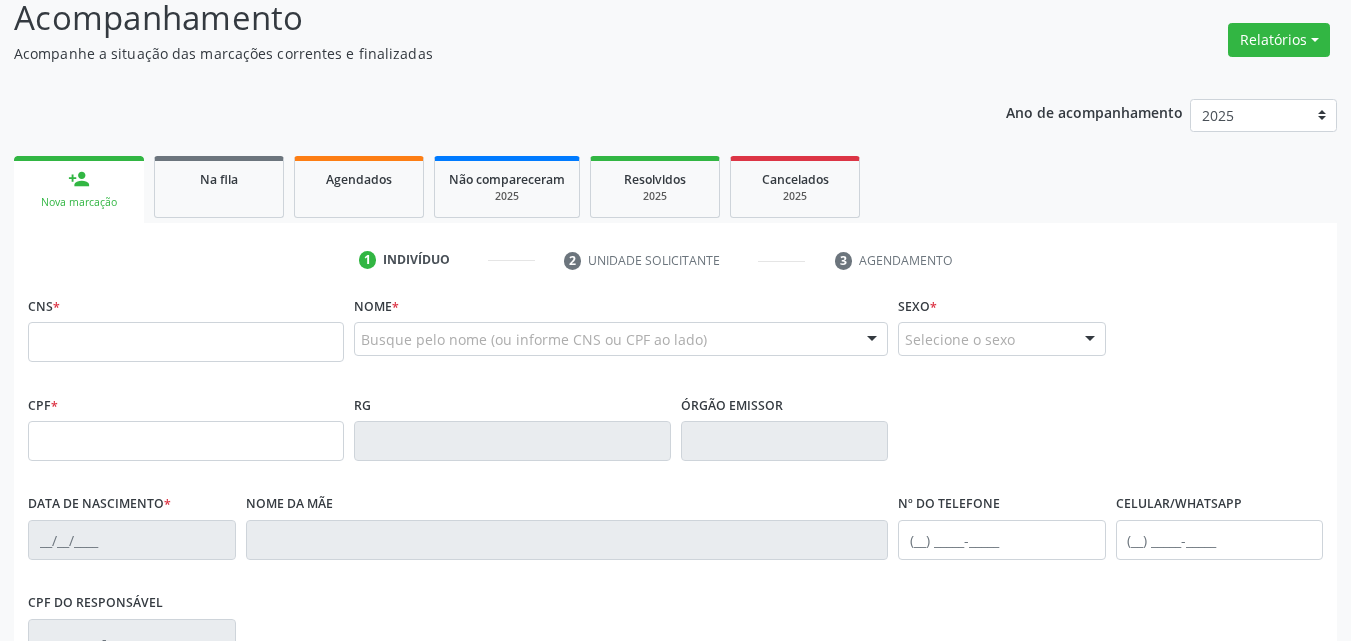 scroll, scrollTop: 43, scrollLeft: 0, axis: vertical 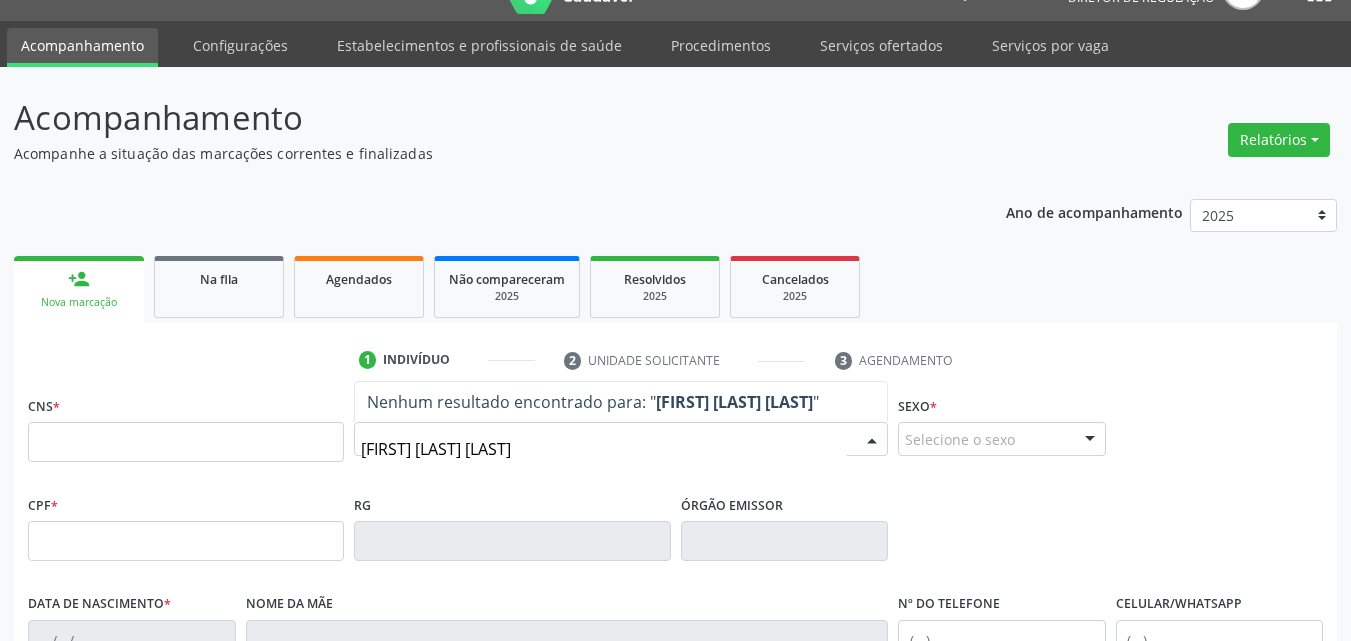 type on "[FIRST] [LAST] [LAST]" 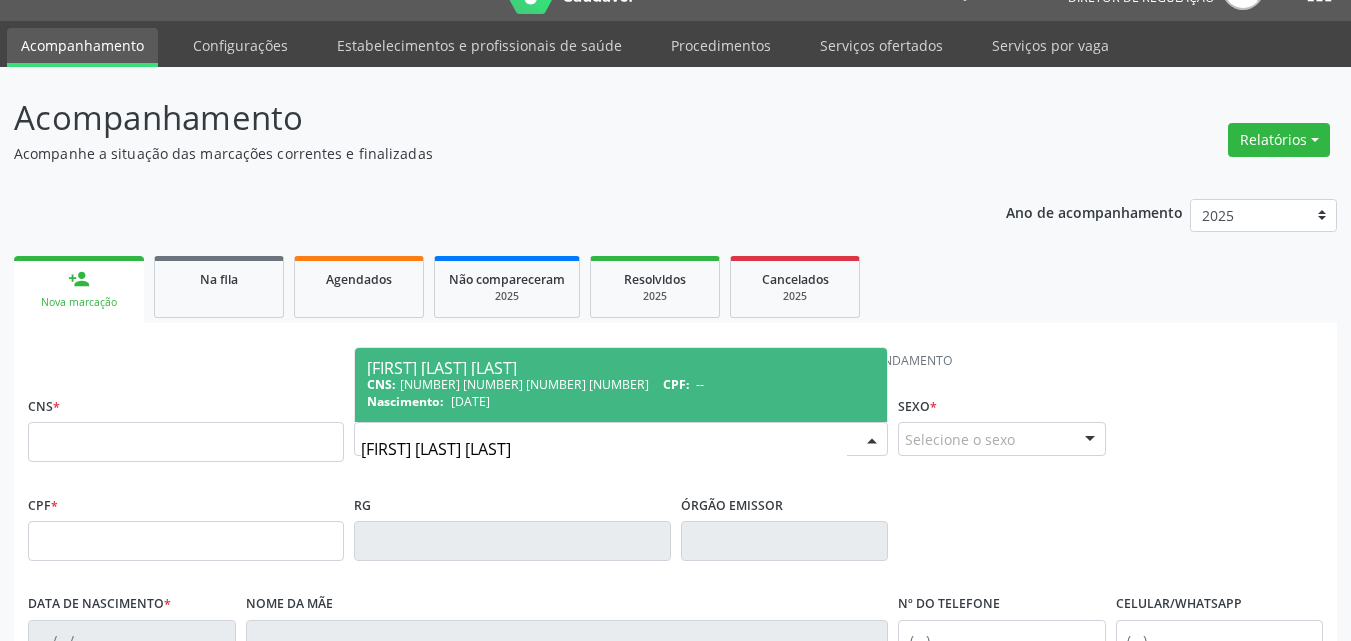 click on "CNS:
[NUMBER] [NUMBER] [NUMBER] [NUMBER]
CPF:    --" at bounding box center [621, 384] 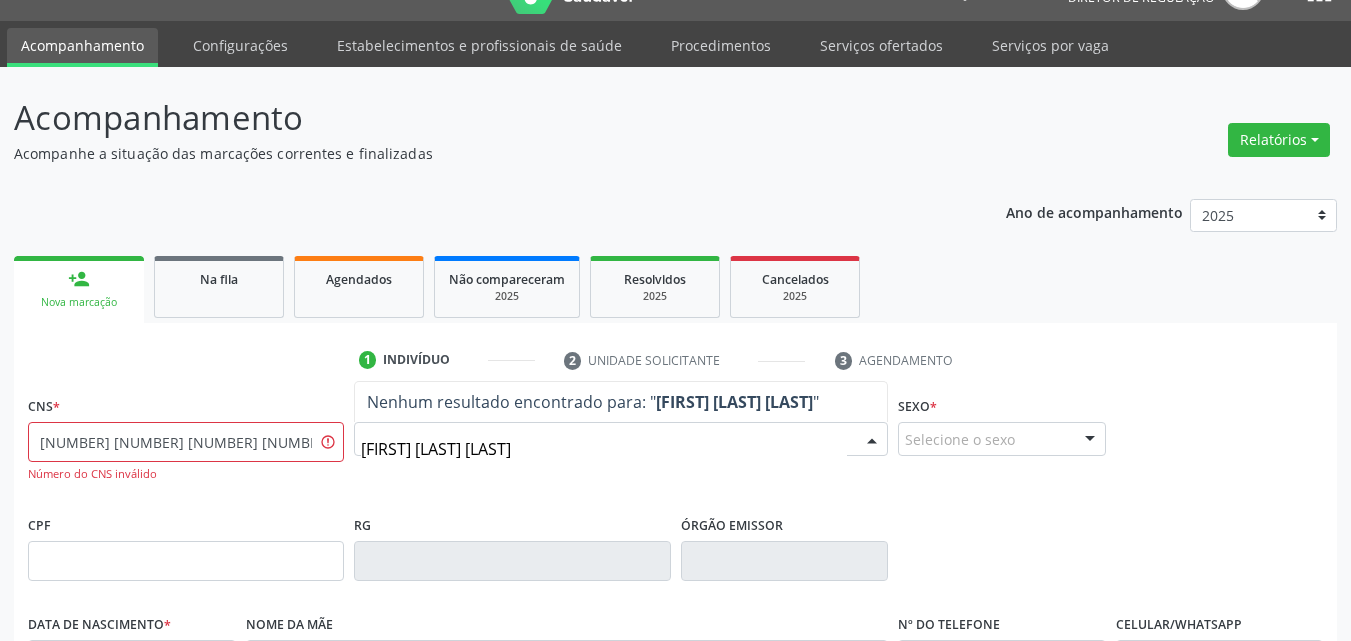 click on "[FIRST] [LAST] [LAST]" at bounding box center (604, 449) 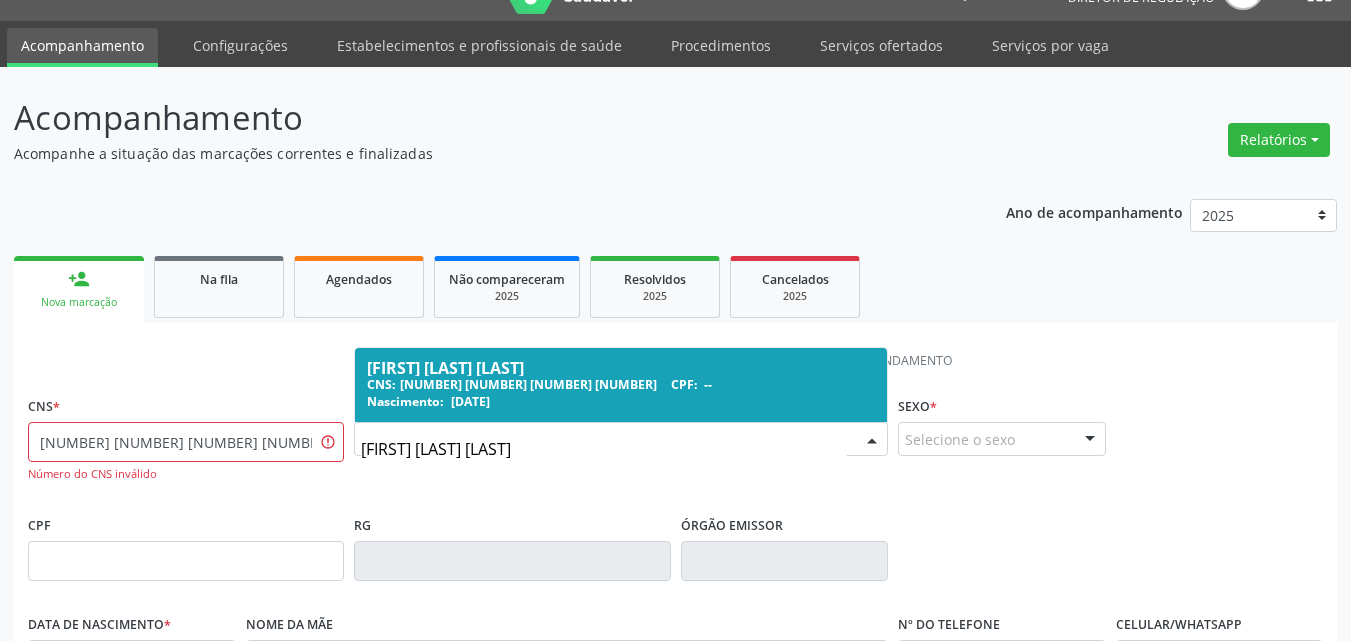 click on "CNS:
[NUMBER] [NUMBER] [NUMBER] [NUMBER]
CPF:    --" at bounding box center [621, 384] 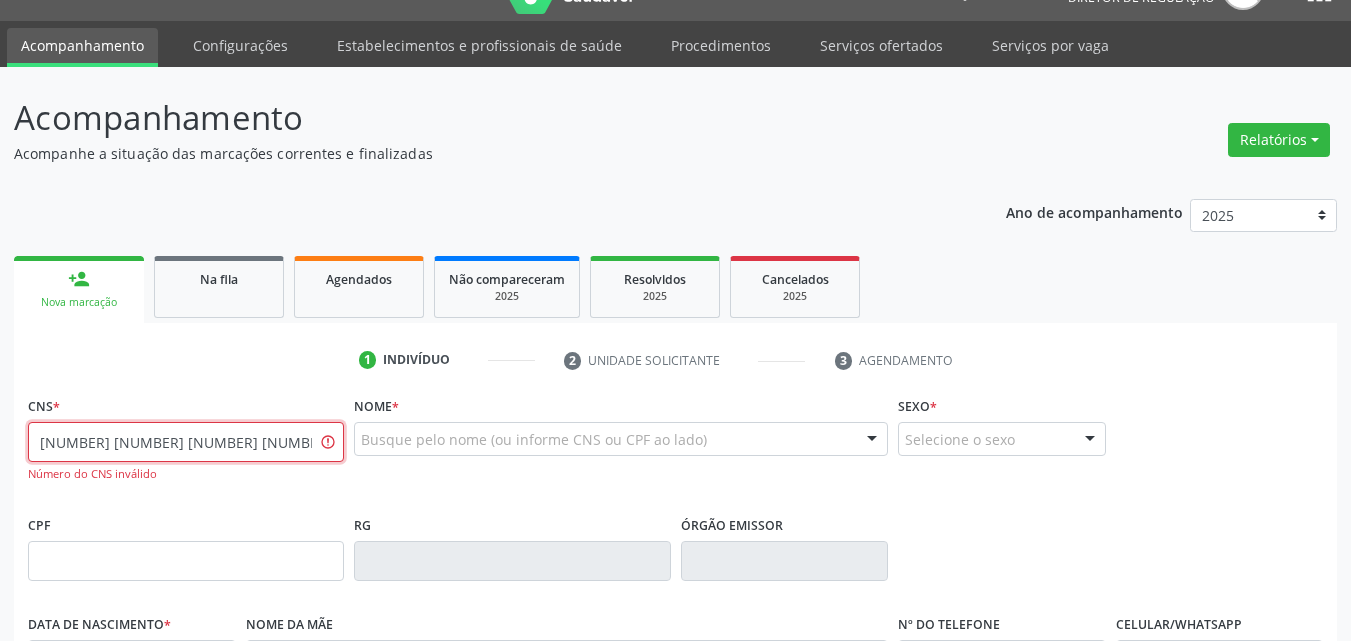 drag, startPoint x: 210, startPoint y: 442, endPoint x: 0, endPoint y: 521, distance: 224.368 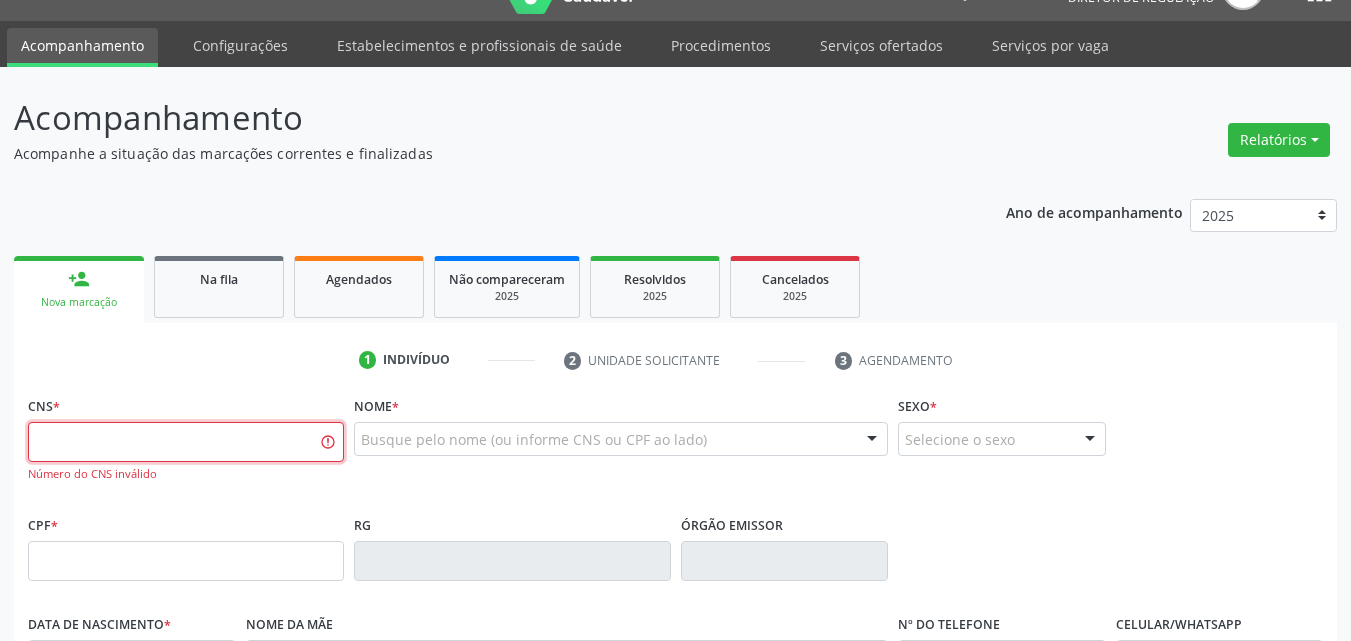 type 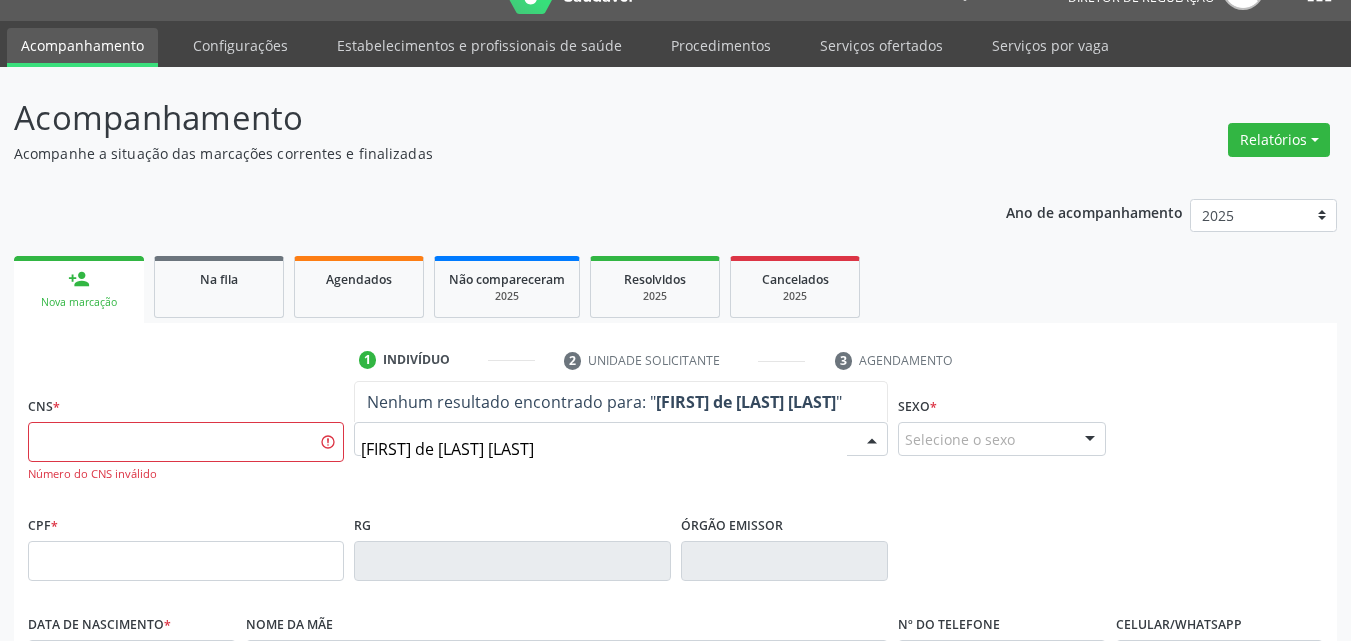 type on "[FIRST] de [LAST] [LAST]" 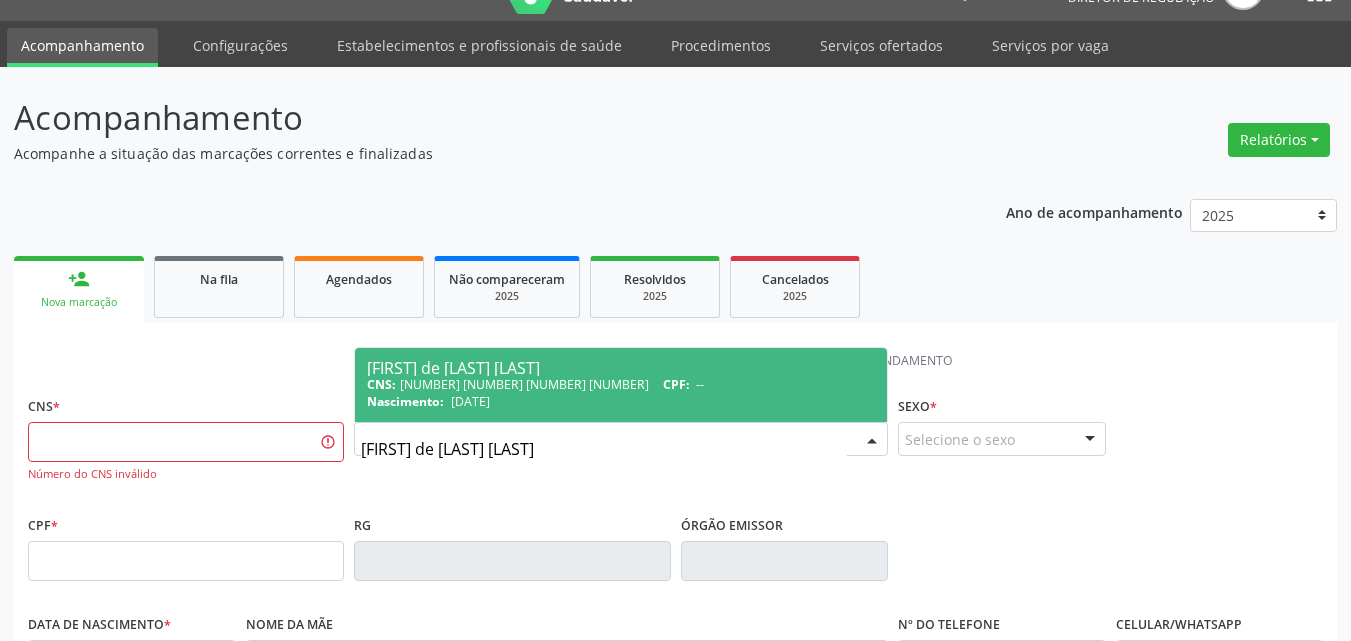 click on "CNS:
[NUMBER] [NUMBER] [NUMBER] [NUMBER]
CPF:    --" at bounding box center [621, 384] 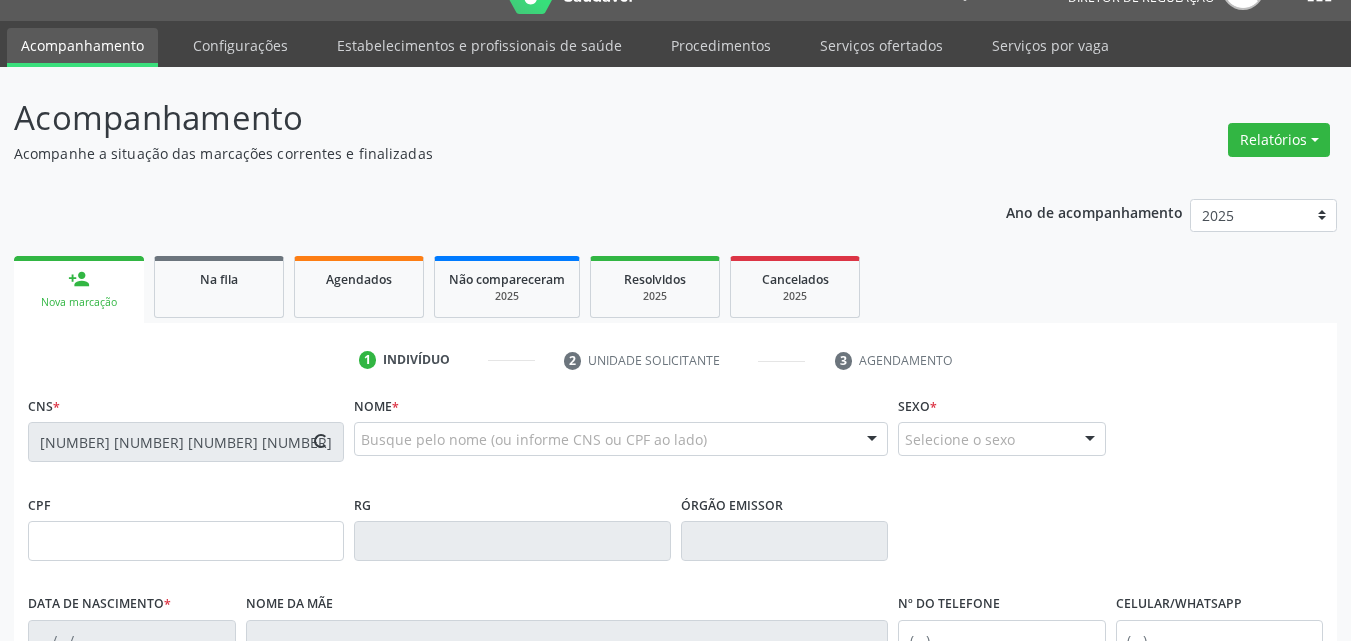 type on "[DATE]" 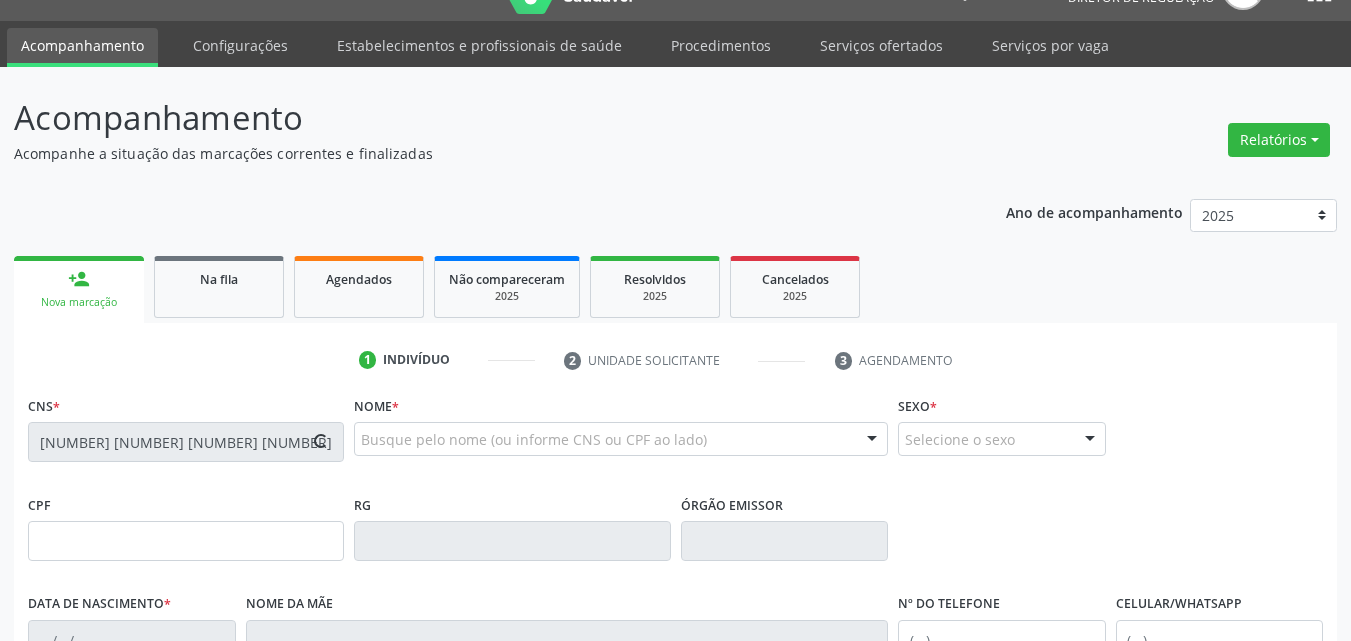 type on "([AREACODE]) [PHONE]" 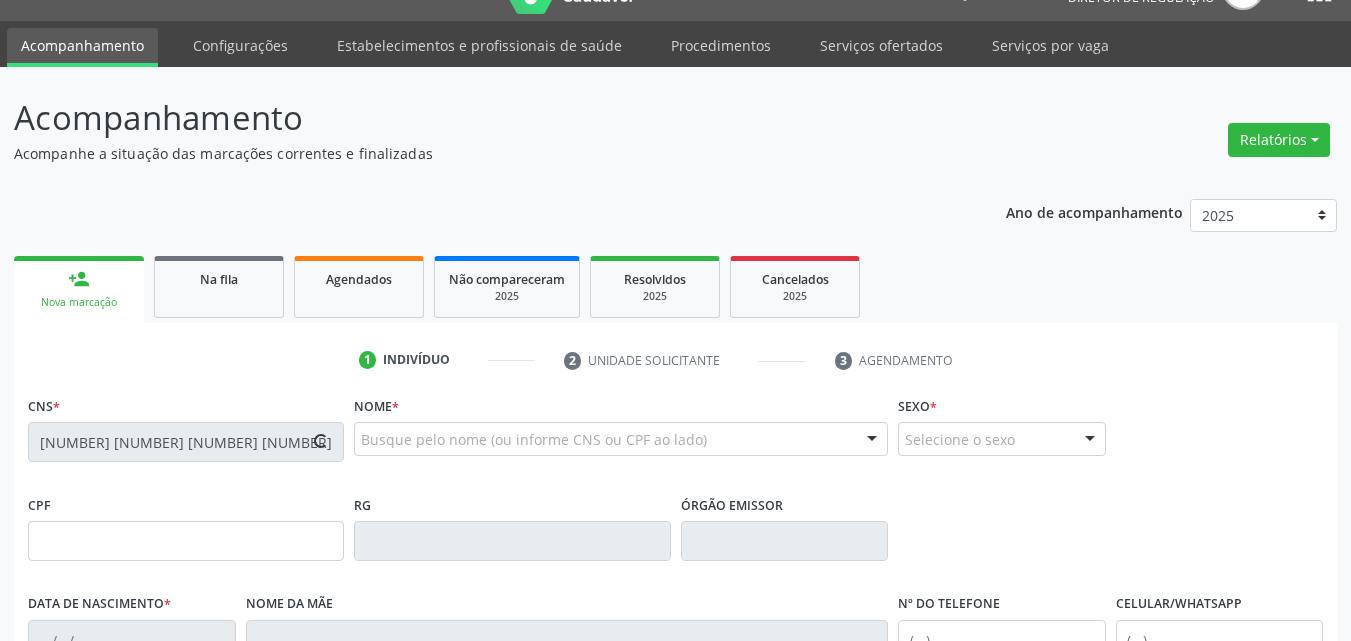 type on "([AREACODE]) [PHONE]" 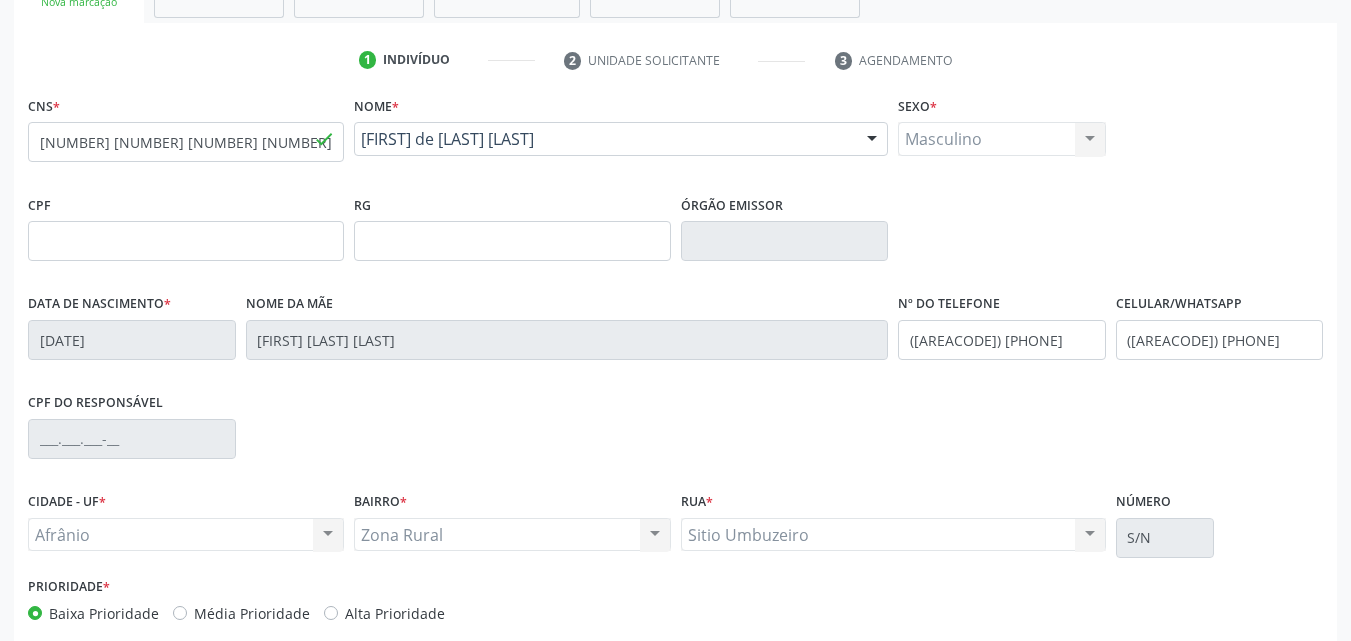 scroll, scrollTop: 443, scrollLeft: 0, axis: vertical 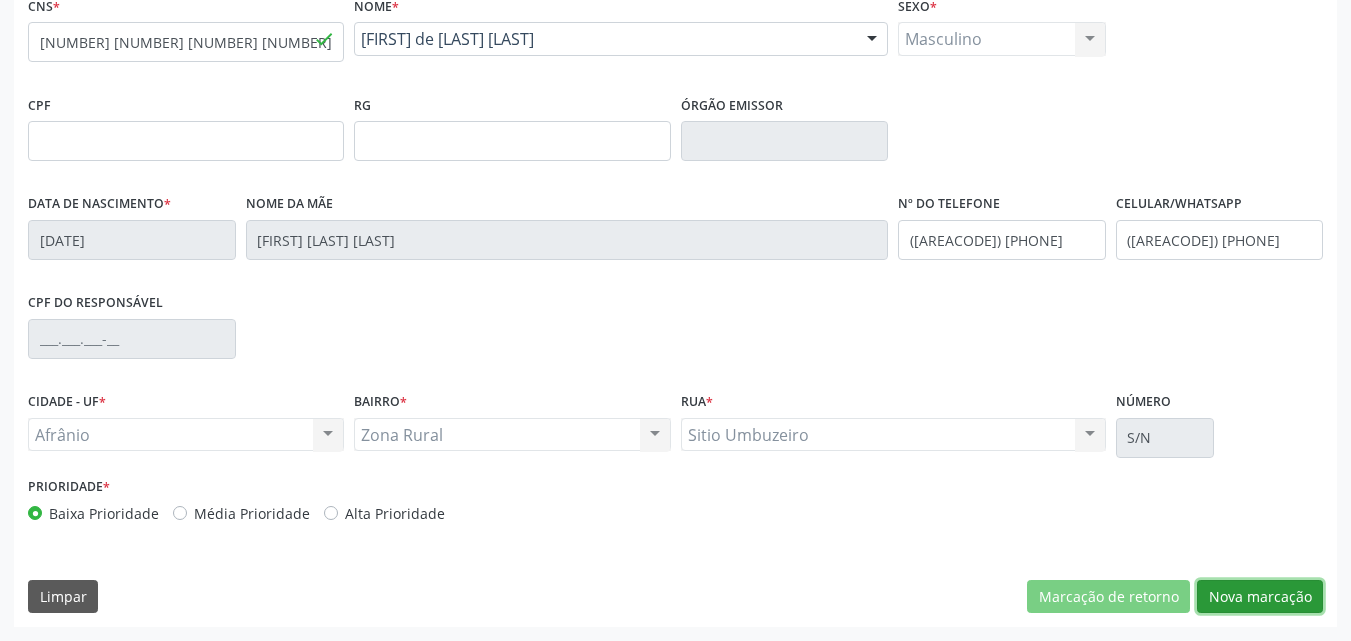 click on "Nova marcação" at bounding box center (1260, 597) 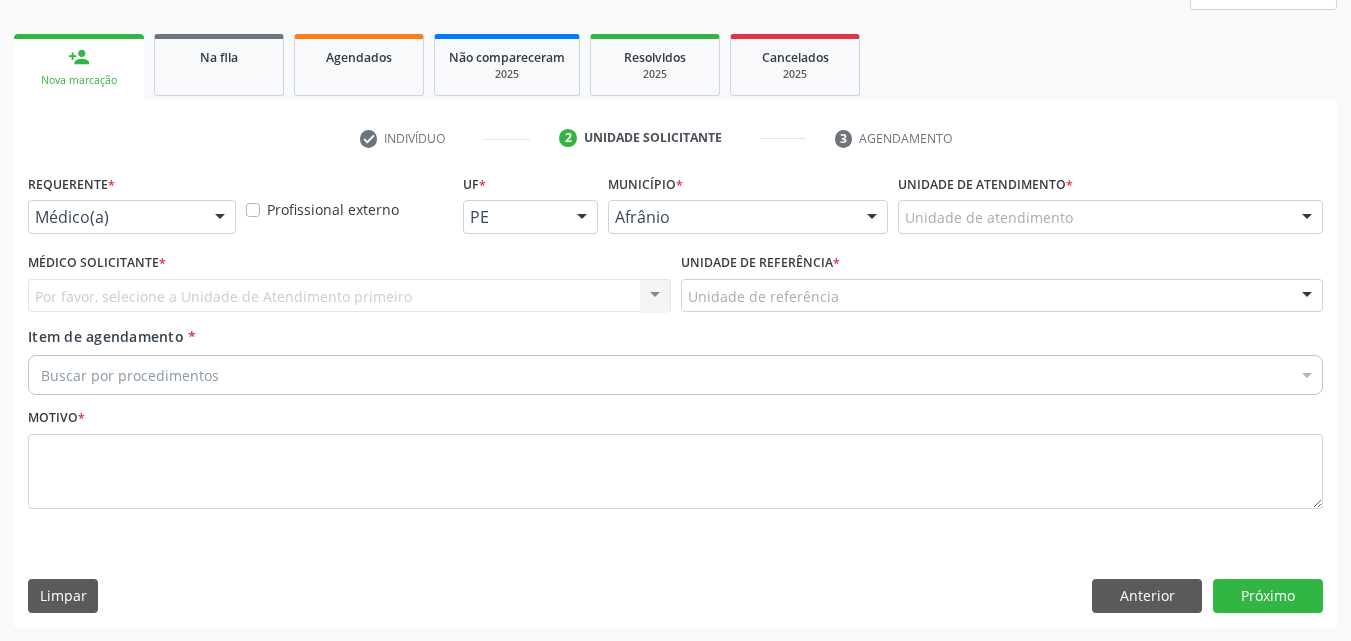 scroll, scrollTop: 265, scrollLeft: 0, axis: vertical 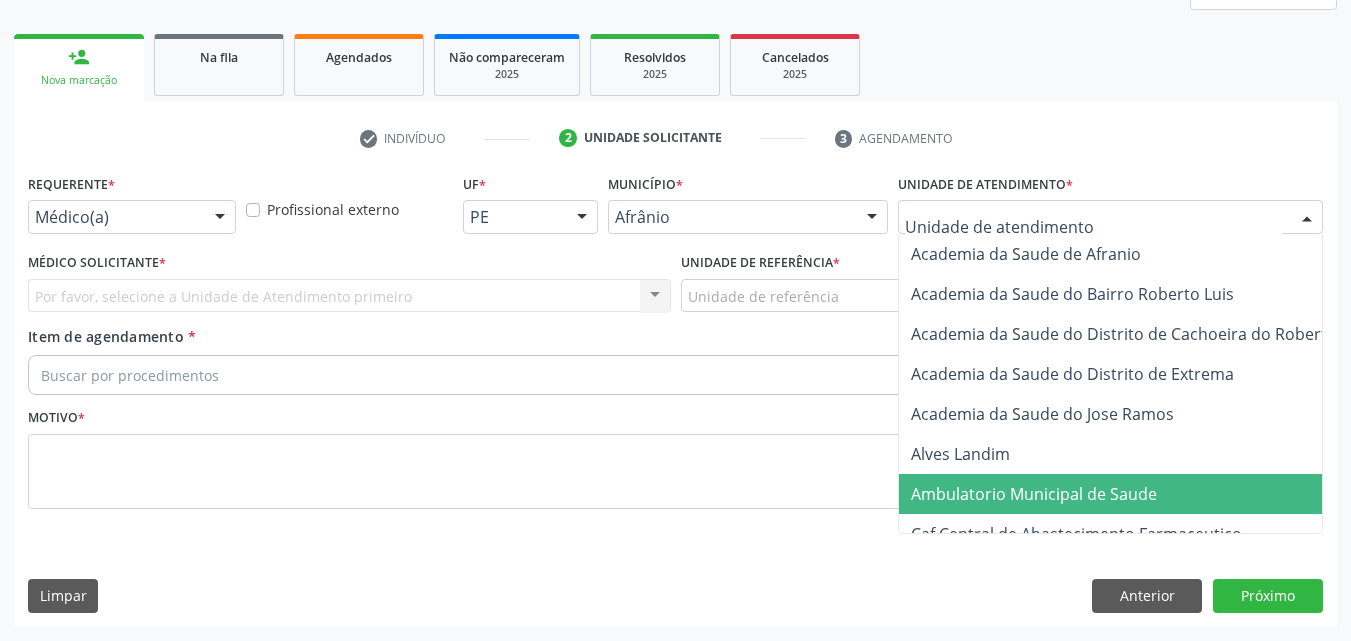 click on "Ambulatorio Municipal de Saude" at bounding box center (1034, 494) 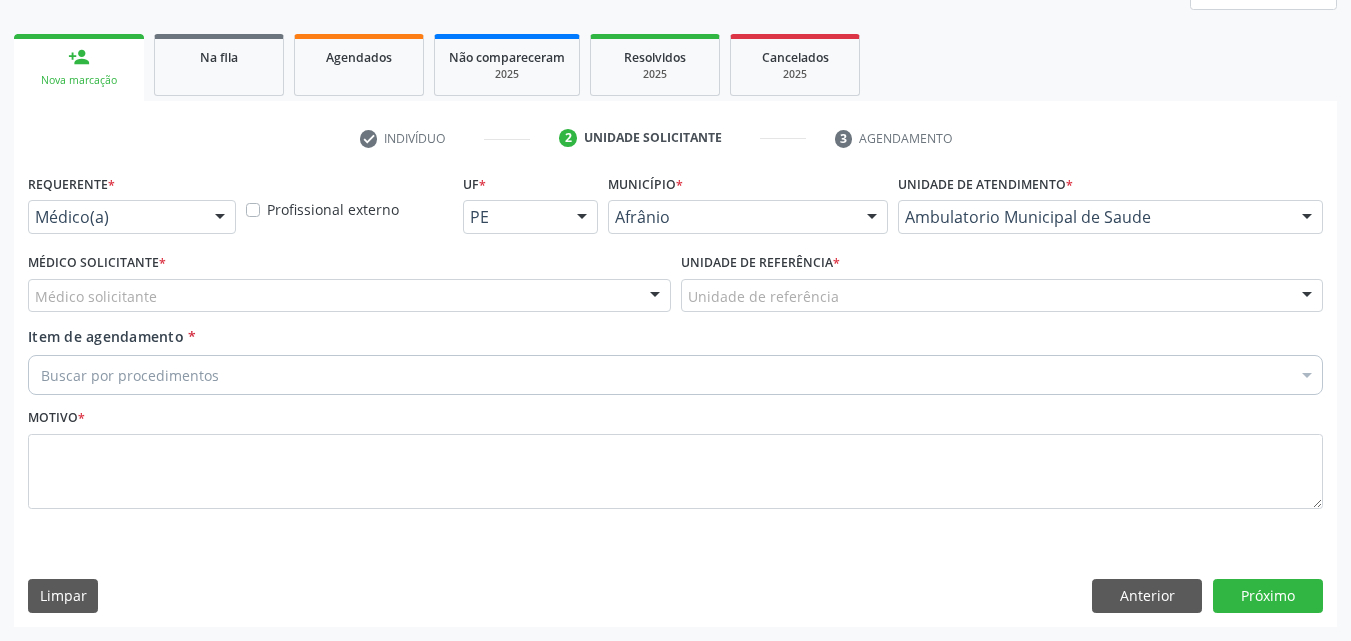 click on "Unidade de referência" at bounding box center (1002, 296) 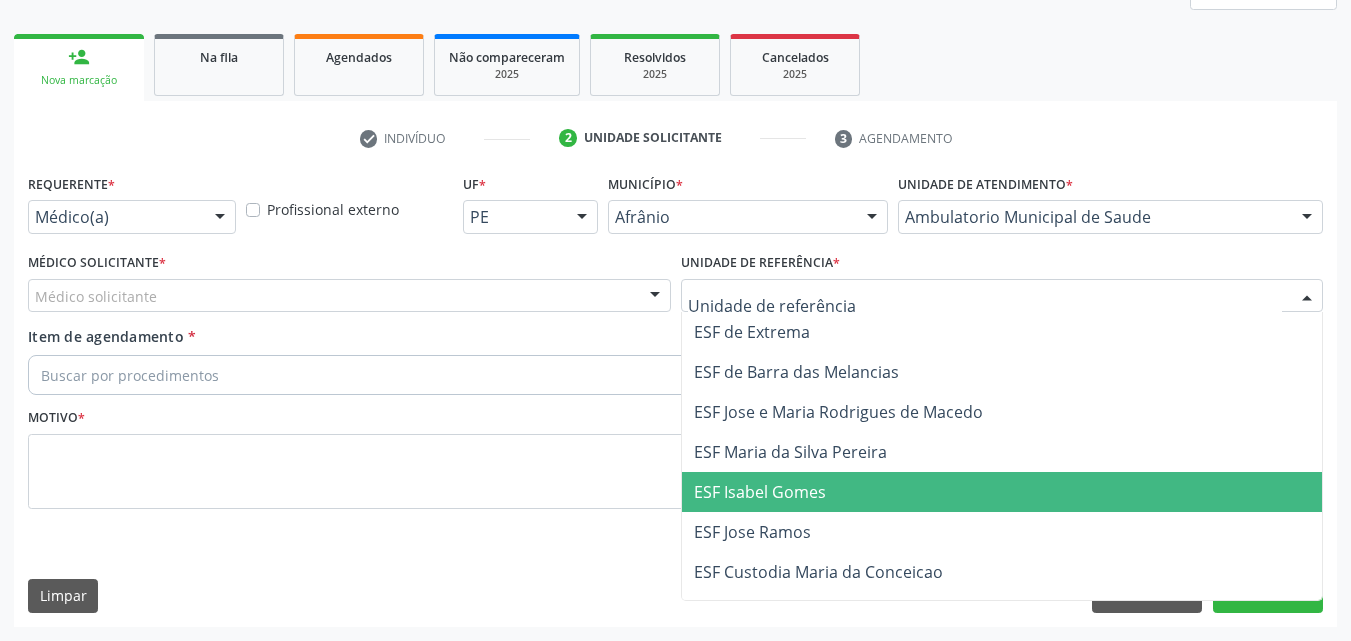 click on "ESF Isabel Gomes" at bounding box center (1002, 492) 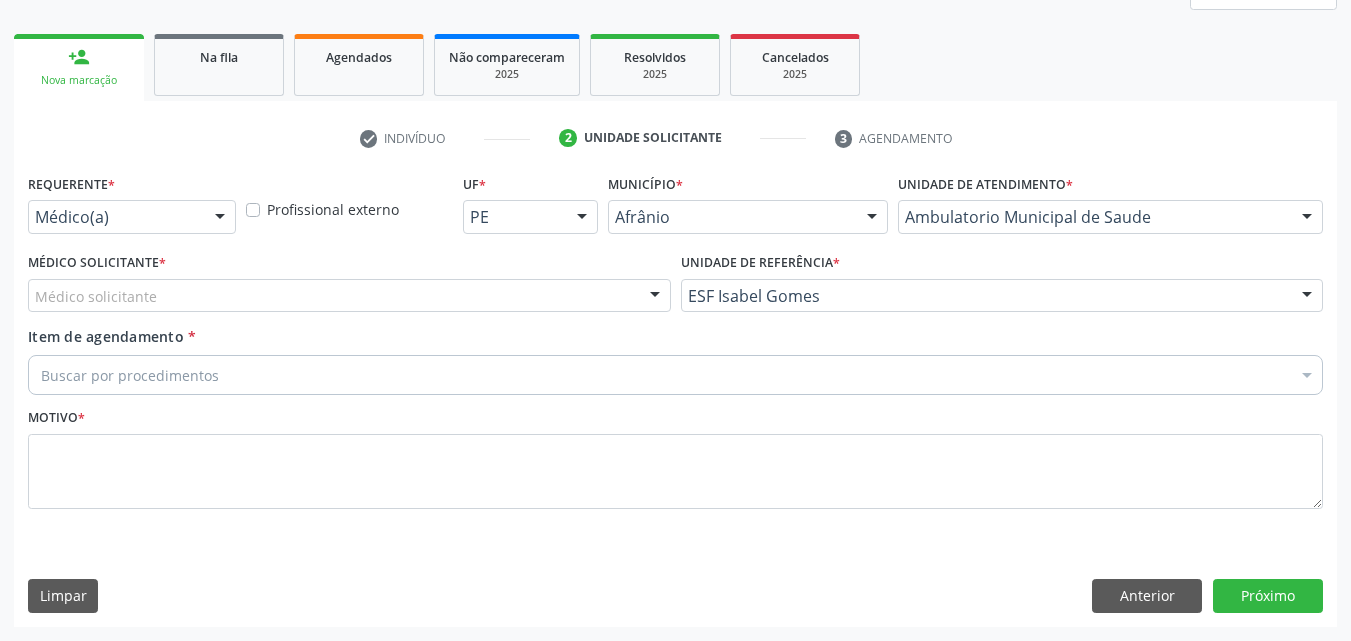 click on "Médico solicitante" at bounding box center (349, 296) 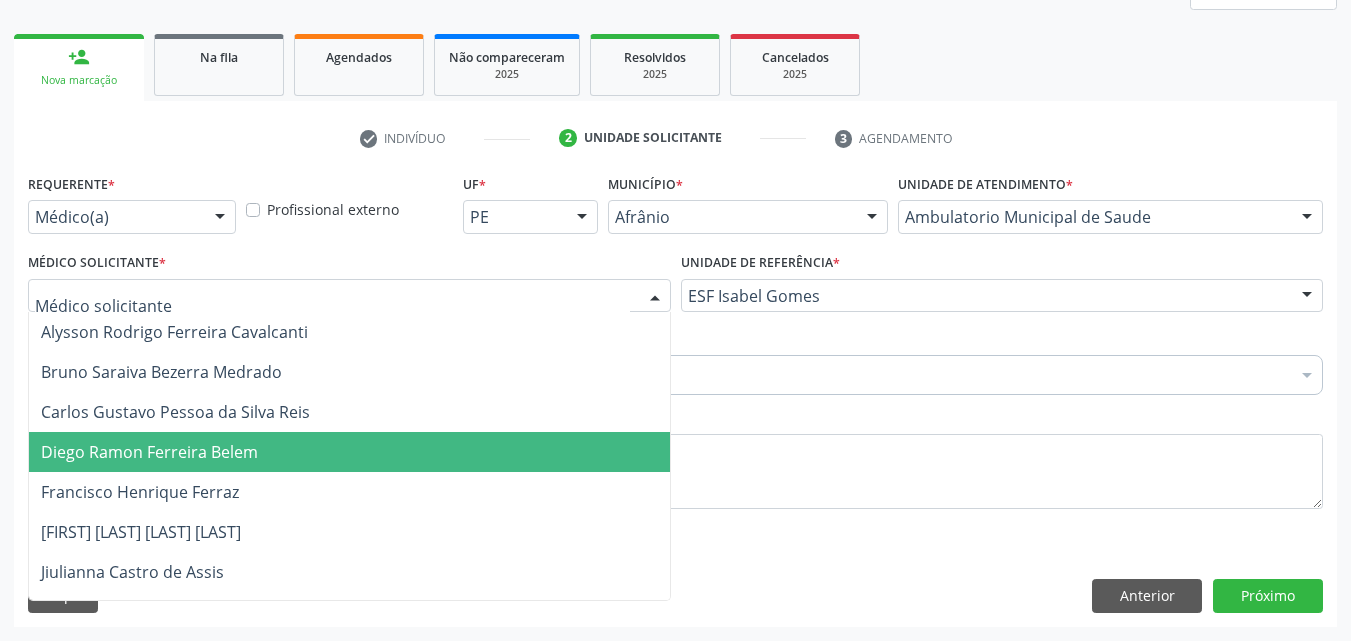 click on "Diego Ramon Ferreira Belem" at bounding box center [349, 452] 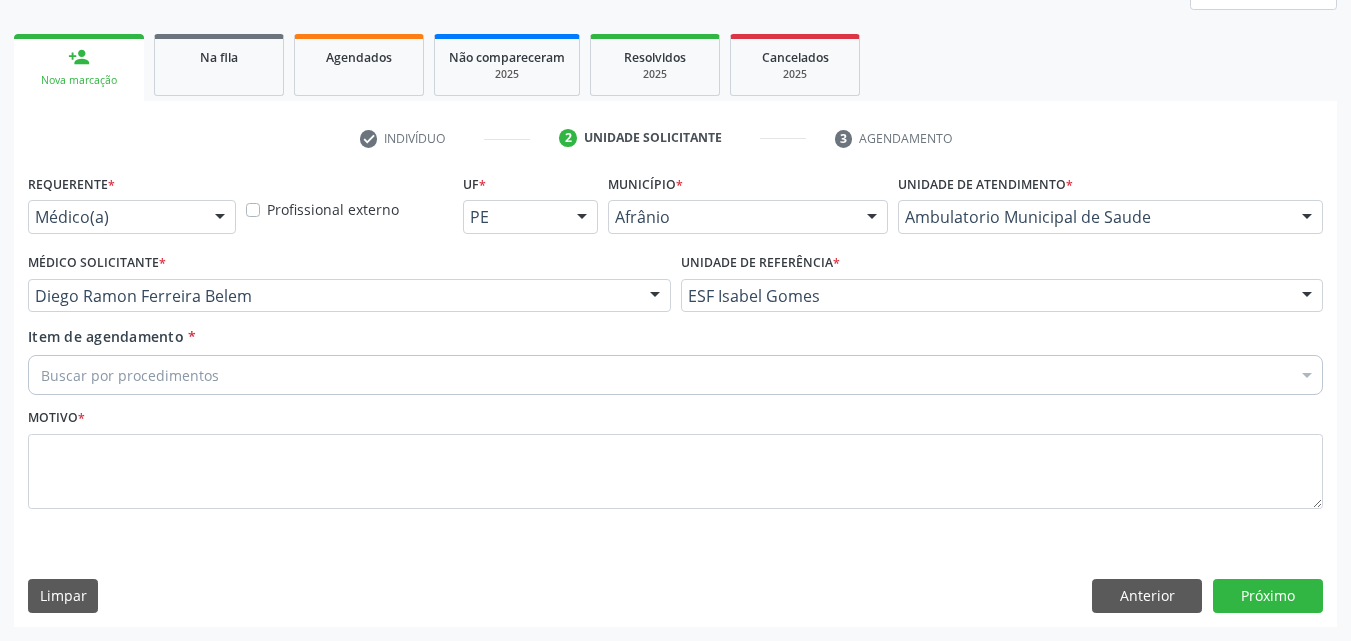 click on "Buscar por procedimentos" at bounding box center (675, 375) 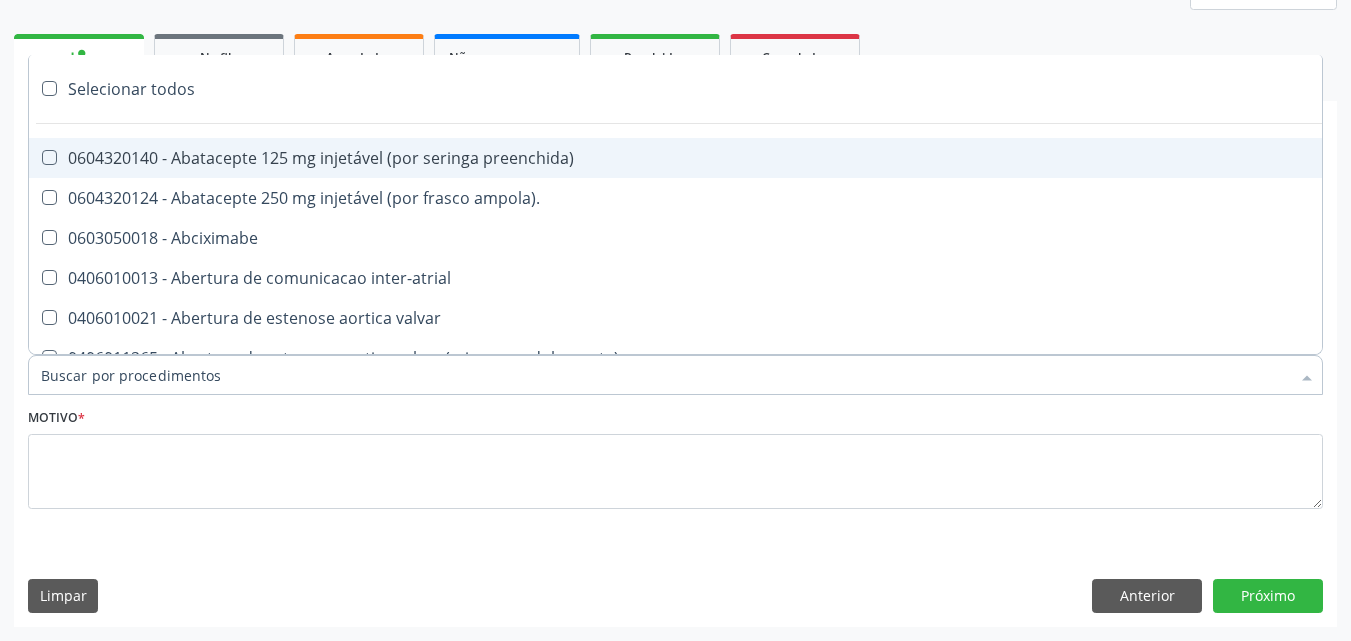 type on "O" 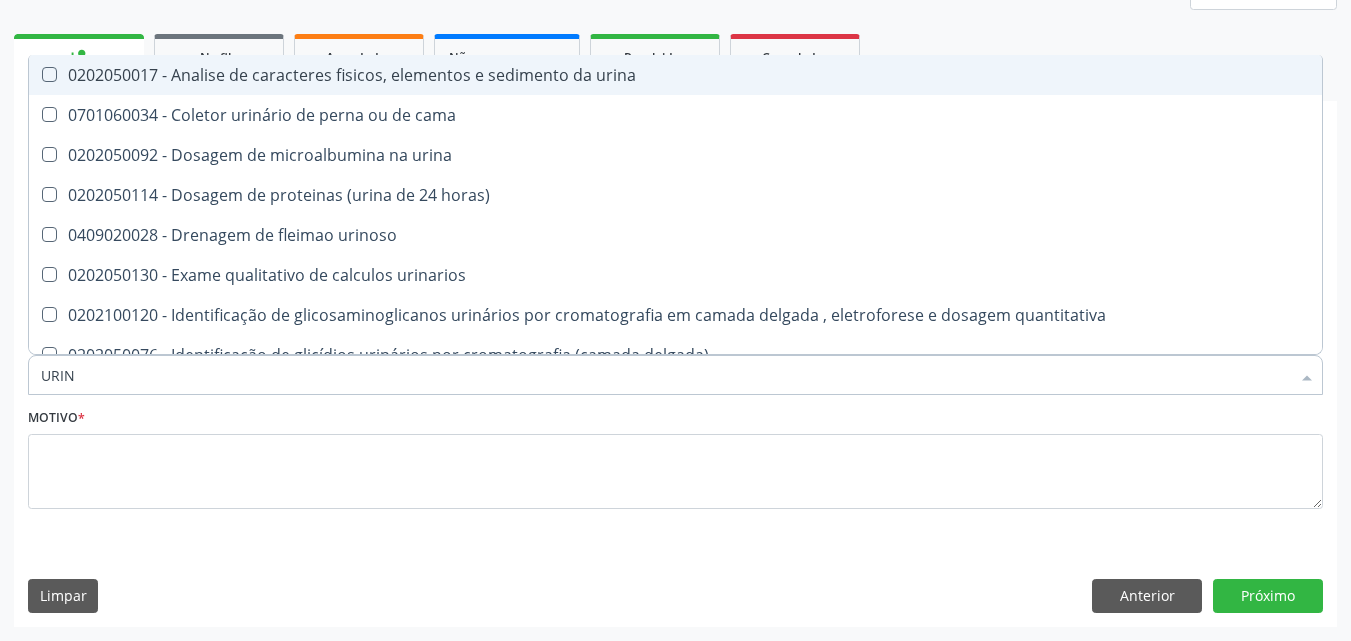 type on "URINA" 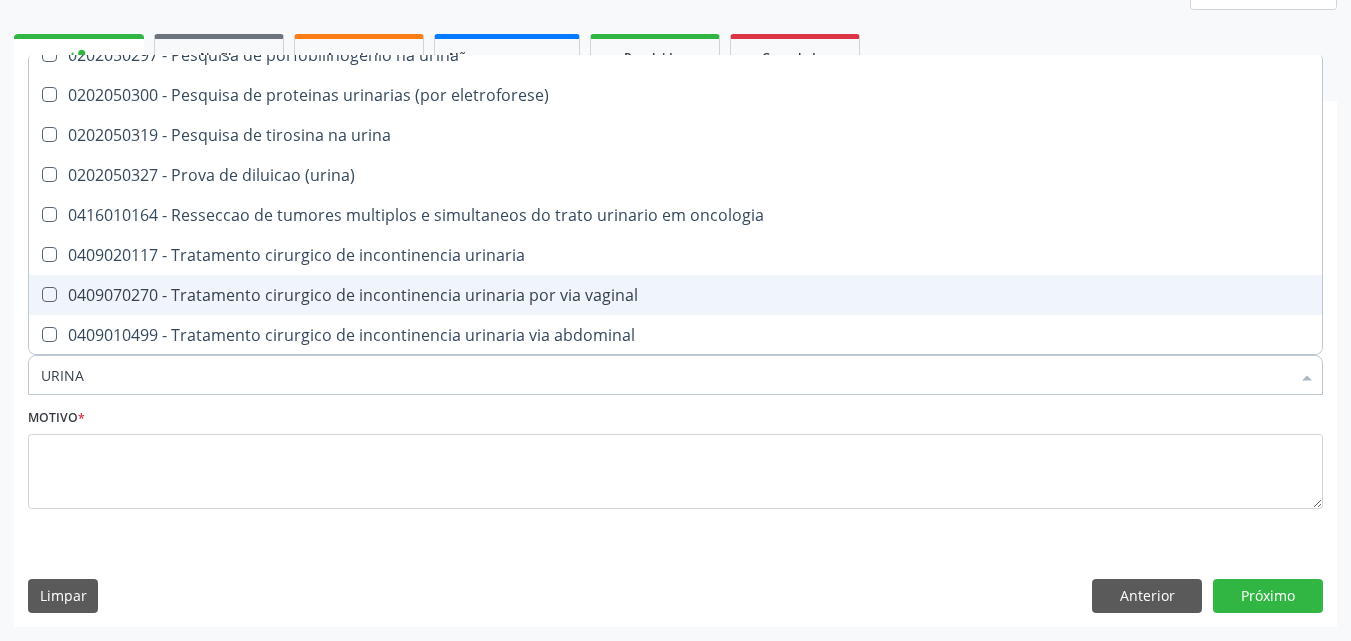 scroll, scrollTop: 821, scrollLeft: 0, axis: vertical 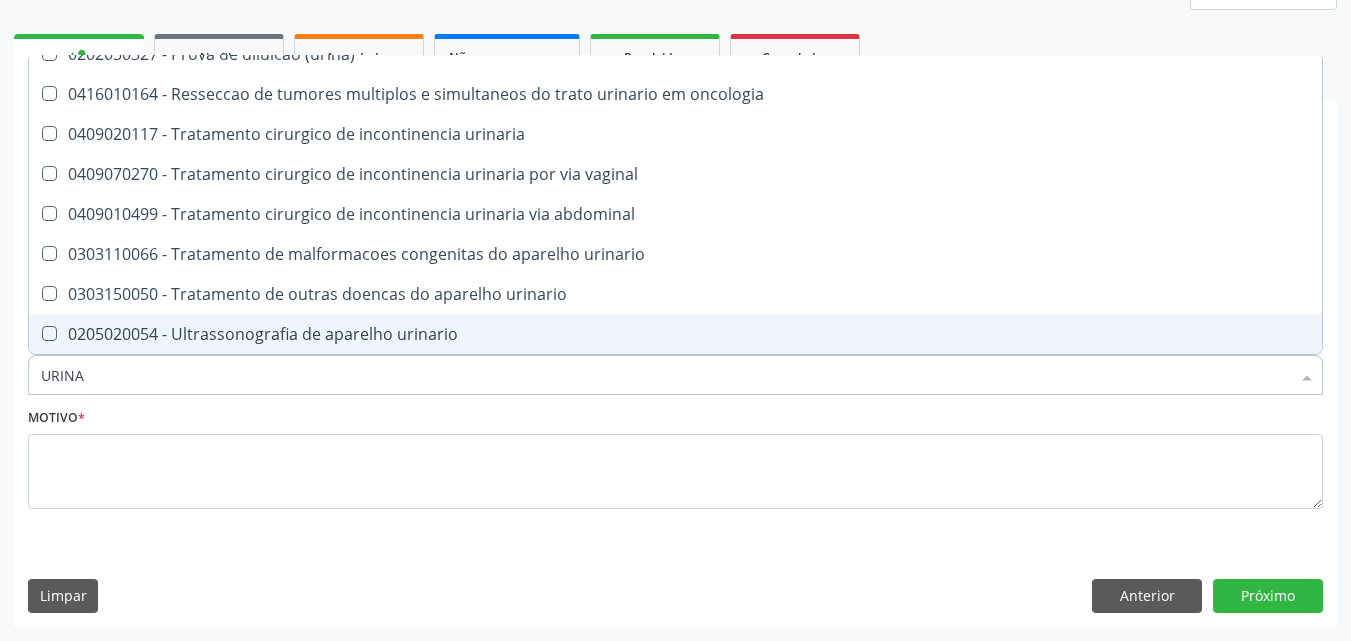 click on "0205020054 - Ultrassonografia de aparelho urinario" at bounding box center [675, 334] 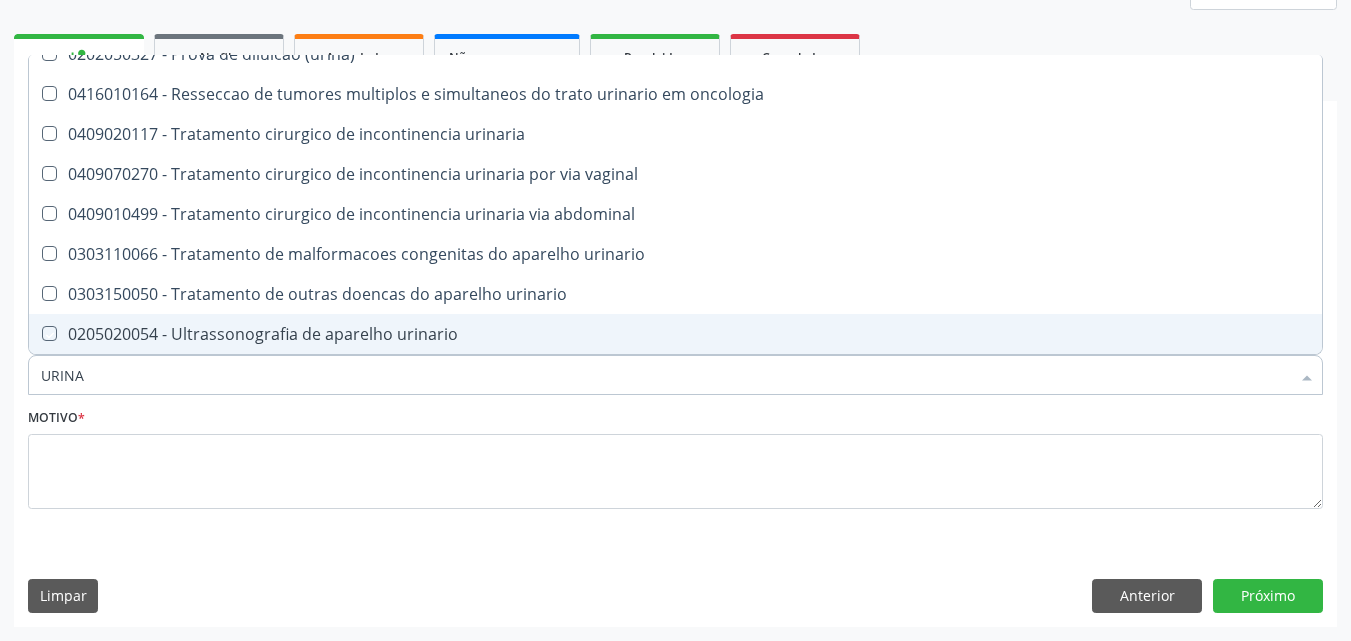 checkbox on "true" 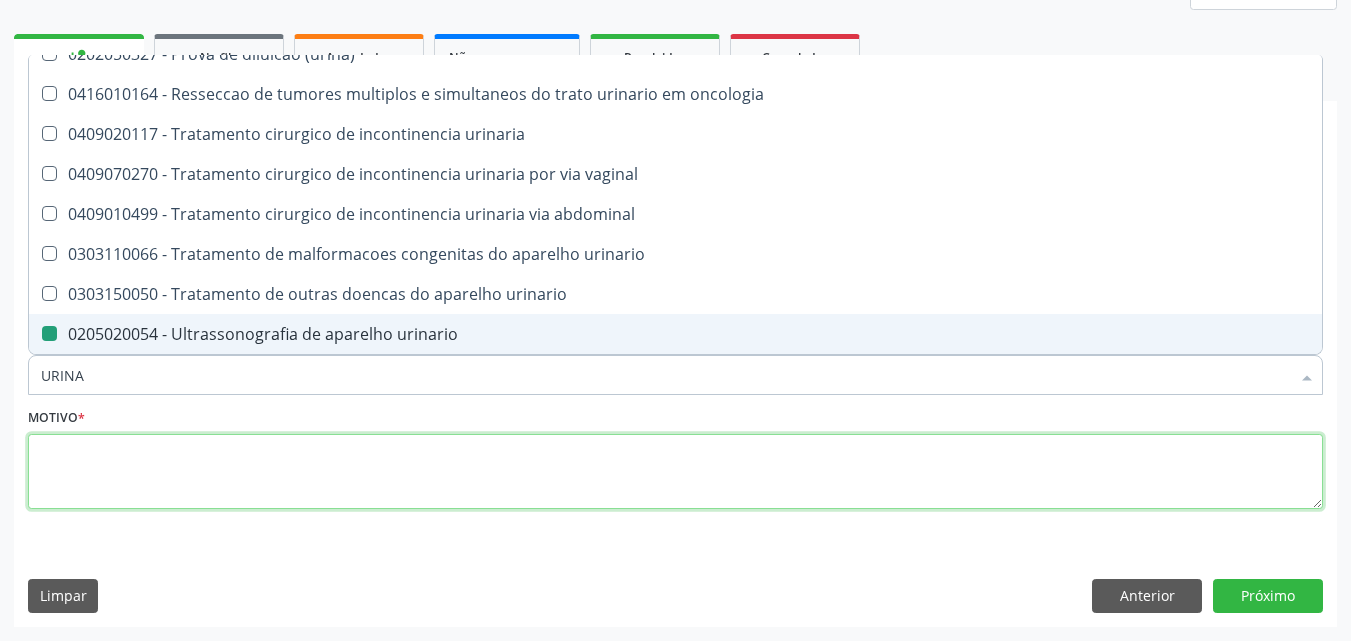 click at bounding box center (675, 472) 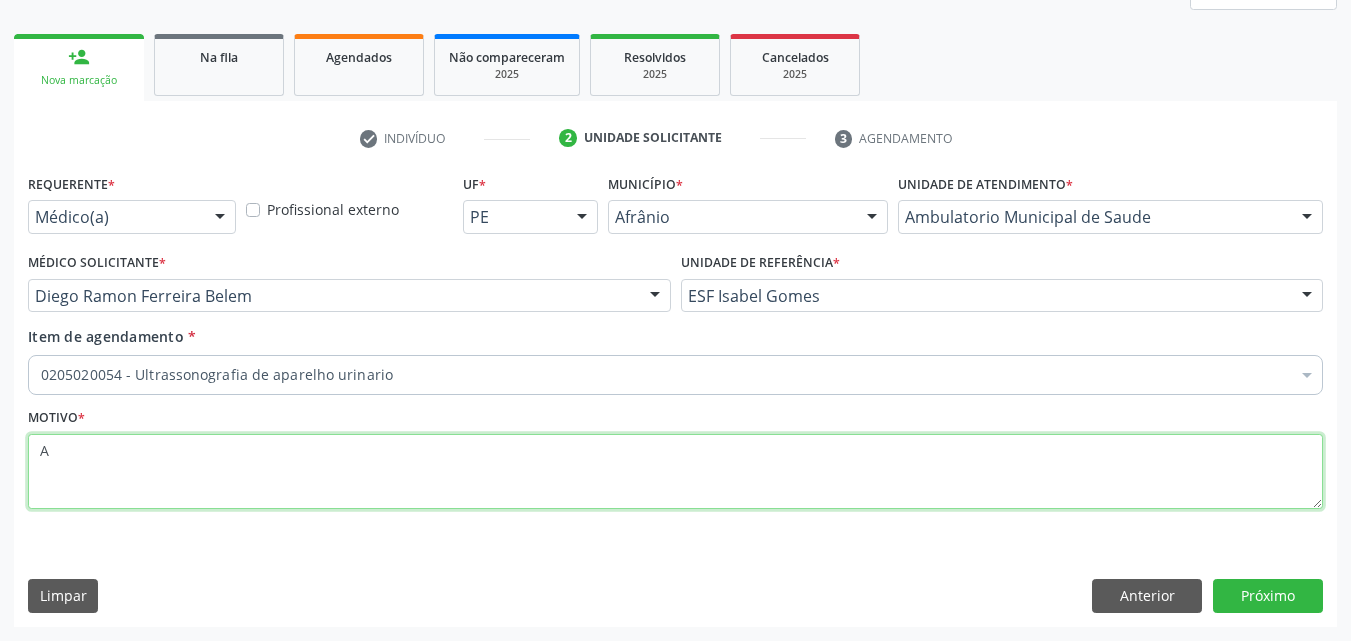 scroll, scrollTop: 0, scrollLeft: 0, axis: both 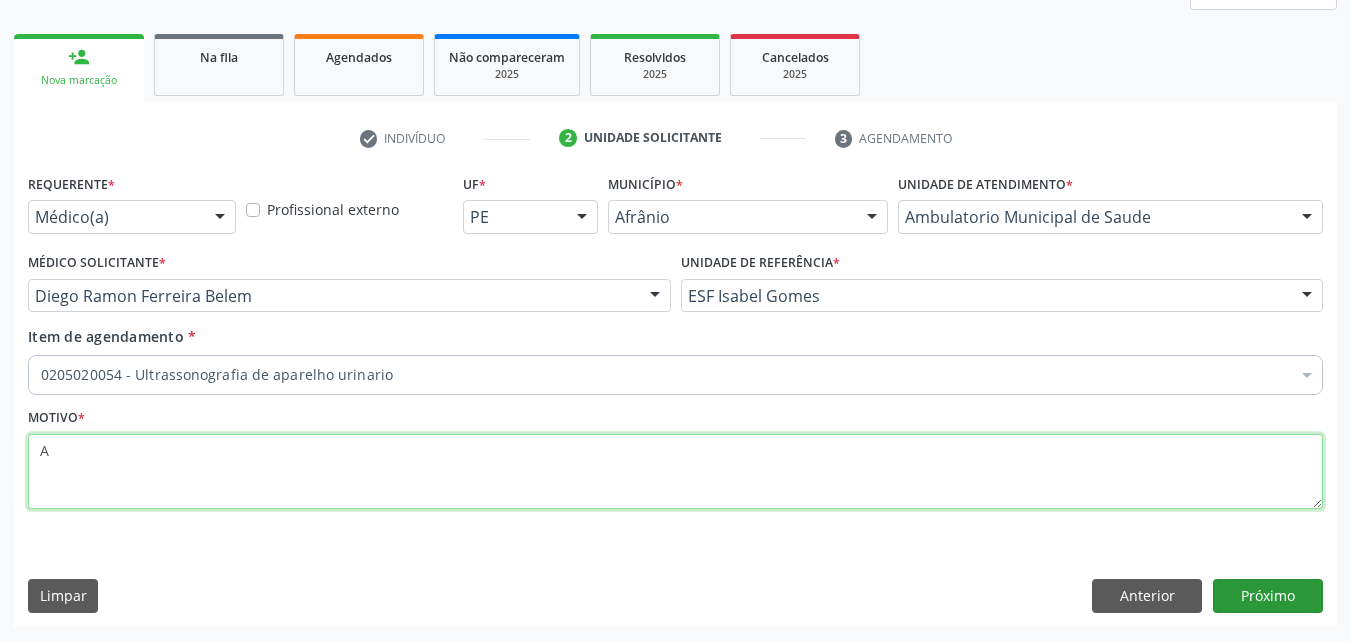 type on "A" 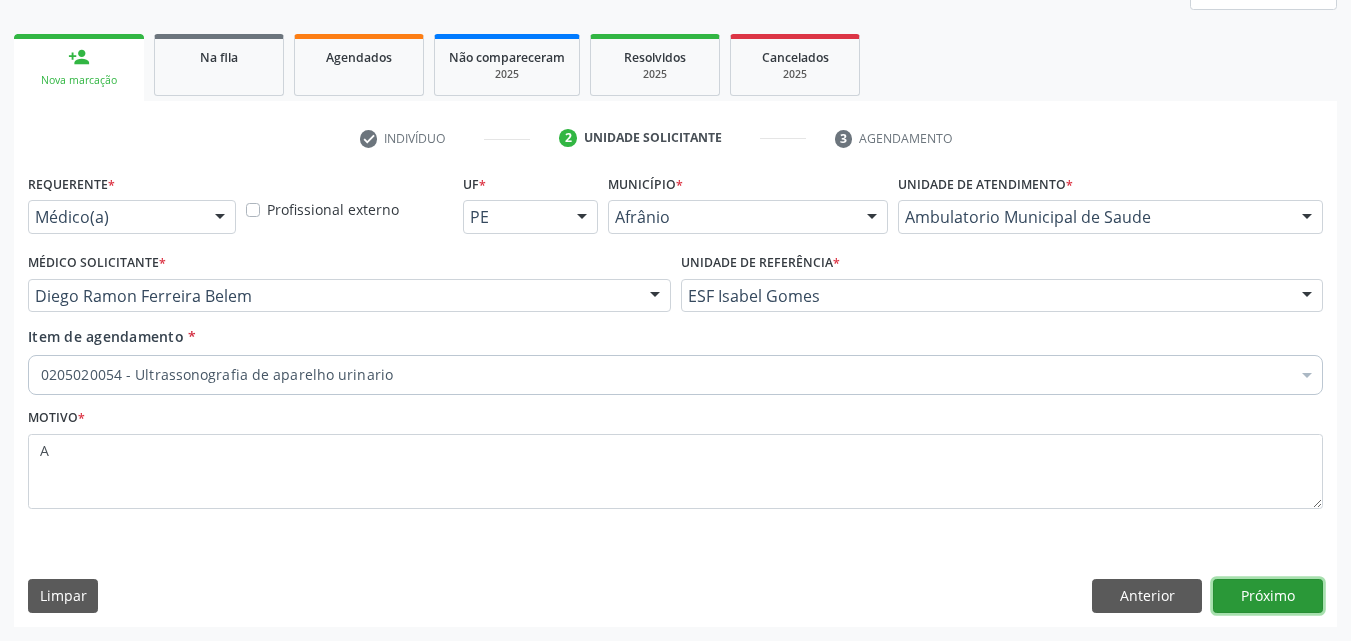 click on "Próximo" at bounding box center (1268, 596) 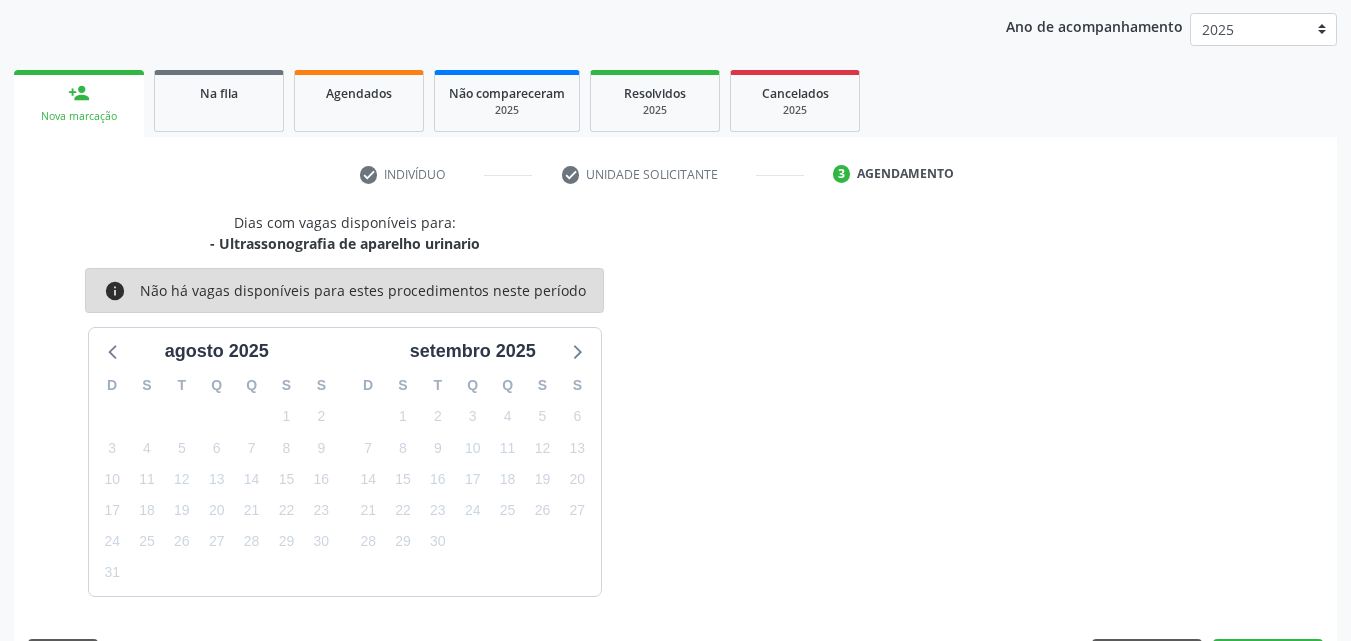scroll, scrollTop: 265, scrollLeft: 0, axis: vertical 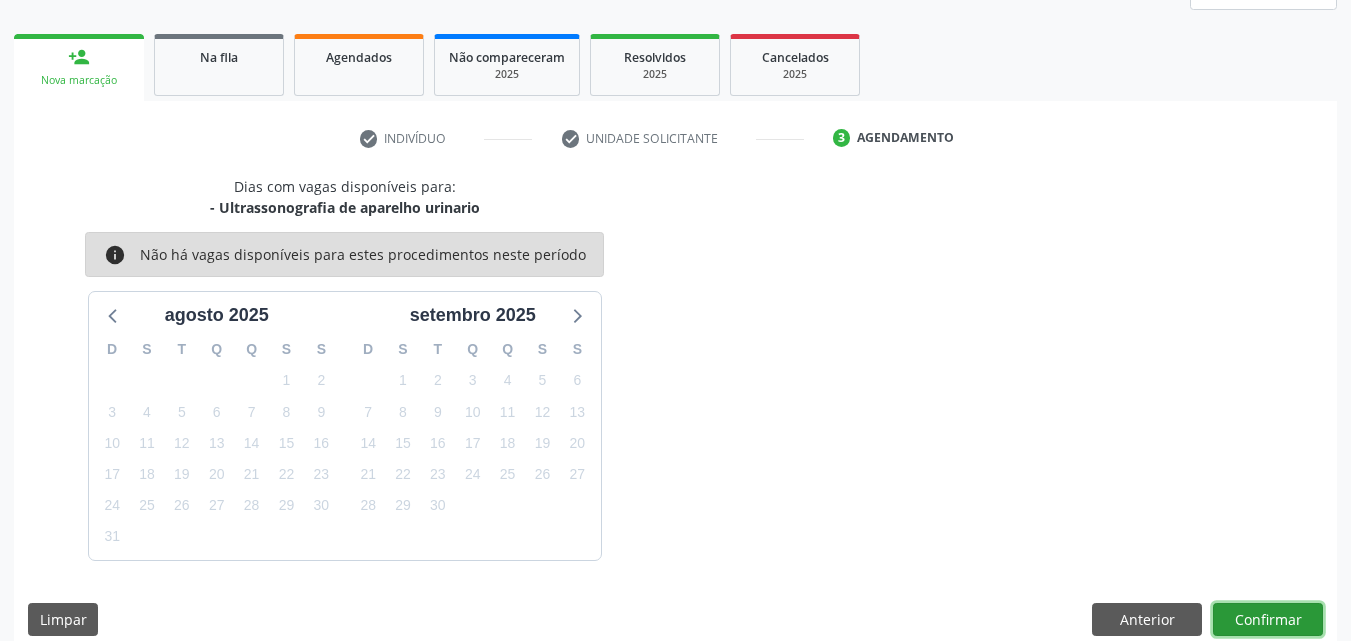 click on "Confirmar" at bounding box center (1268, 620) 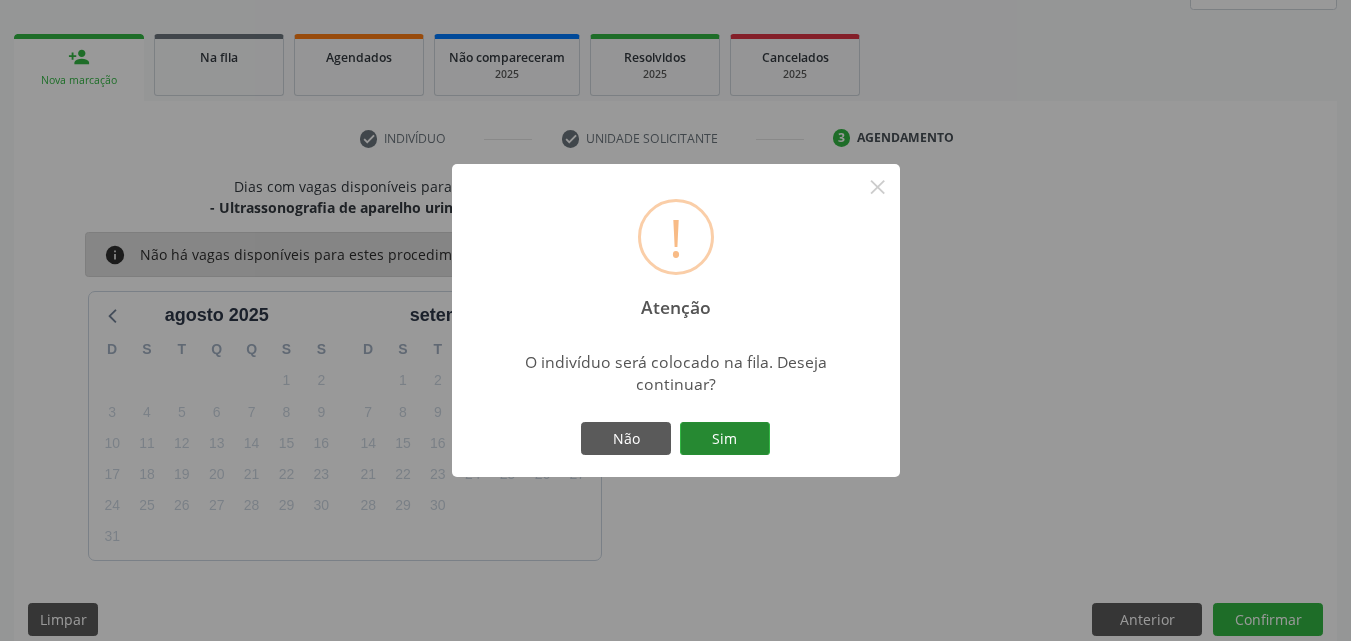 click on "Sim" at bounding box center (725, 439) 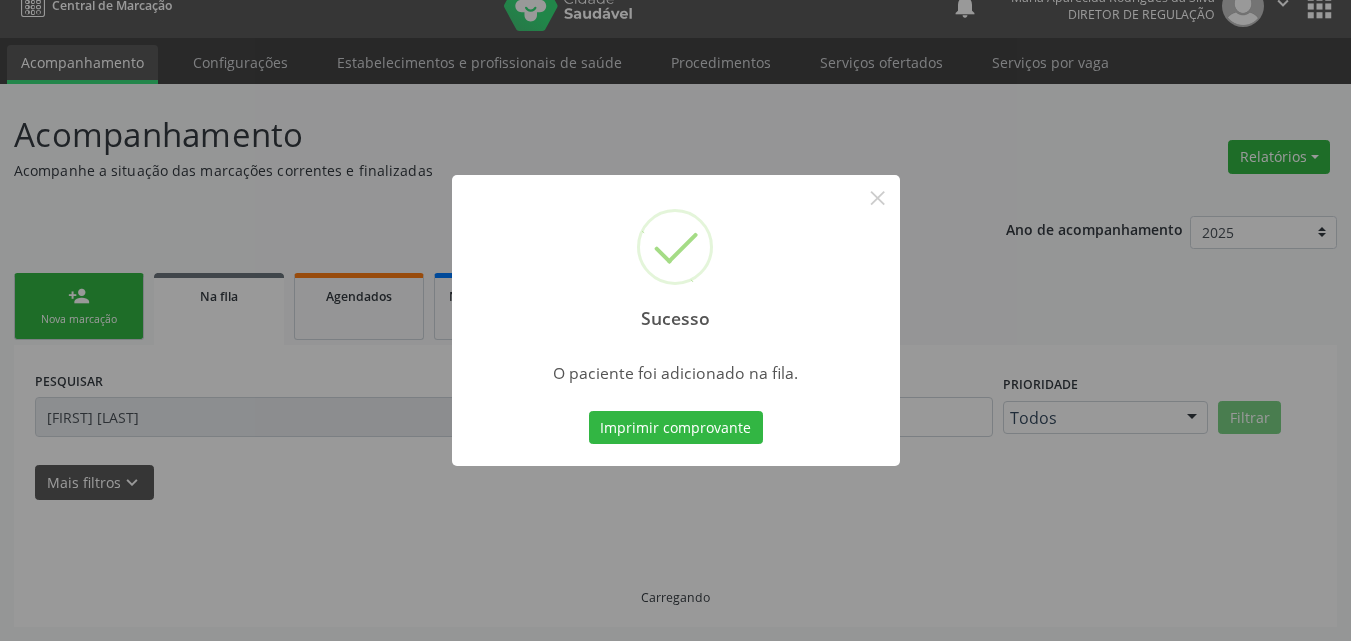 scroll, scrollTop: 26, scrollLeft: 0, axis: vertical 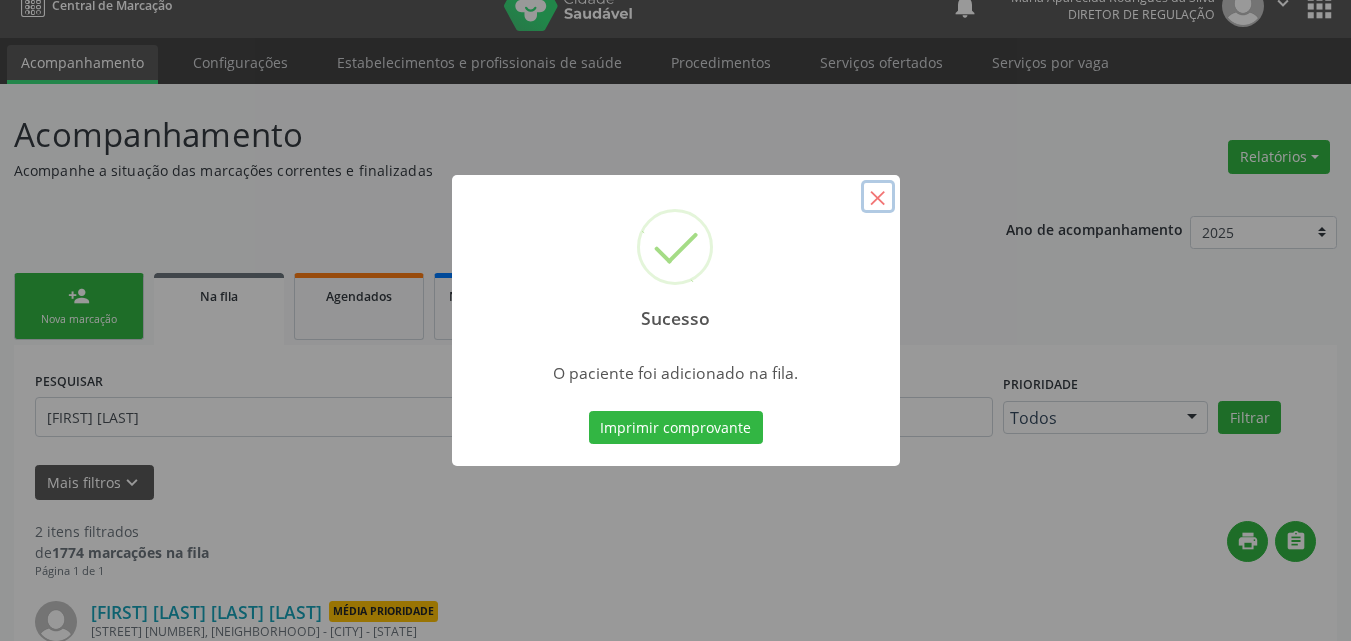 click on "×" at bounding box center [878, 197] 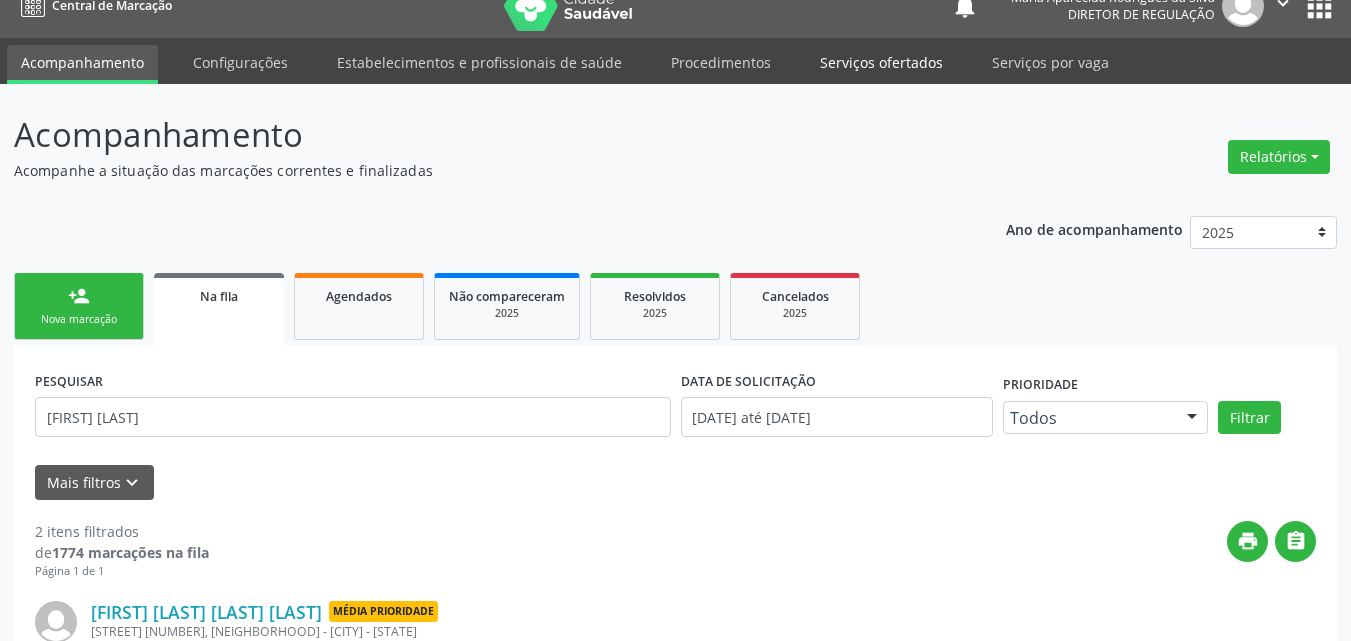 click on "Serviços ofertados" at bounding box center (881, 62) 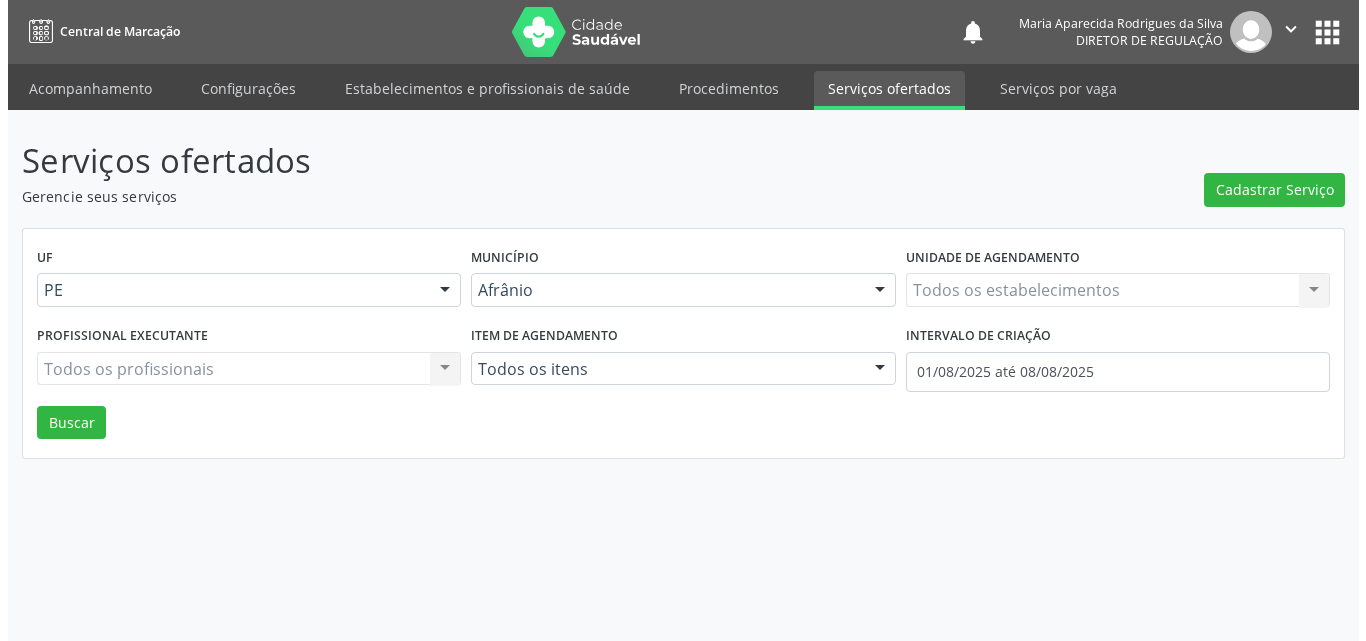 scroll, scrollTop: 0, scrollLeft: 0, axis: both 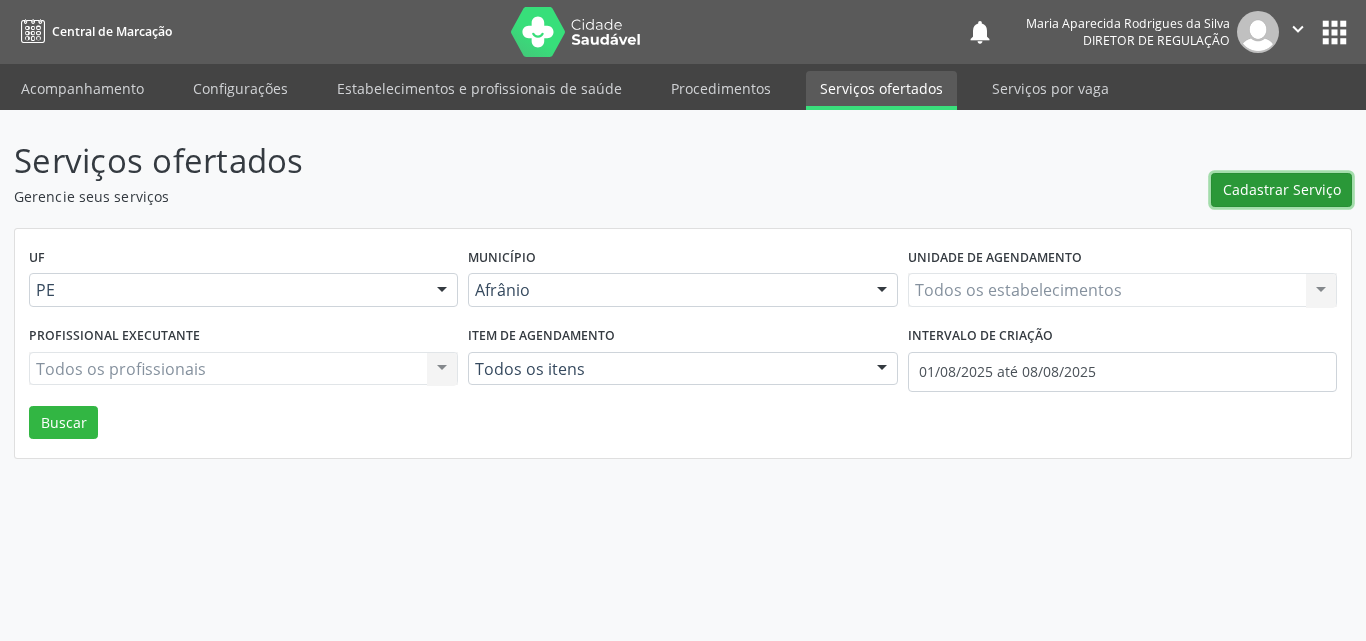 click on "Cadastrar Serviço" at bounding box center [1282, 189] 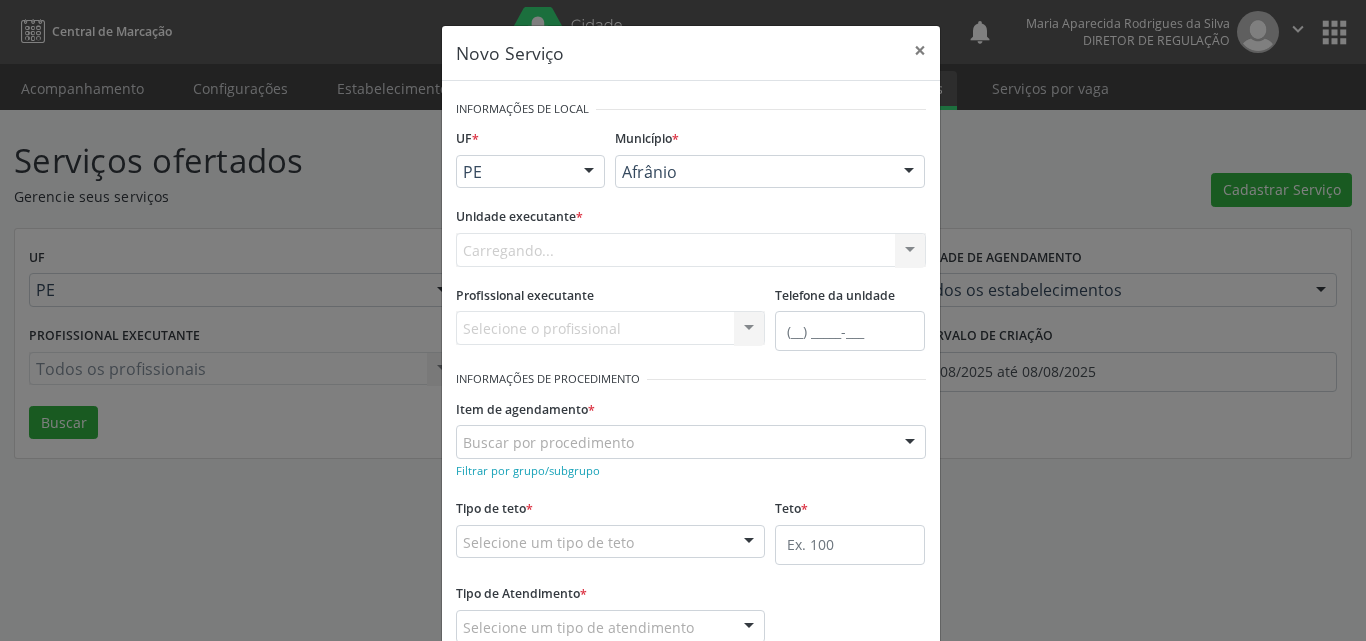 scroll, scrollTop: 0, scrollLeft: 0, axis: both 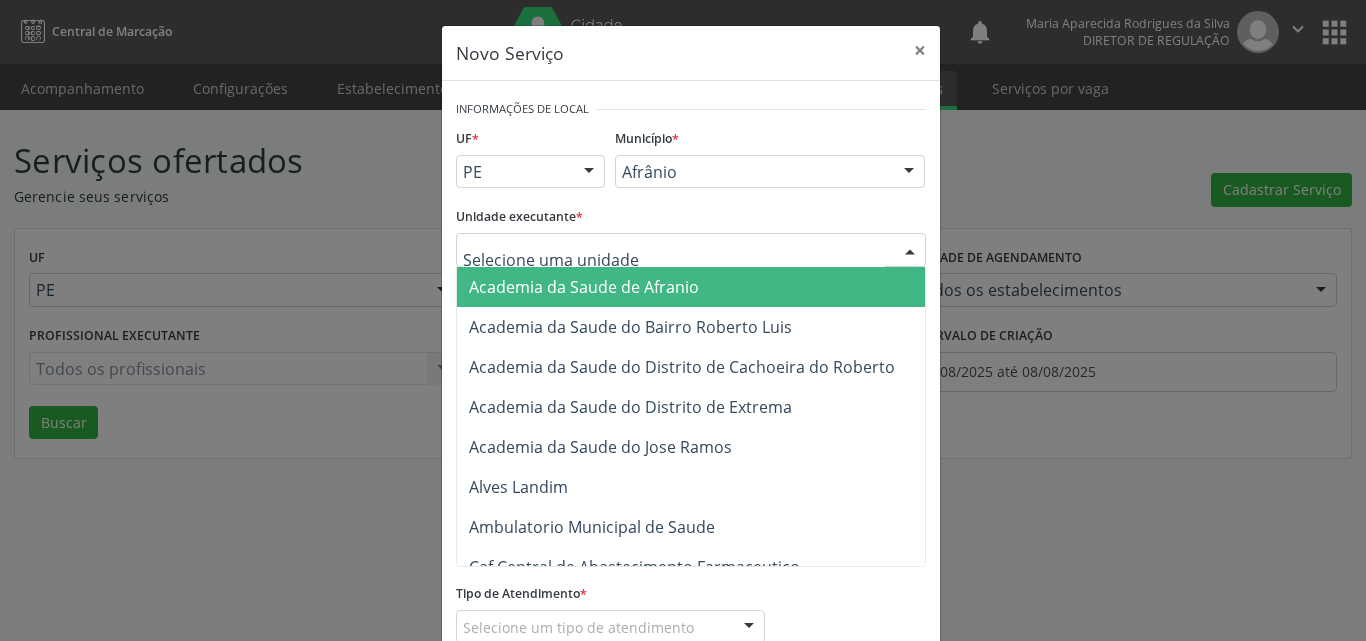 click at bounding box center [691, 250] 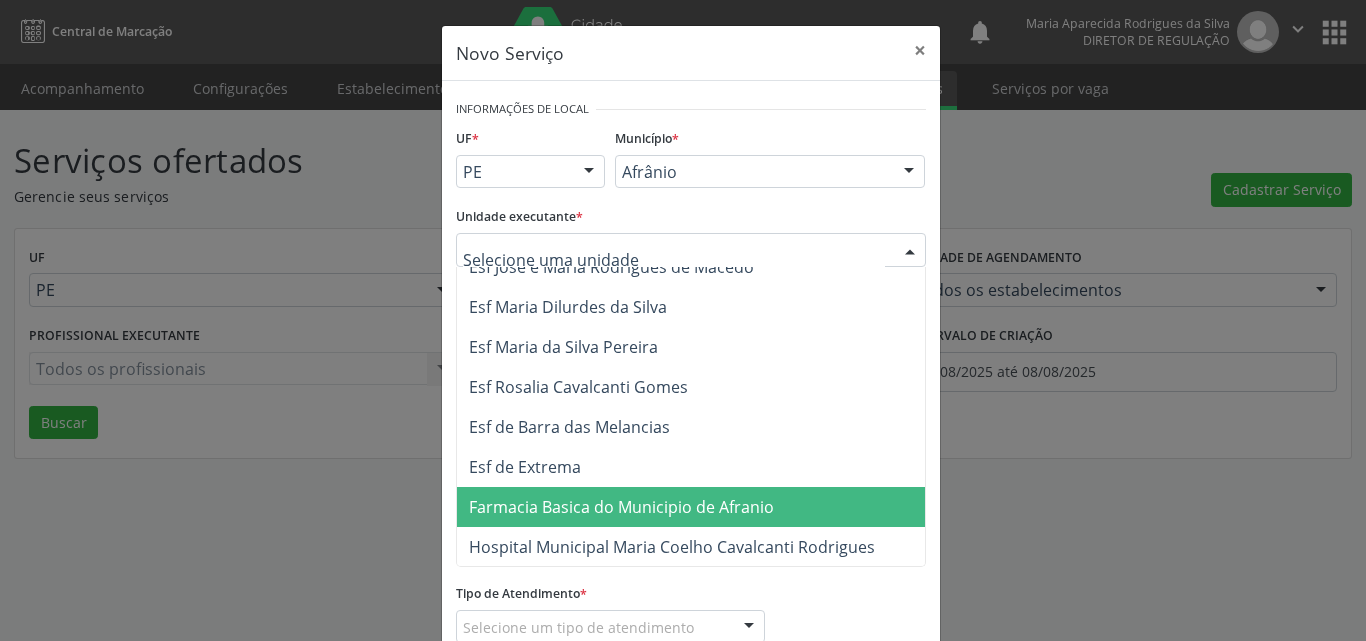 scroll, scrollTop: 1100, scrollLeft: 0, axis: vertical 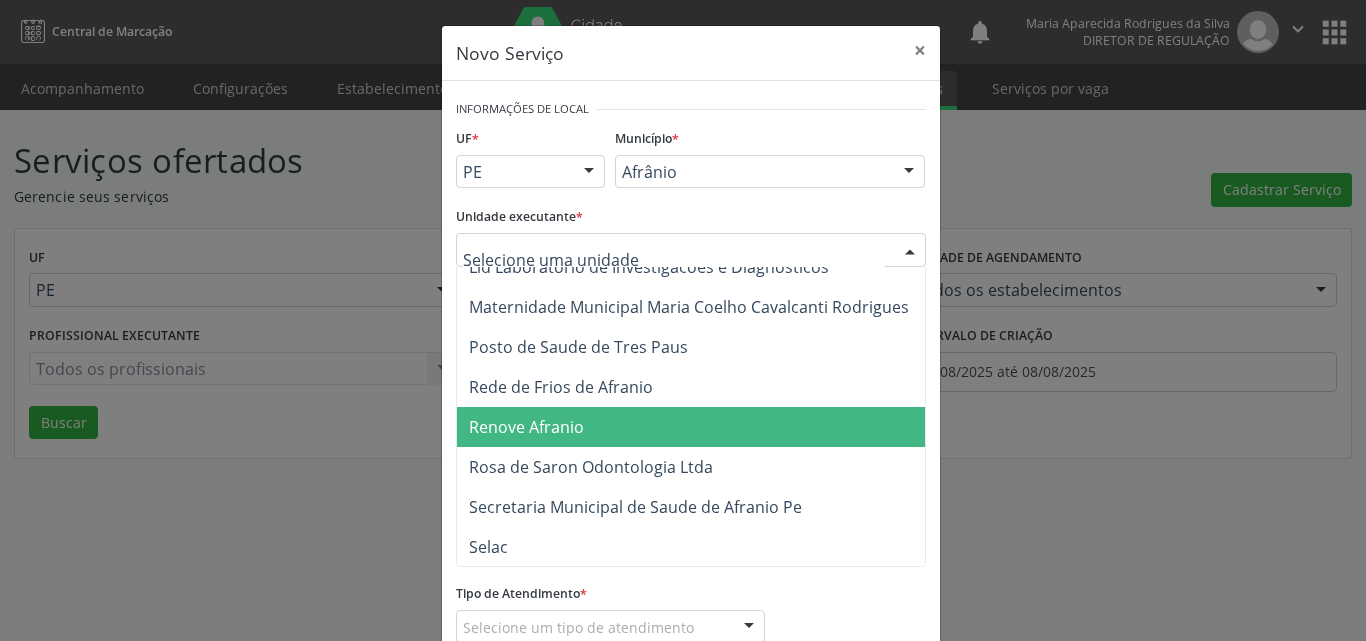 click on "Renove Afranio" at bounding box center [695, 427] 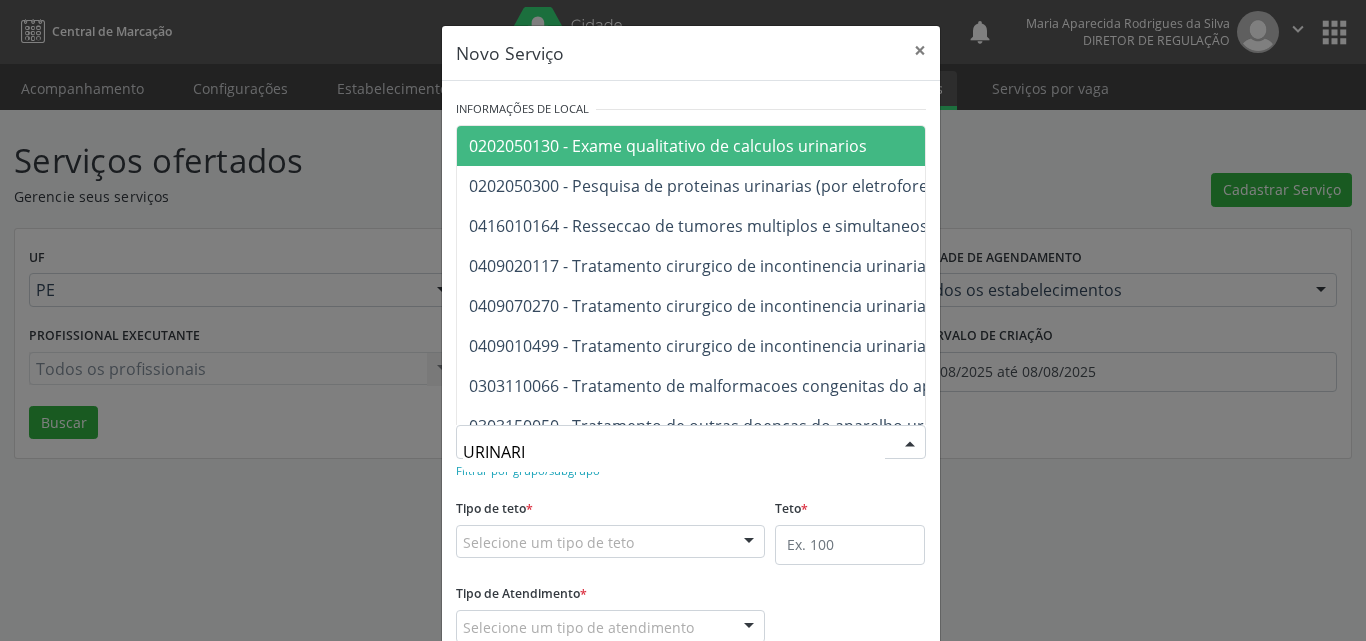 type on "URINARIO" 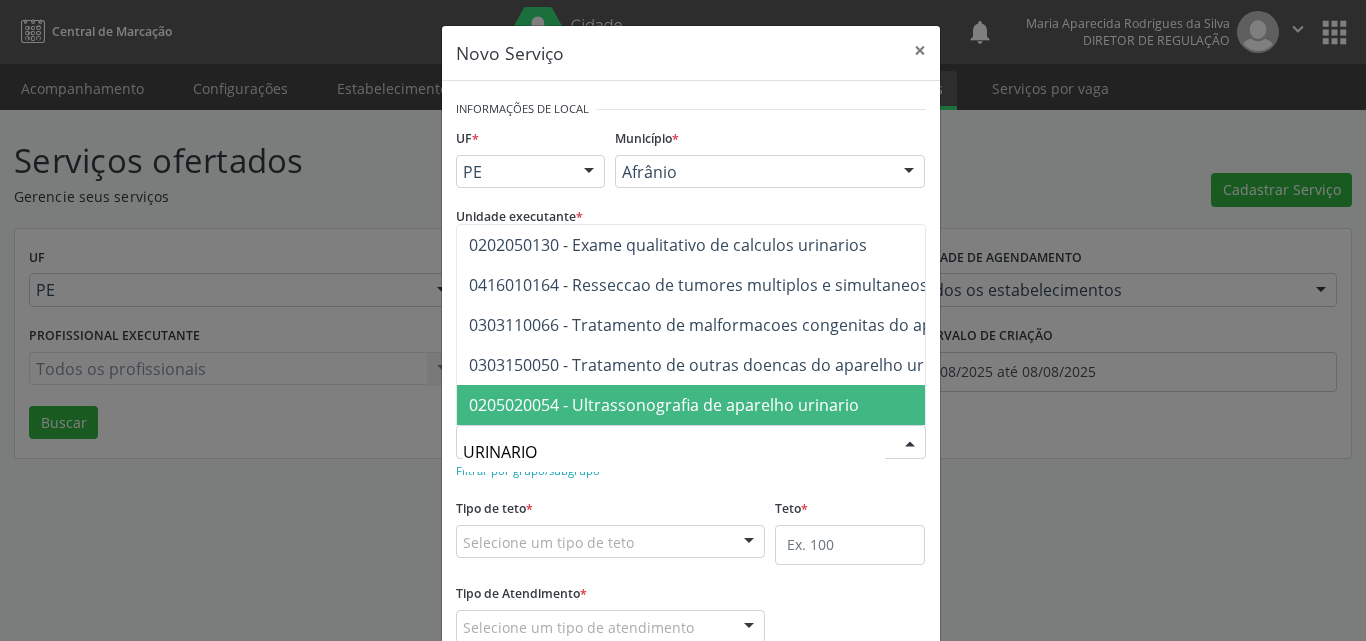 click on "0205020054 - Ultrassonografia de aparelho urinario" at bounding box center (817, 405) 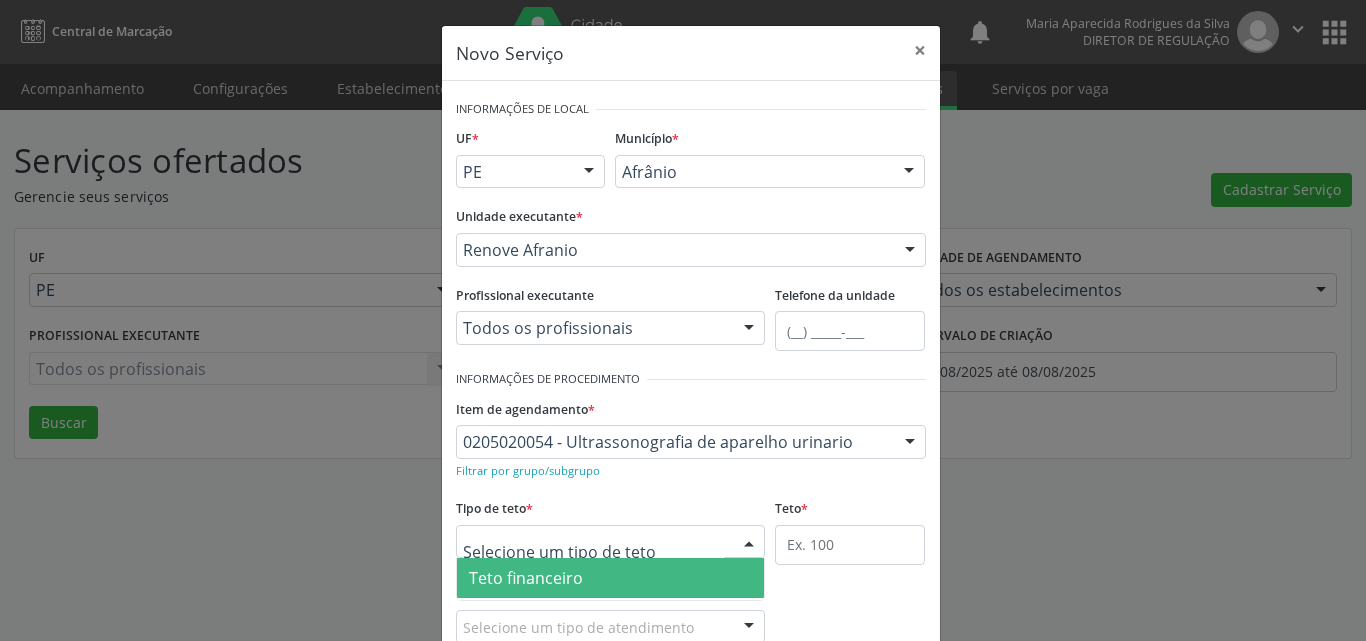scroll, scrollTop: 100, scrollLeft: 0, axis: vertical 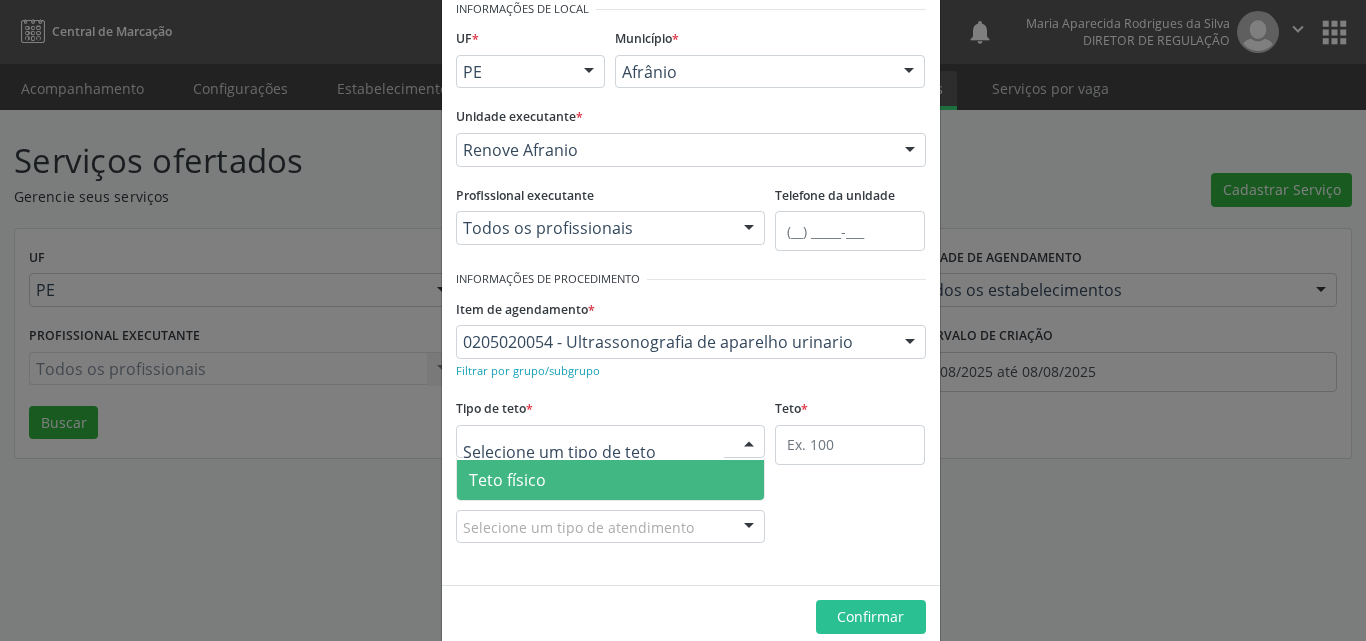 click on "Teto físico" at bounding box center (611, 480) 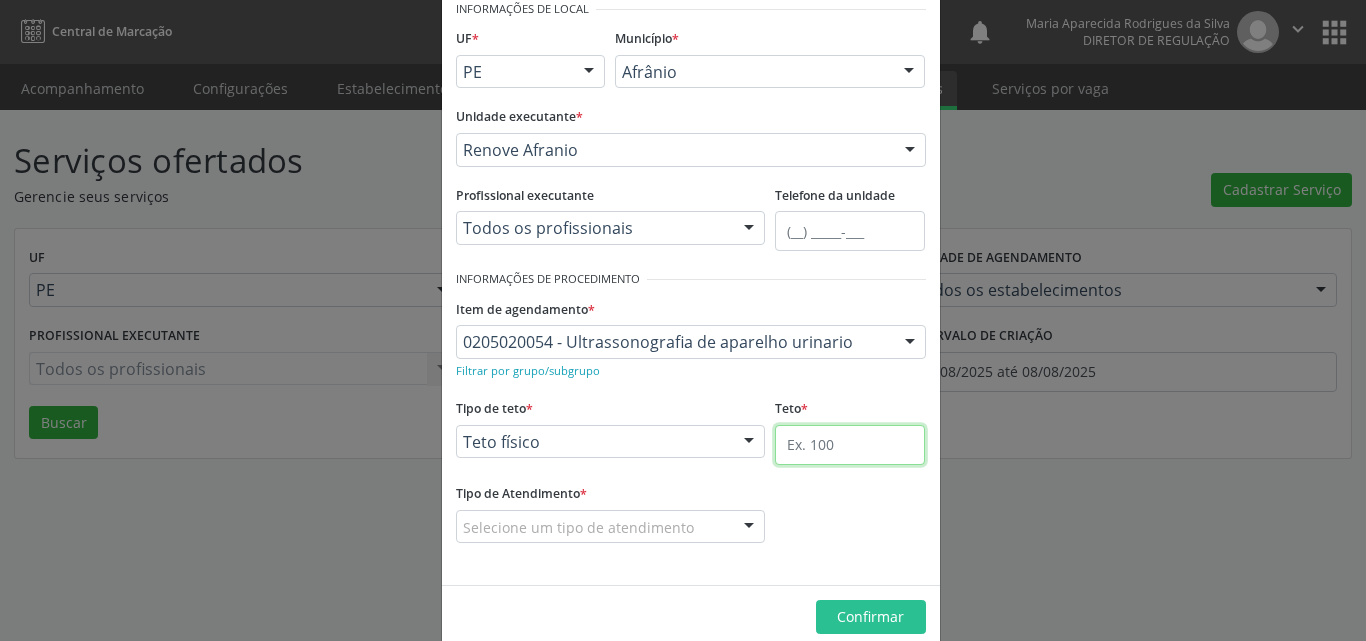 click at bounding box center [850, 445] 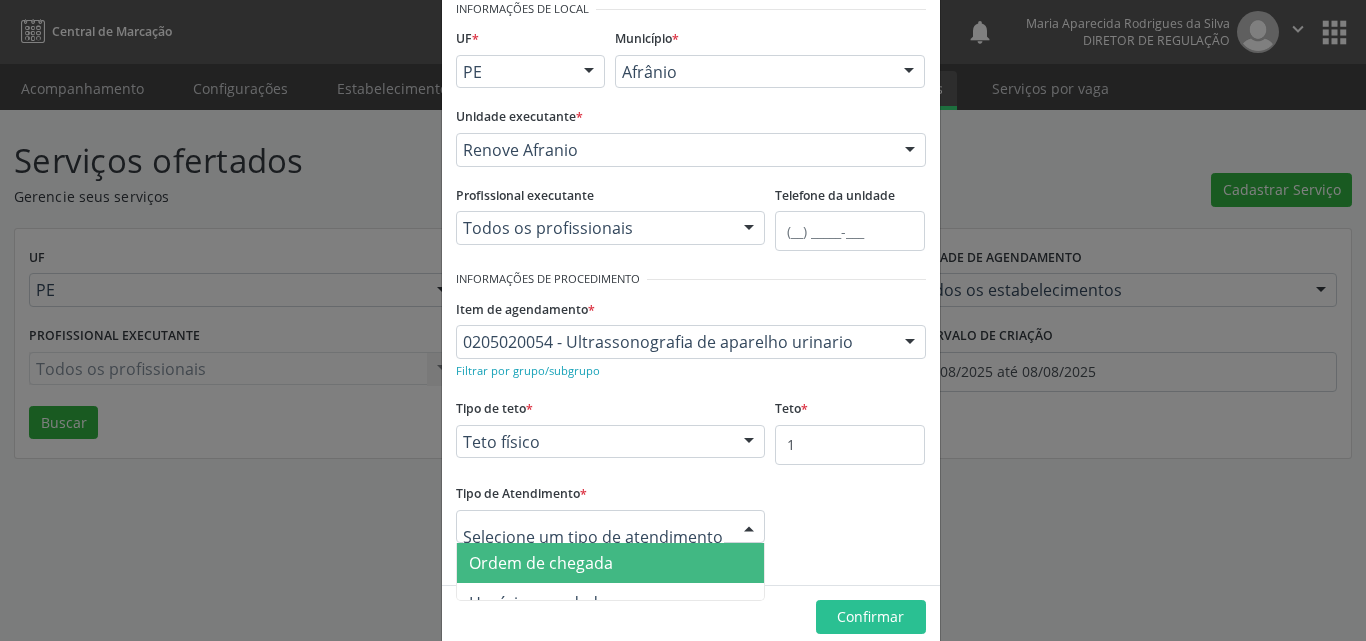 click at bounding box center [611, 527] 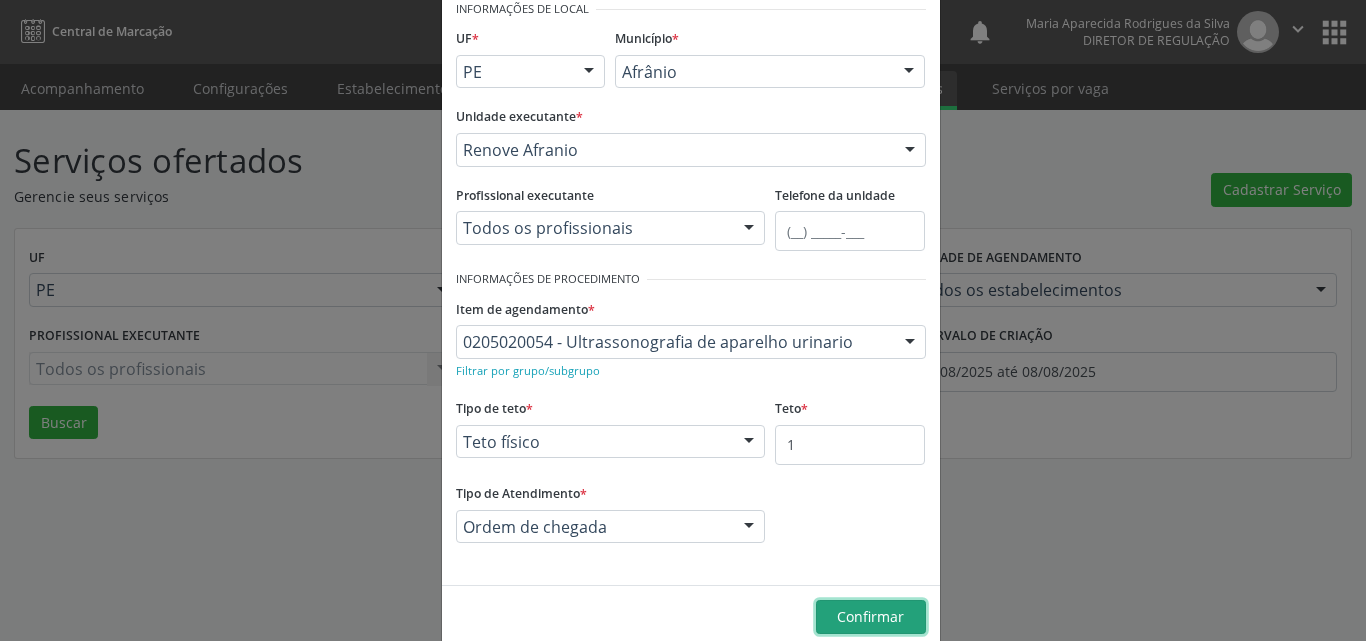 click on "Confirmar" at bounding box center [870, 616] 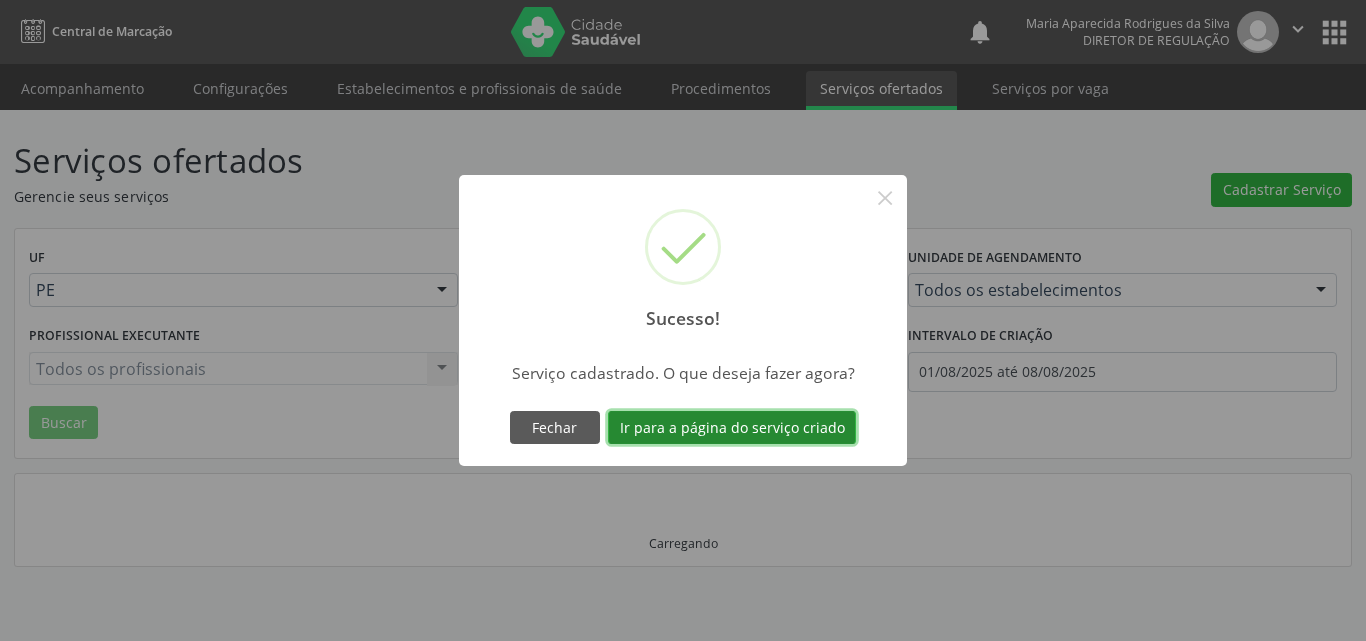 click on "Ir para a página do serviço criado" at bounding box center [732, 428] 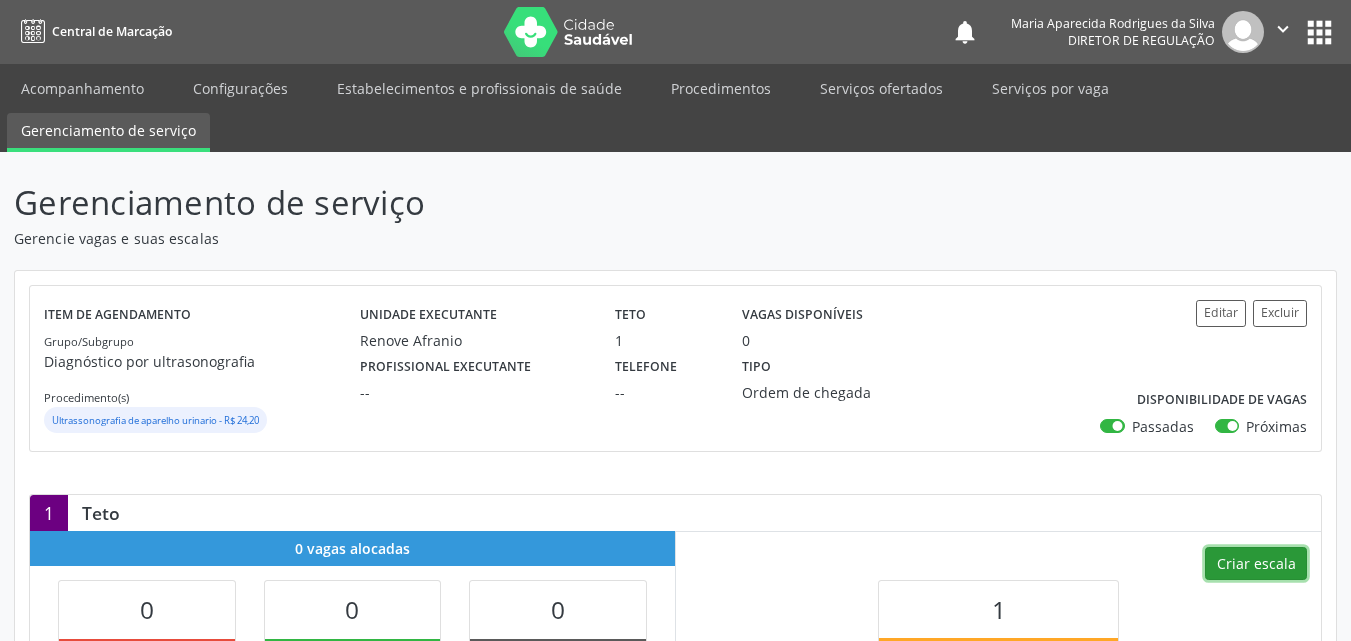 click on "Criar escala" at bounding box center (1256, 564) 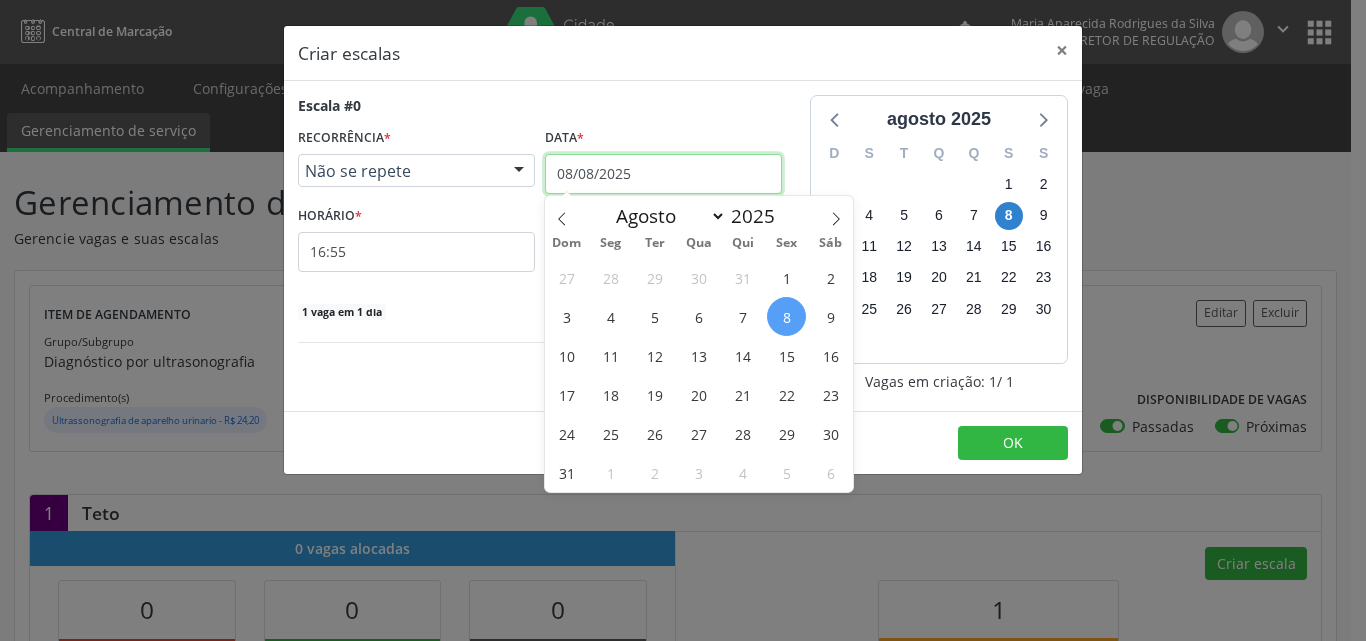 click on "08/08/2025" at bounding box center (663, 174) 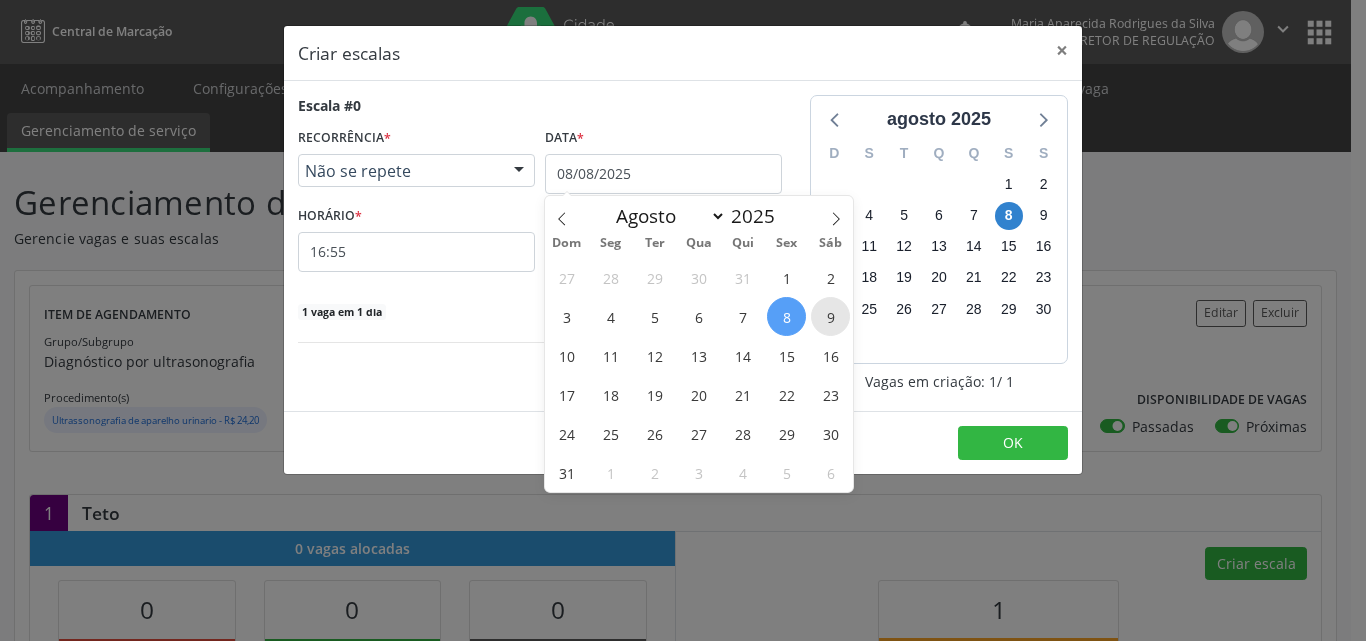 click on "9" at bounding box center [830, 316] 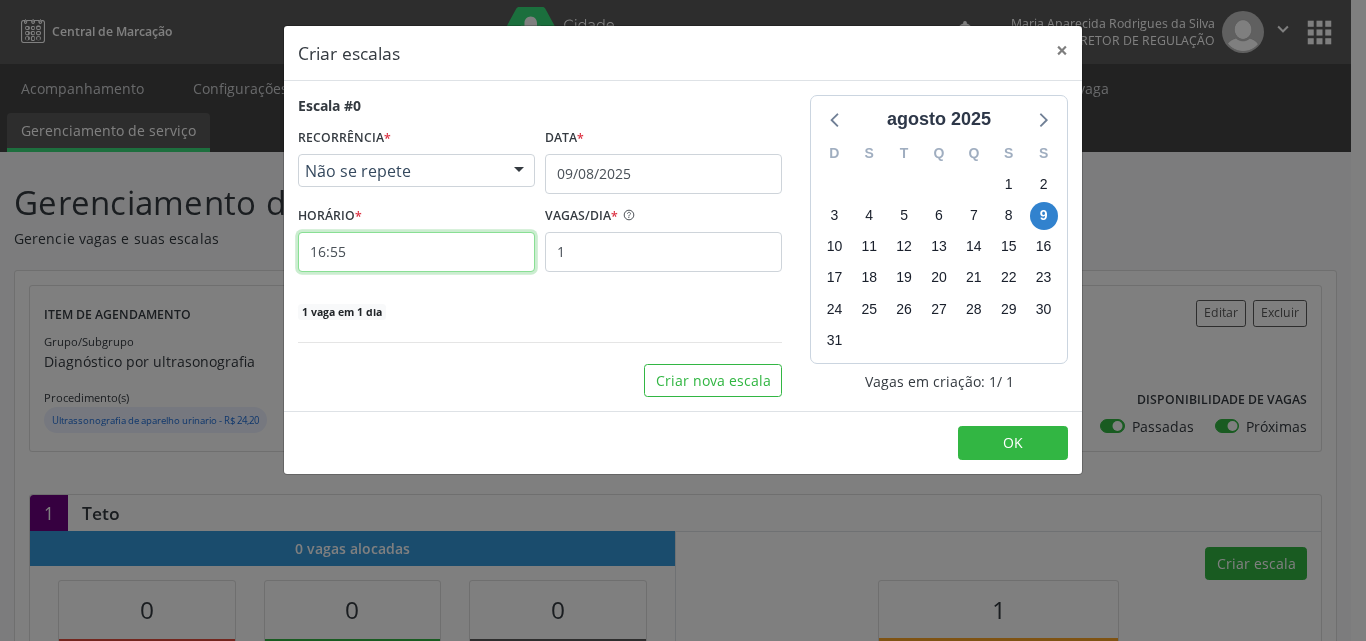 click on "16:55" at bounding box center (416, 252) 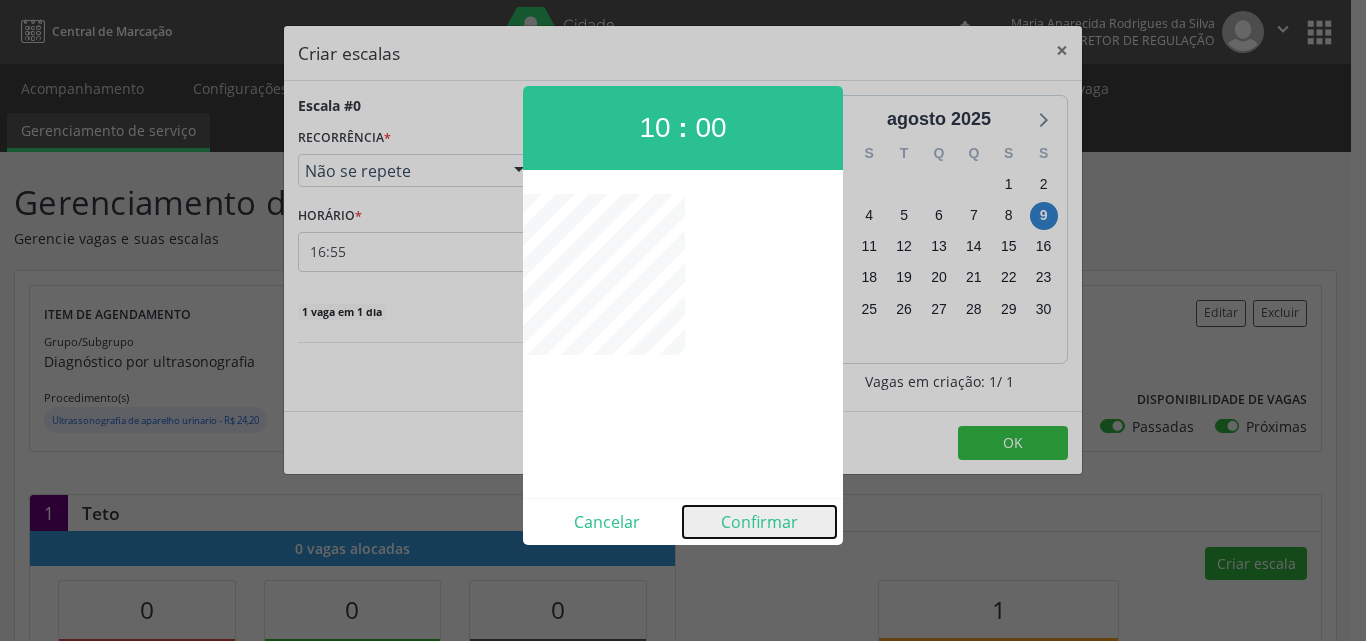 click on "Confirmar" at bounding box center (759, 522) 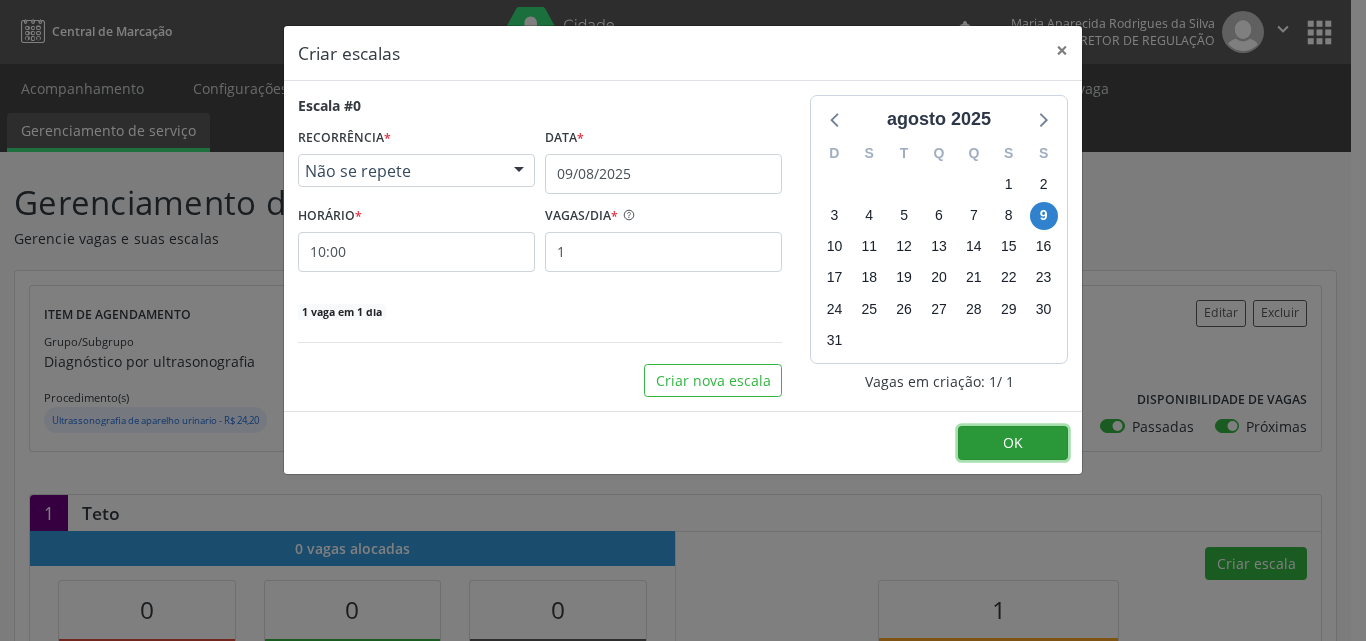 click on "OK" at bounding box center [1013, 443] 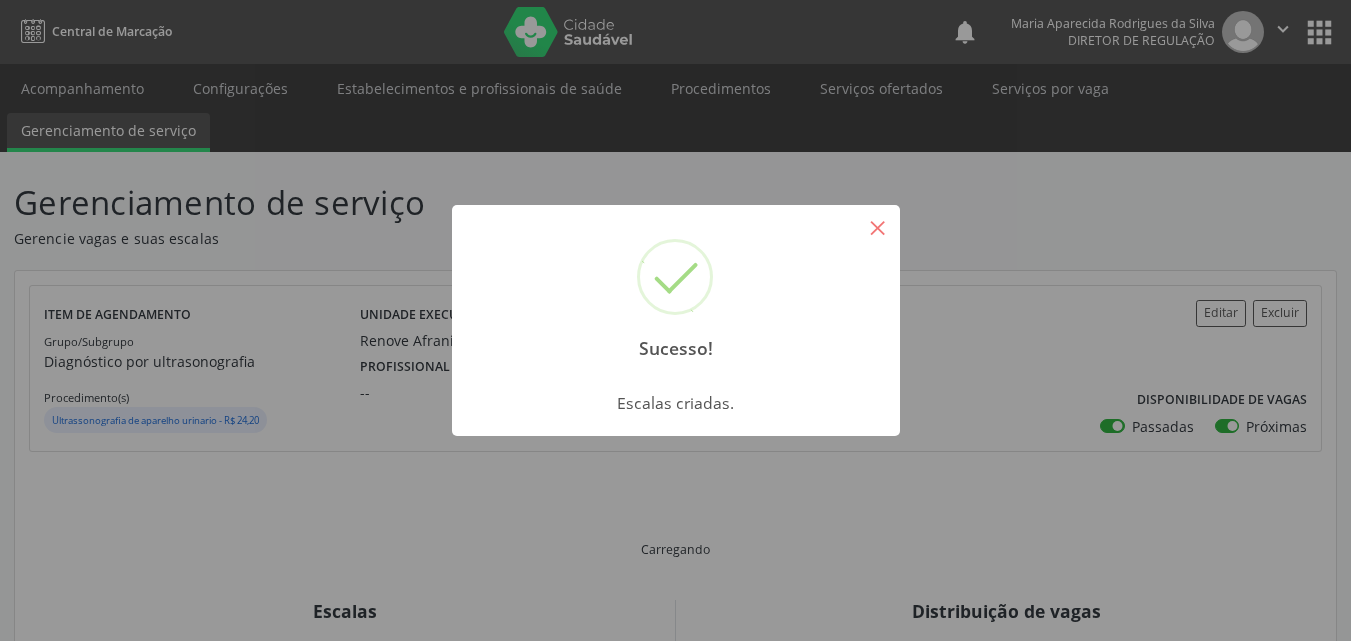 click on "×" at bounding box center [878, 227] 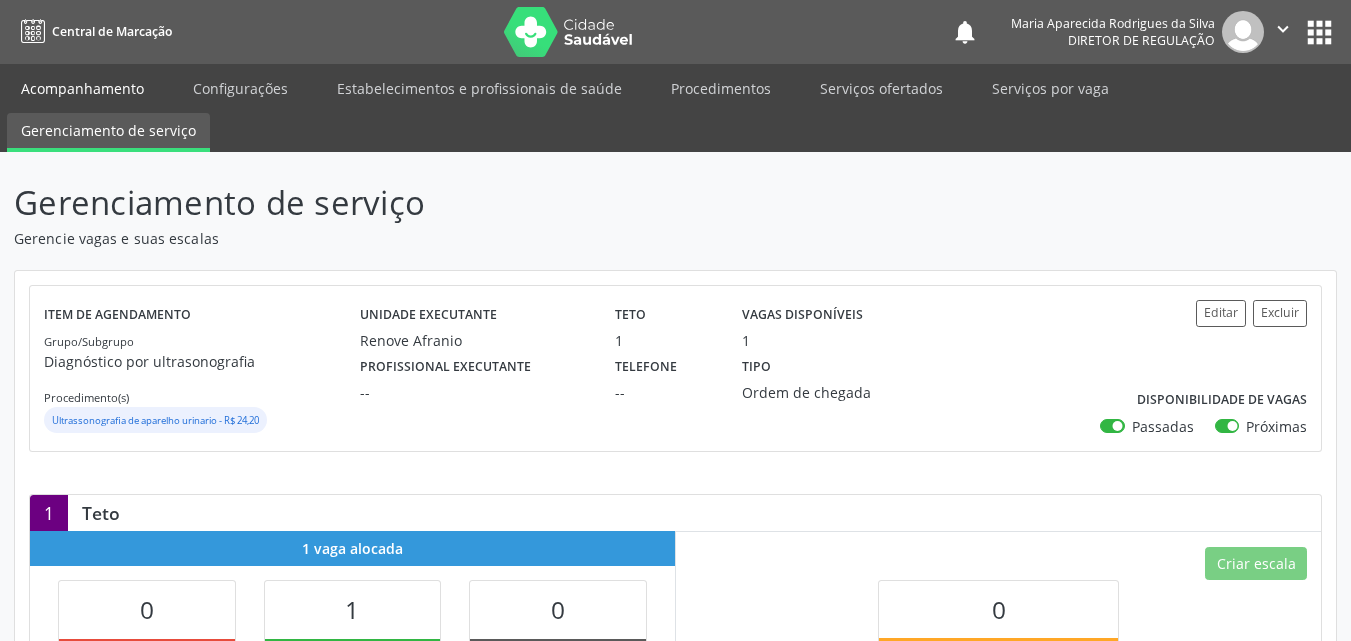 click on "Acompanhamento" at bounding box center (82, 88) 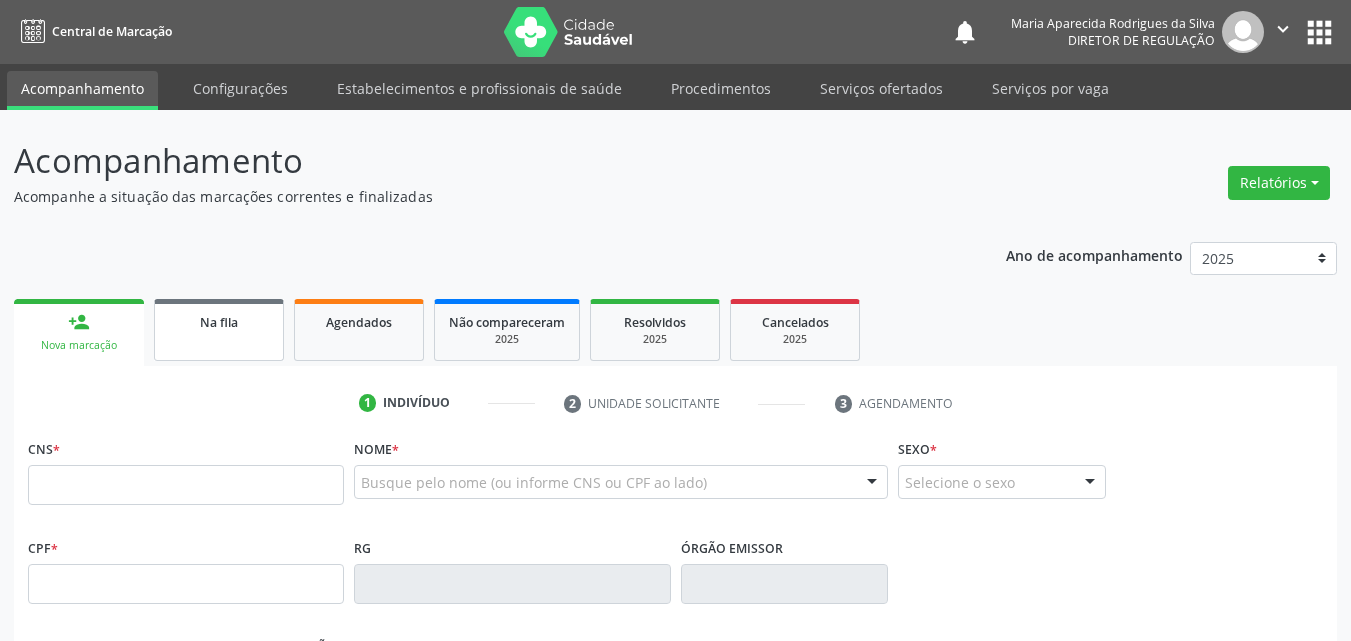 click on "Na fila" at bounding box center (219, 330) 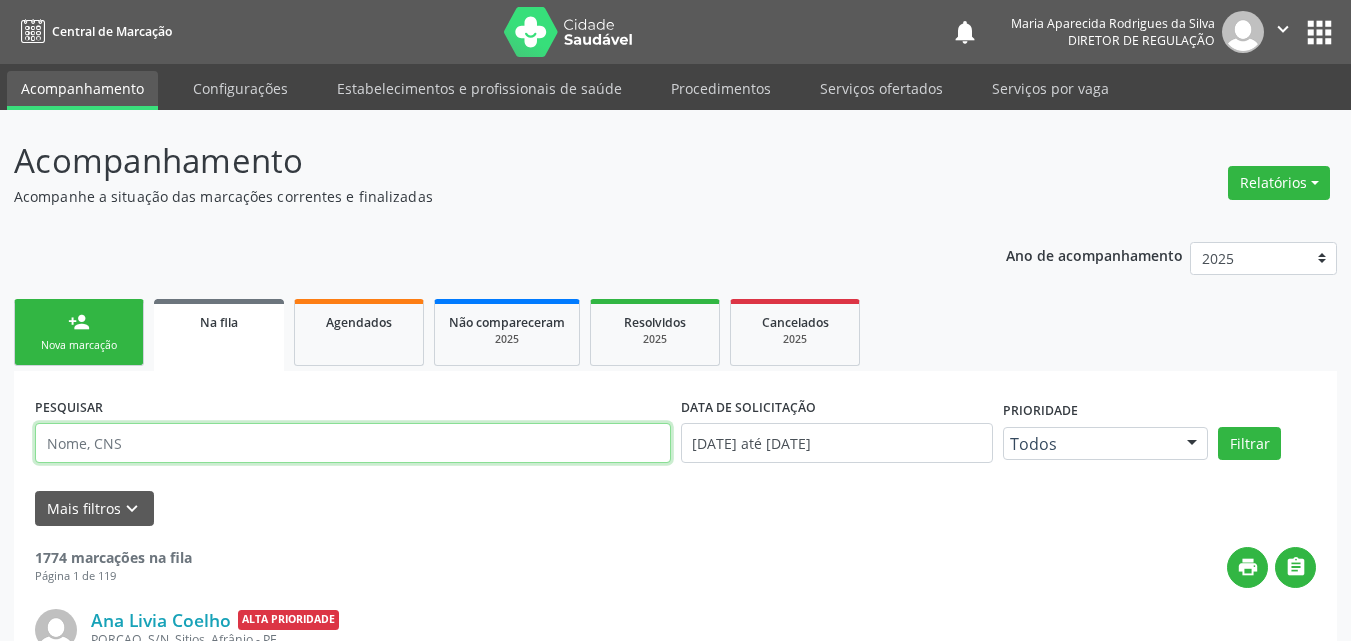 click at bounding box center [353, 443] 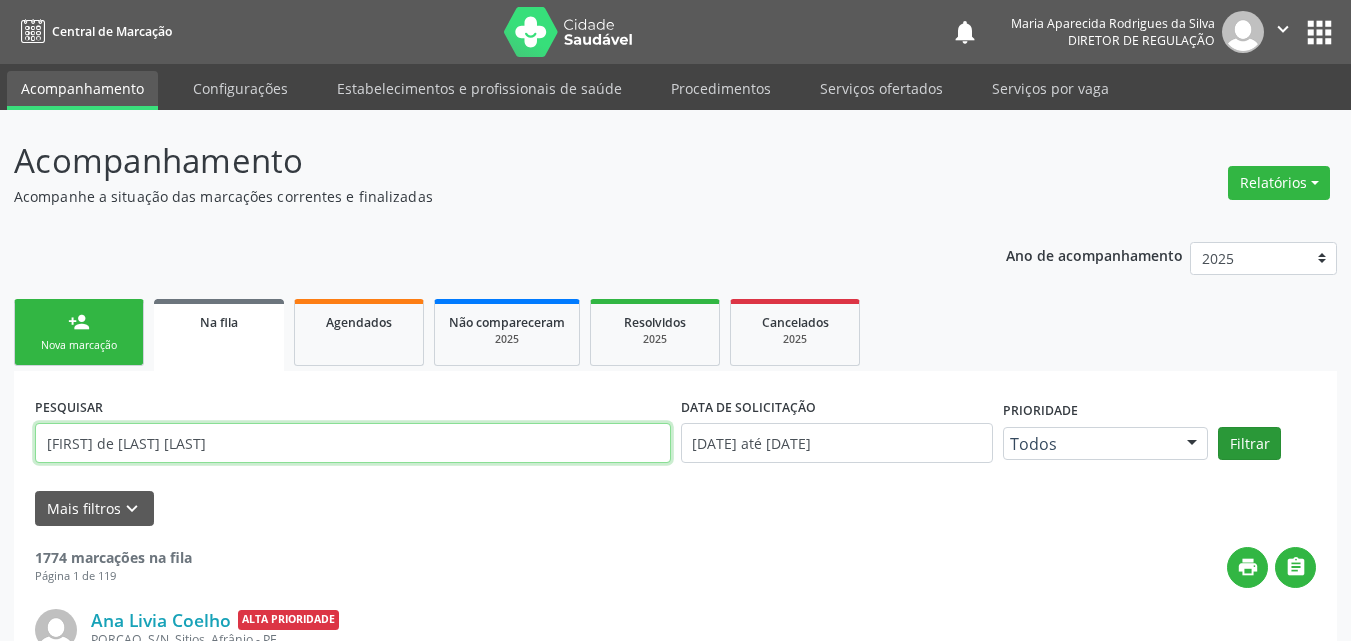 type on "[FIRST] de [LAST] [LAST]" 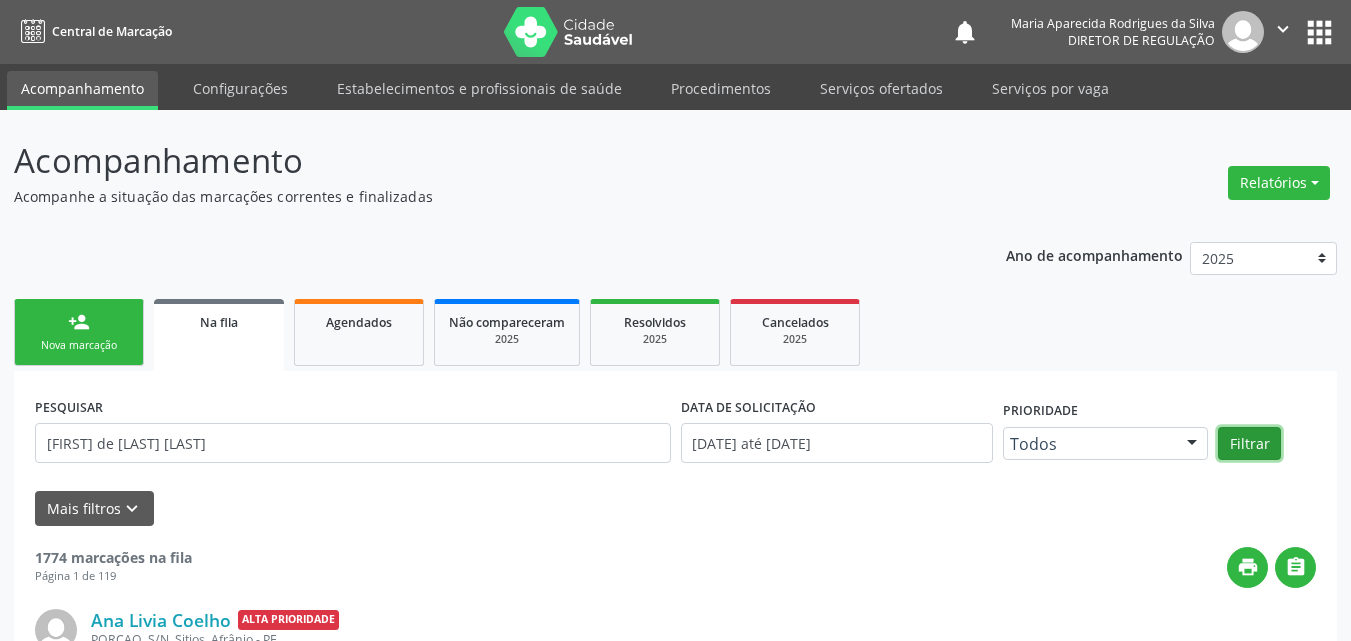 click on "Filtrar" at bounding box center [1249, 444] 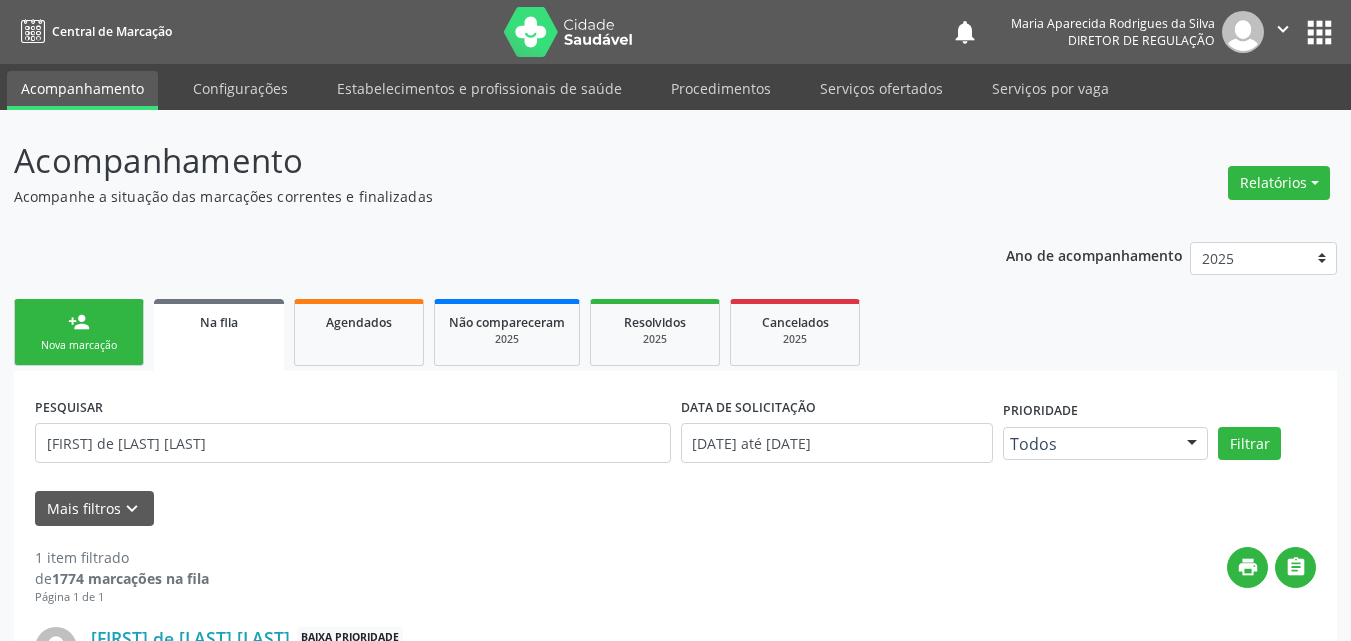 scroll, scrollTop: 178, scrollLeft: 0, axis: vertical 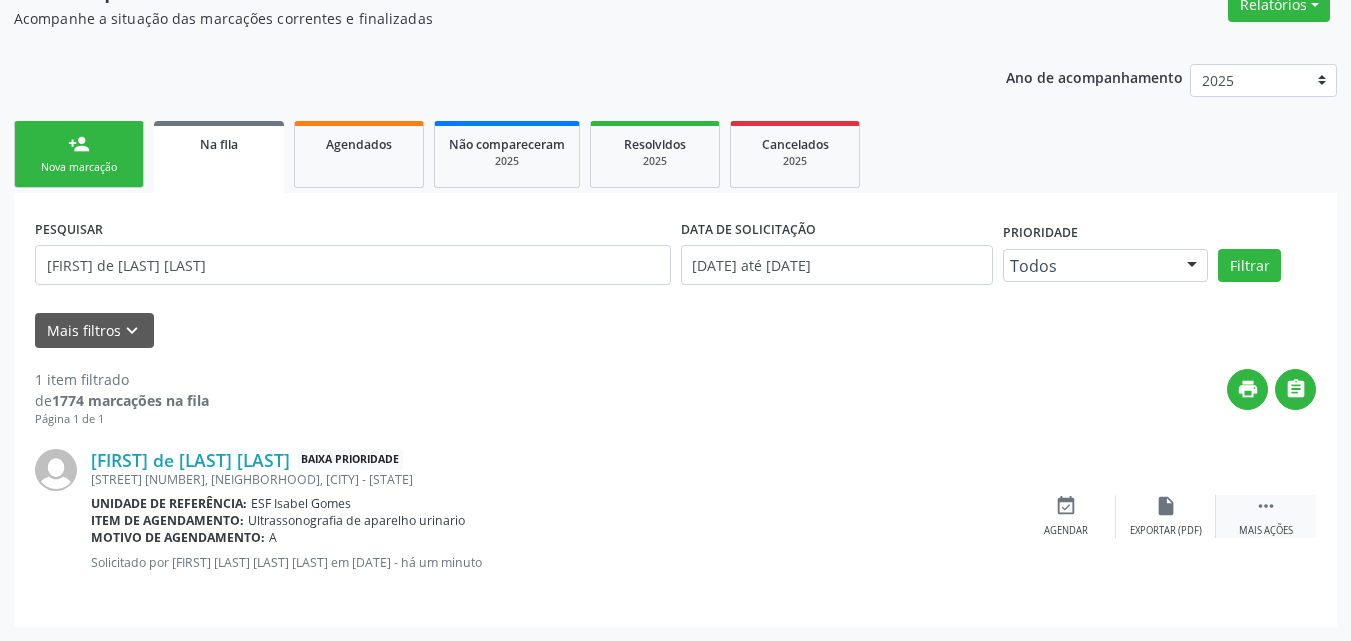 click on "" at bounding box center (1266, 506) 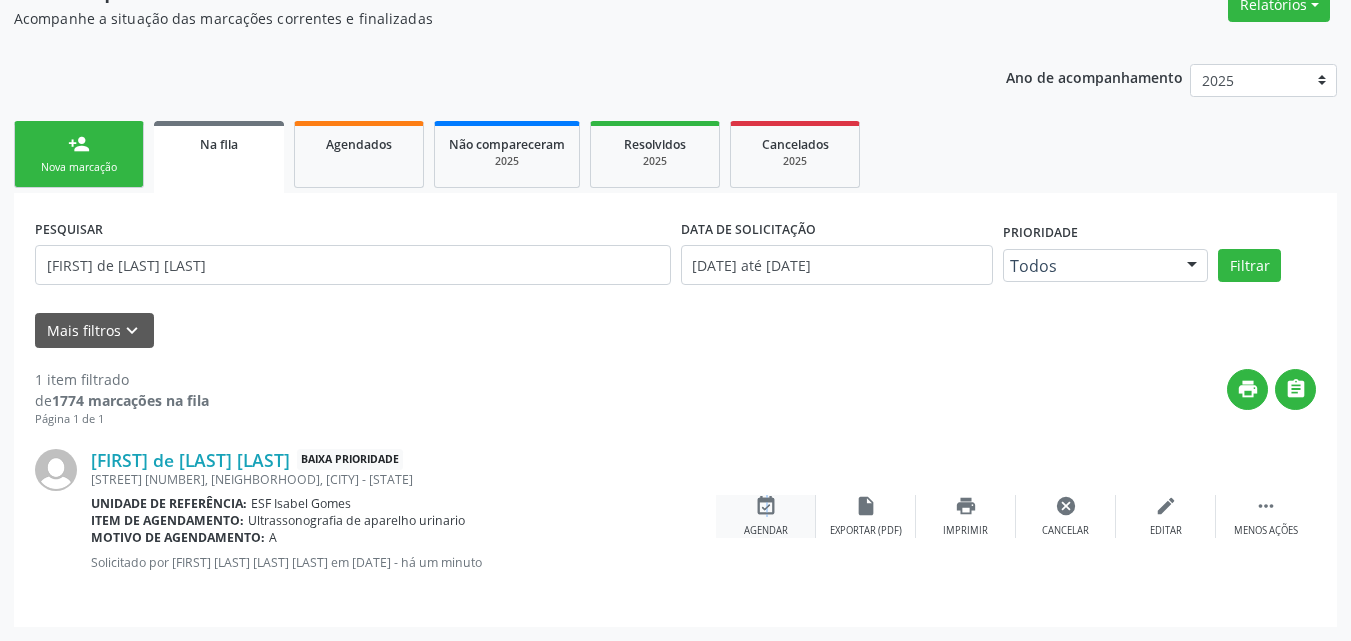click on "event_available" at bounding box center (766, 506) 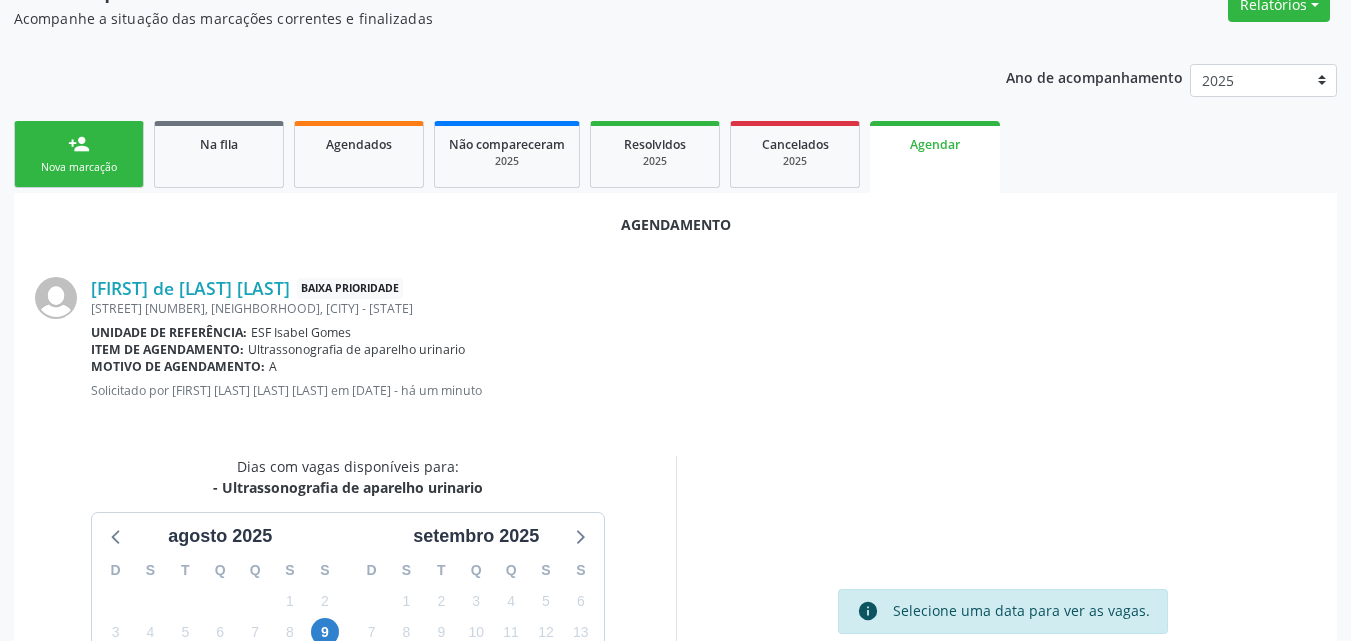 scroll, scrollTop: 400, scrollLeft: 0, axis: vertical 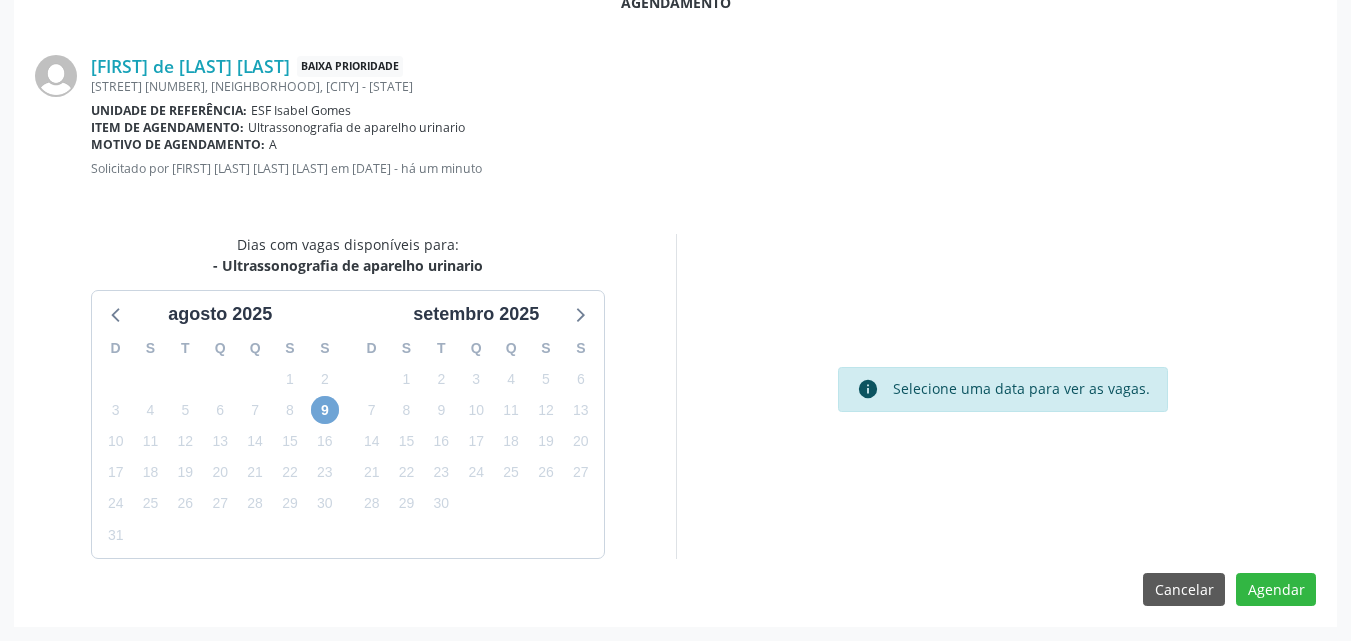 click on "9" at bounding box center [325, 410] 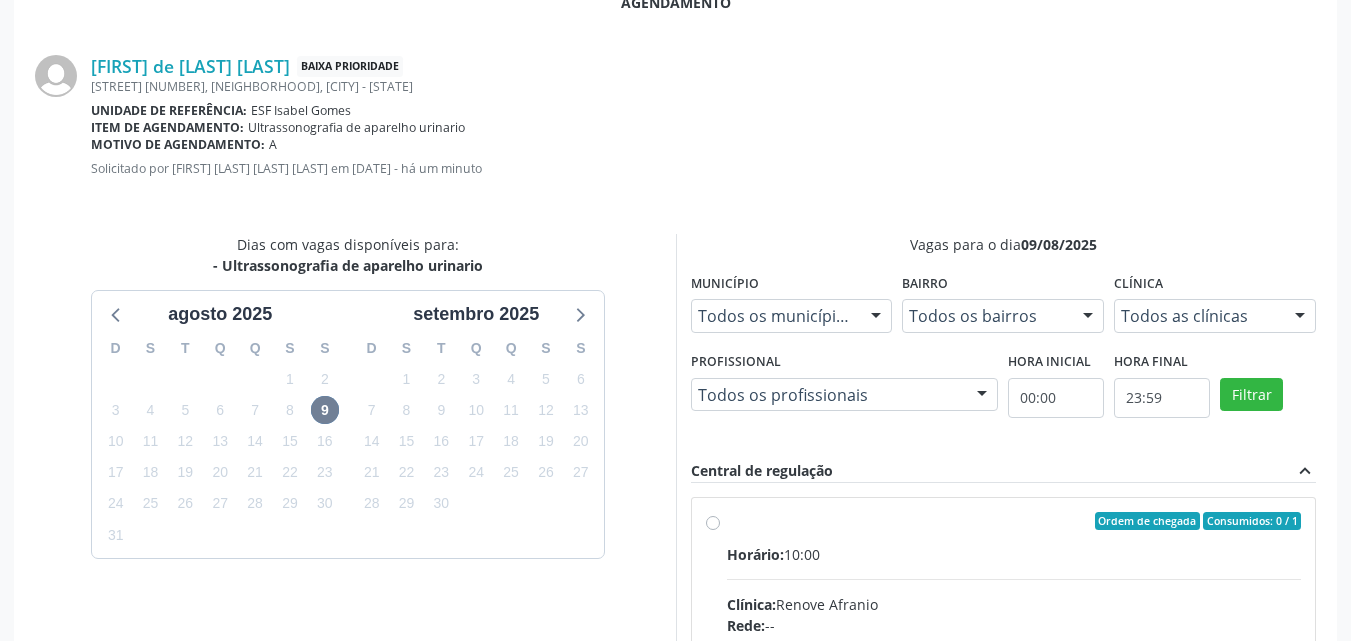click on "Ordem de chegada
Consumidos: 0 / 1" at bounding box center [1014, 521] 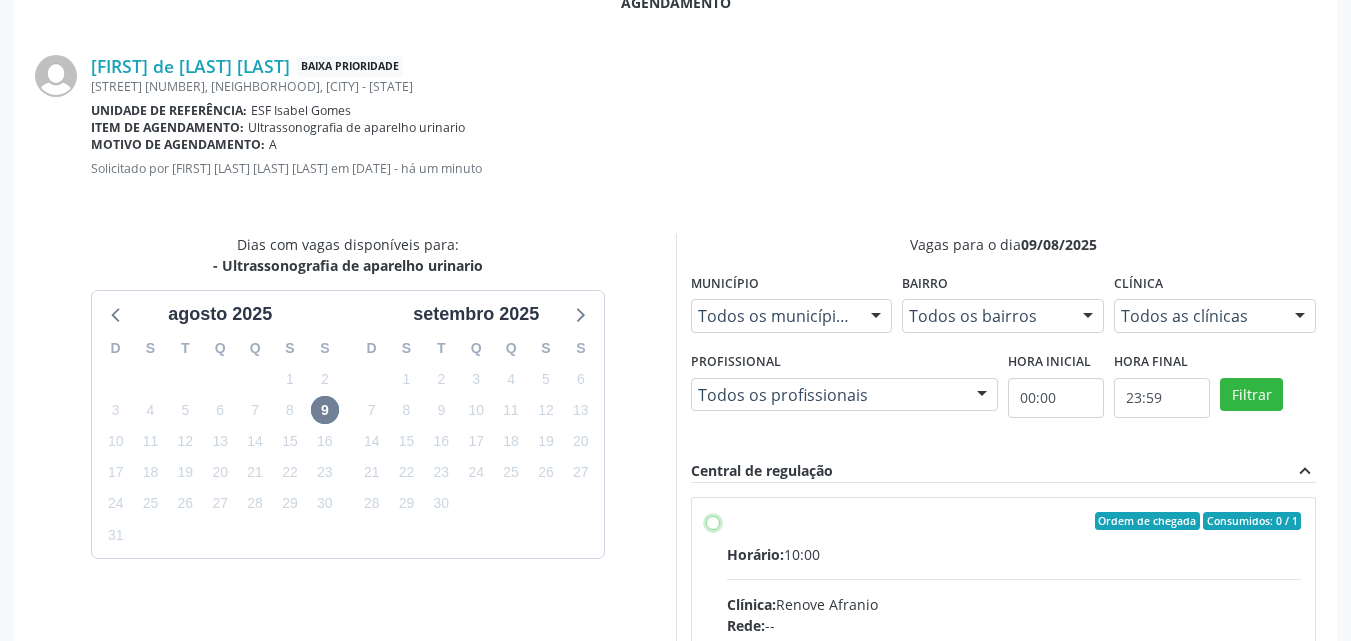click on "Ordem de chegada
Consumidos: 0 / 1
Horário:   10:00
Clínica:  Renove Afranio
Rede:
--
Endereço:   nº 70, Centro, [CITY] - [STATE]
Telefone:   ([AREACODE]) [PHONE]
Profissional:
--
Informações adicionais sobre o atendimento
Idade de atendimento:
Sem restrição
Gênero(s) atendido(s):
Sem restrição
Informações adicionais:
--" at bounding box center (713, 521) 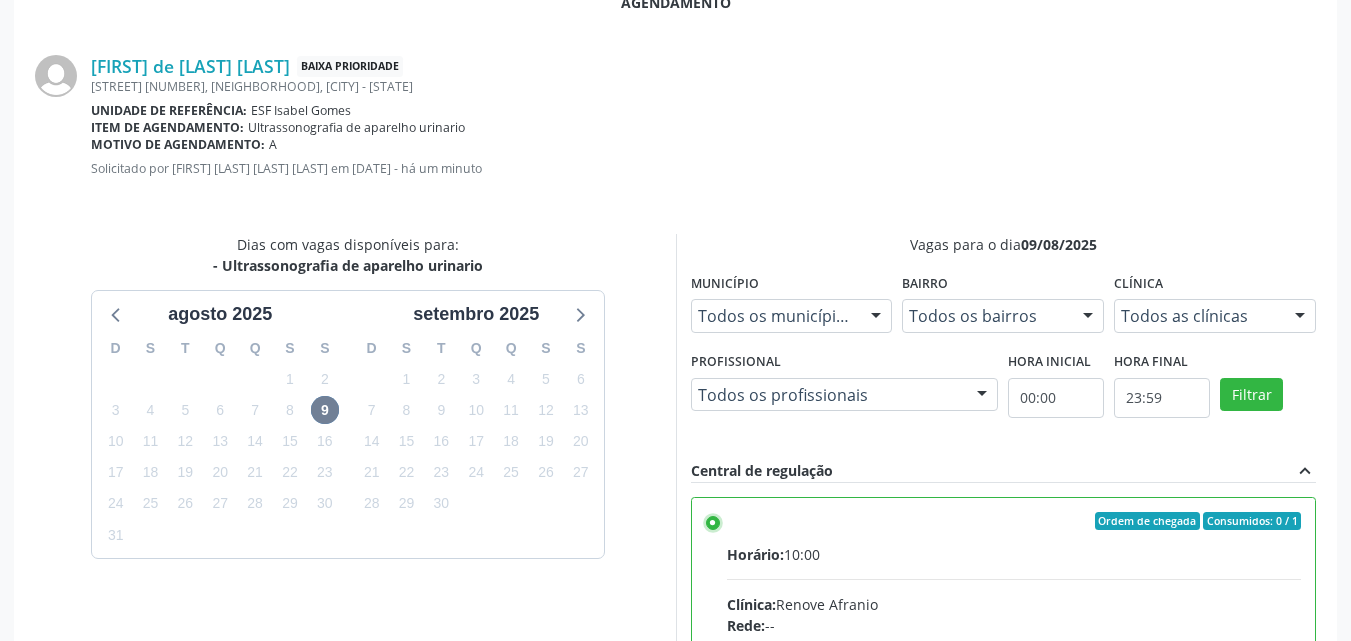 scroll, scrollTop: 99, scrollLeft: 0, axis: vertical 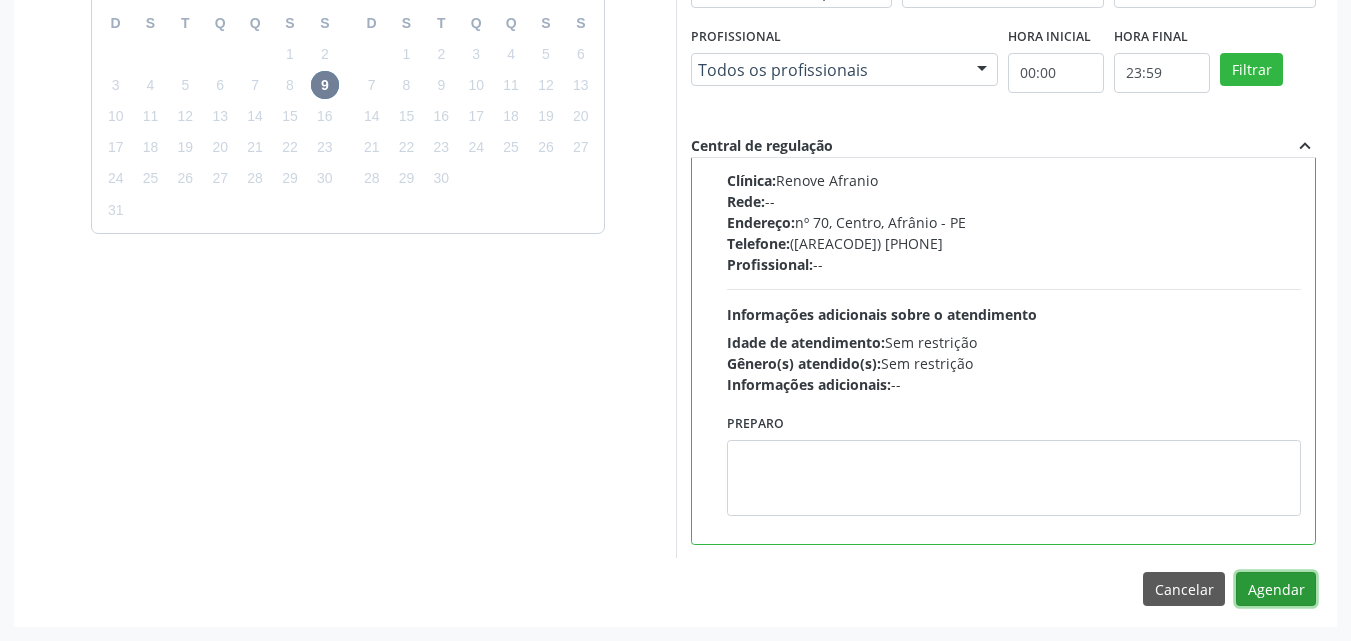 click on "Agendar" at bounding box center [1276, 589] 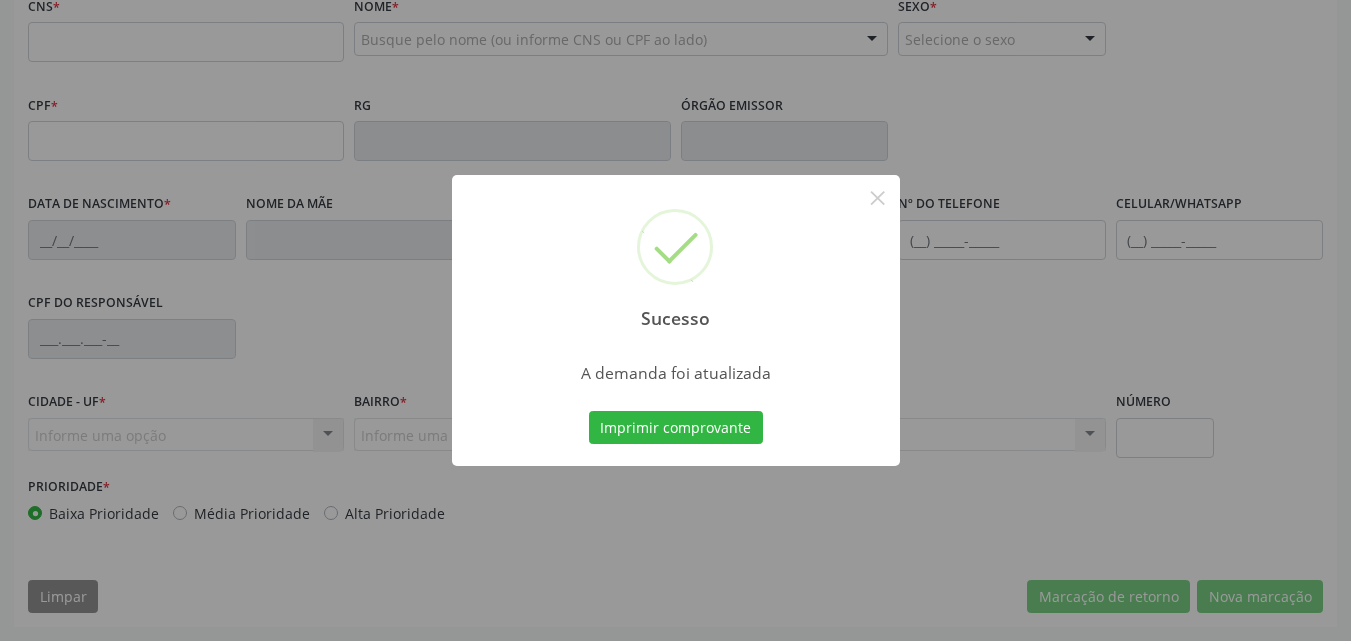 scroll, scrollTop: 443, scrollLeft: 0, axis: vertical 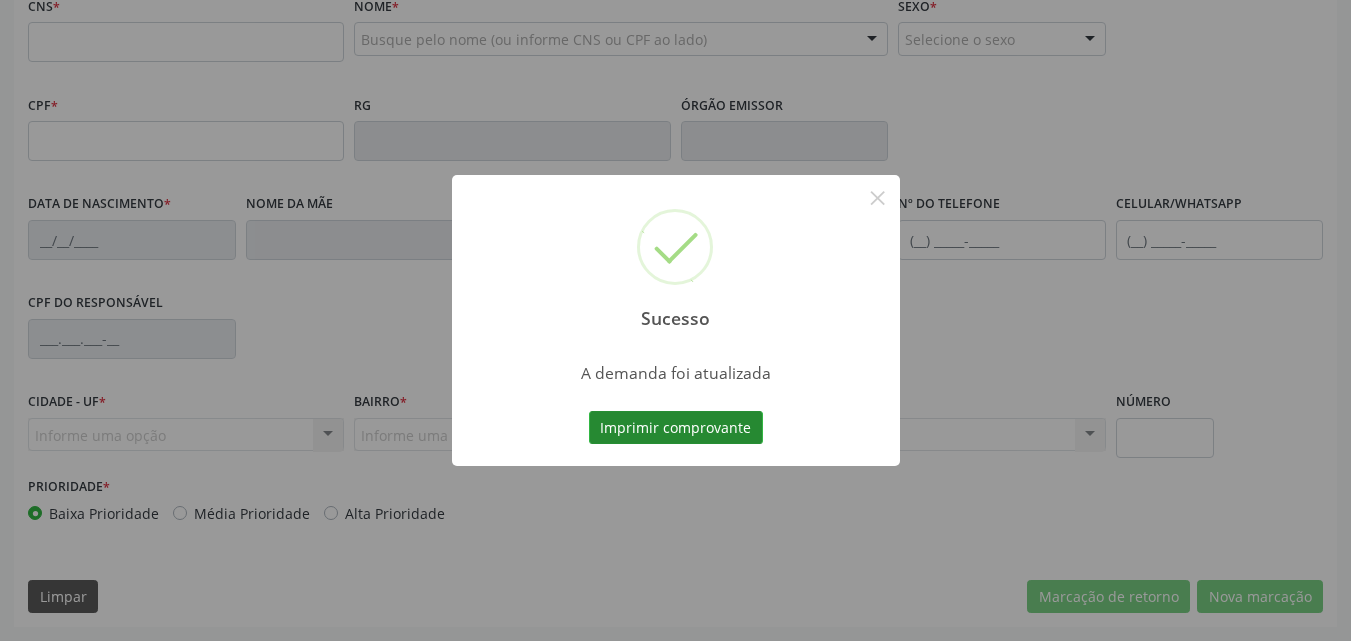 click on "Imprimir comprovante" at bounding box center [676, 428] 